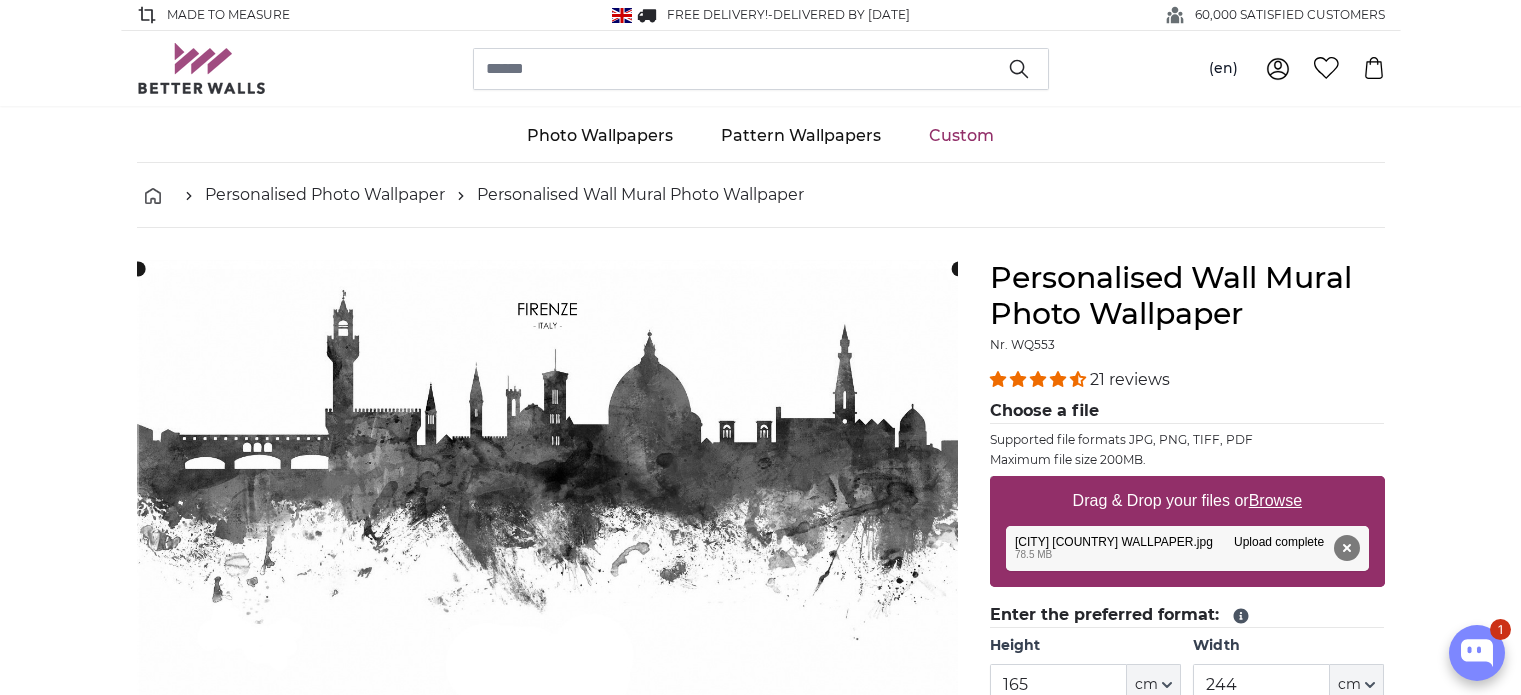scroll, scrollTop: 500, scrollLeft: 0, axis: vertical 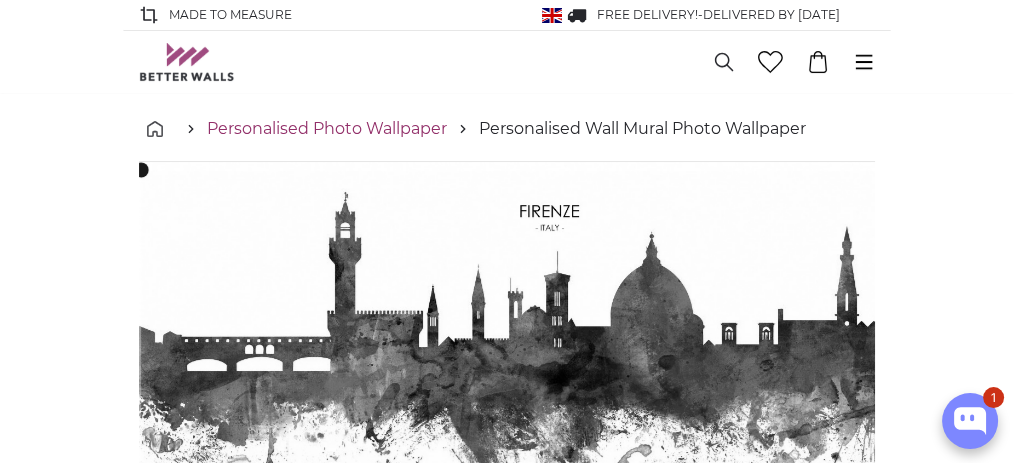 type 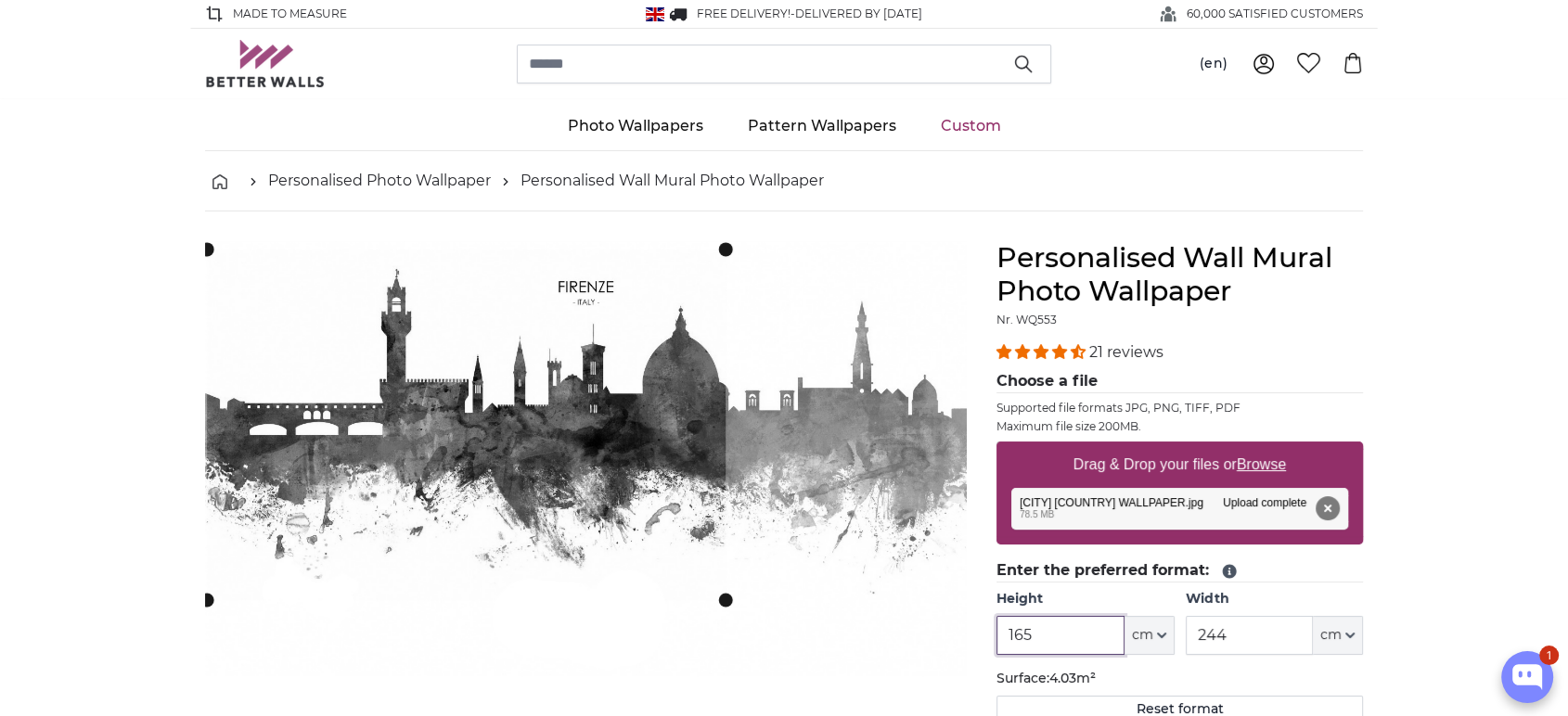 click 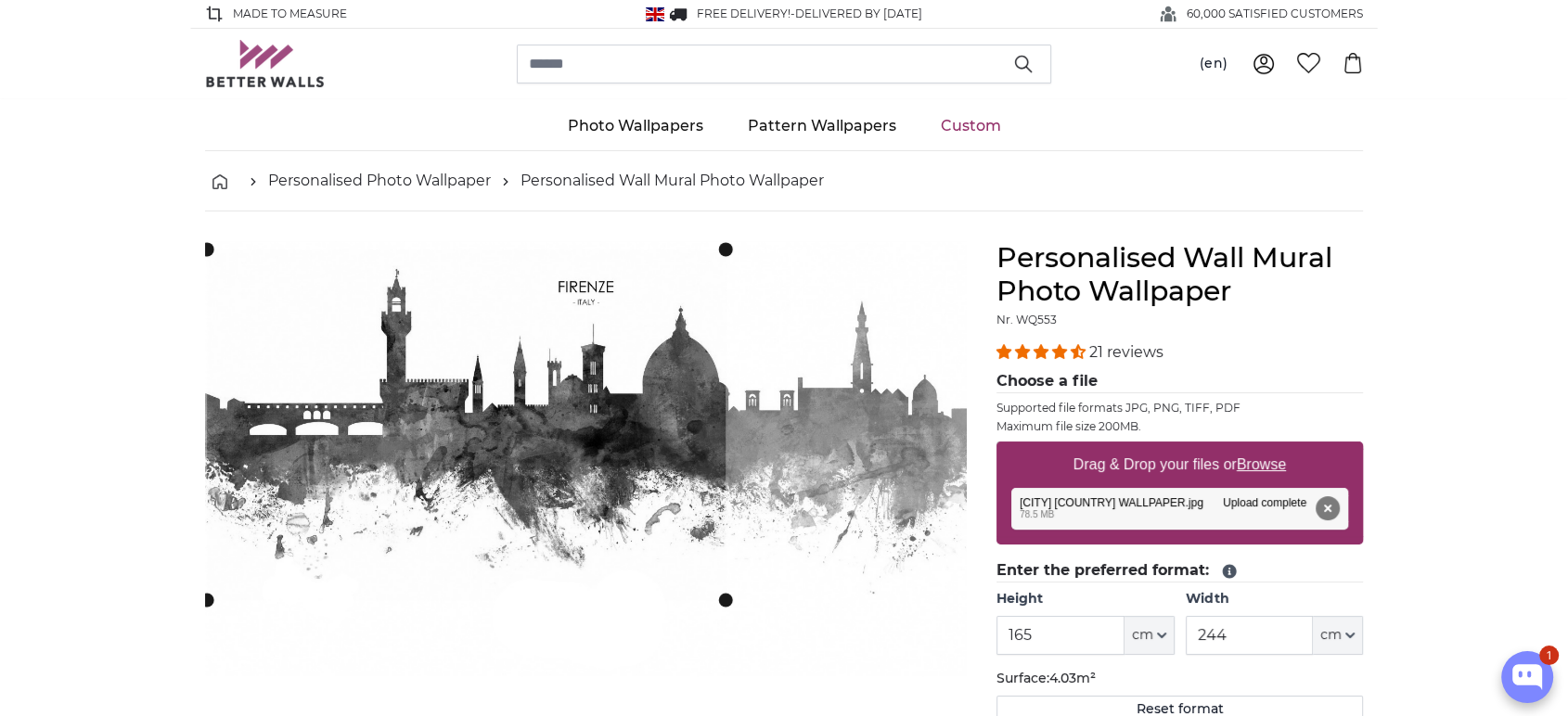 click on "Personalised Photo Wallpaper
Personalised Wall Mural Photo Wallpaper
Personalised Wall Mural Photo Wallpaper
Cancel
Crop image" at bounding box center (784, 2451) 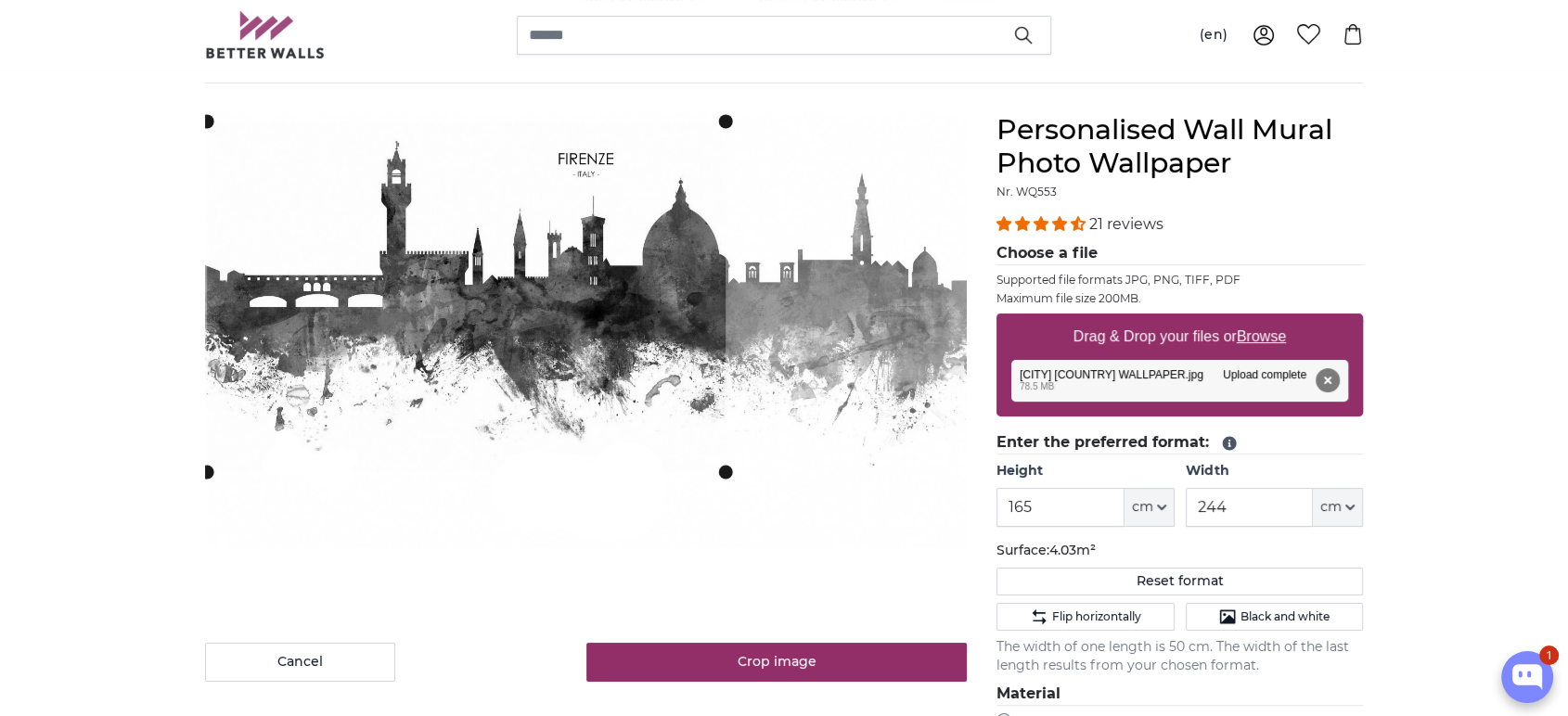 scroll, scrollTop: 309, scrollLeft: 0, axis: vertical 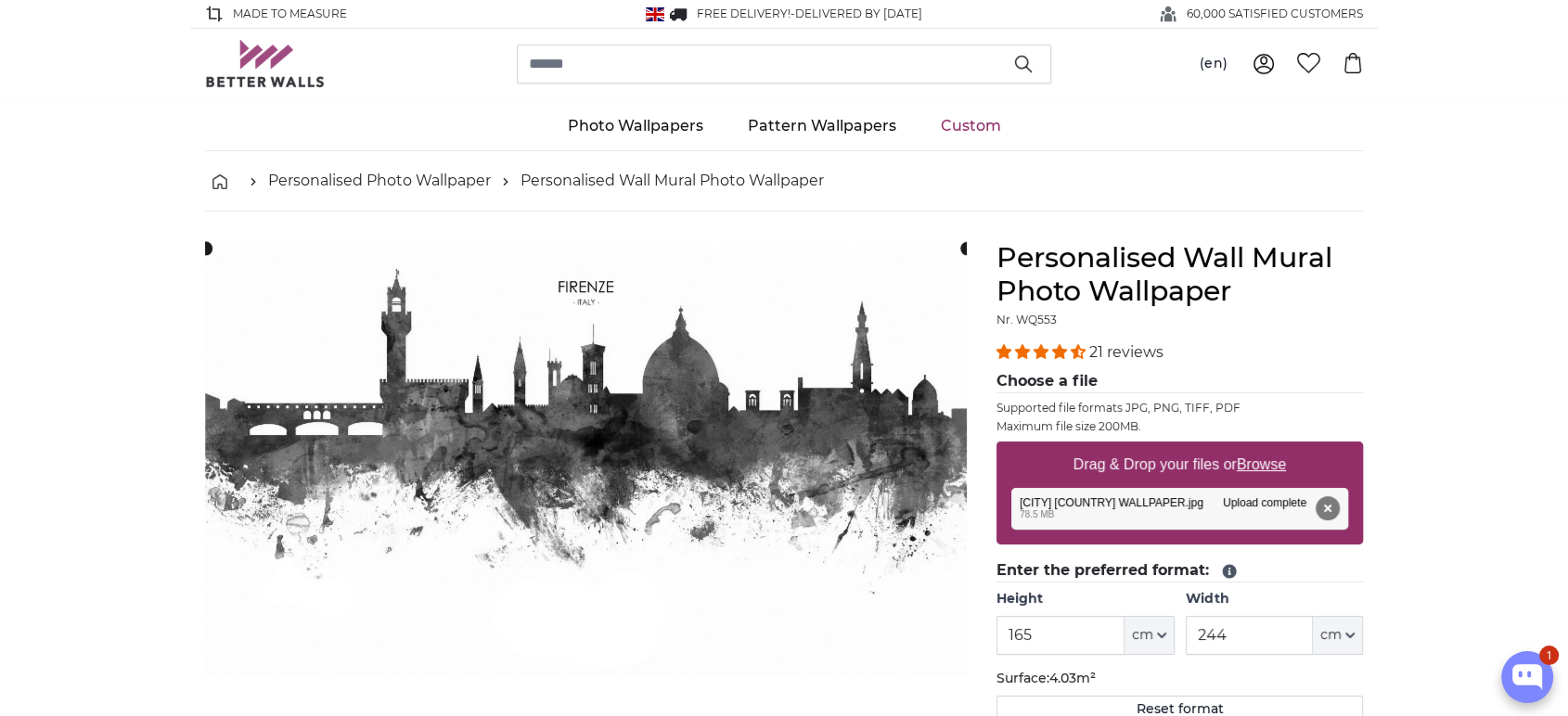 click on "FREE delivery!  -  Delivered by [DATE]" at bounding box center [784, 358] 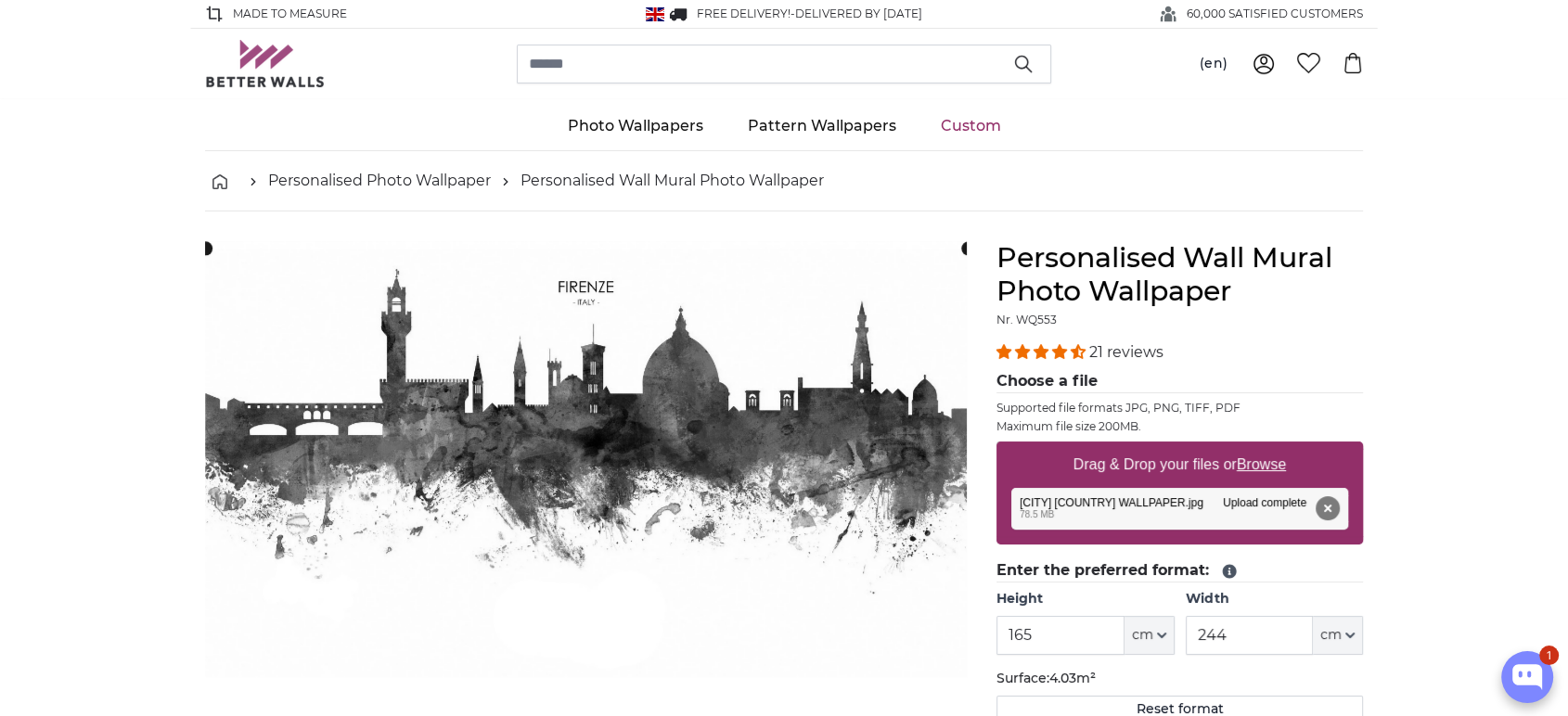 click on "FREE delivery!  -  Delivered by [DATE]" at bounding box center [784, 2637] 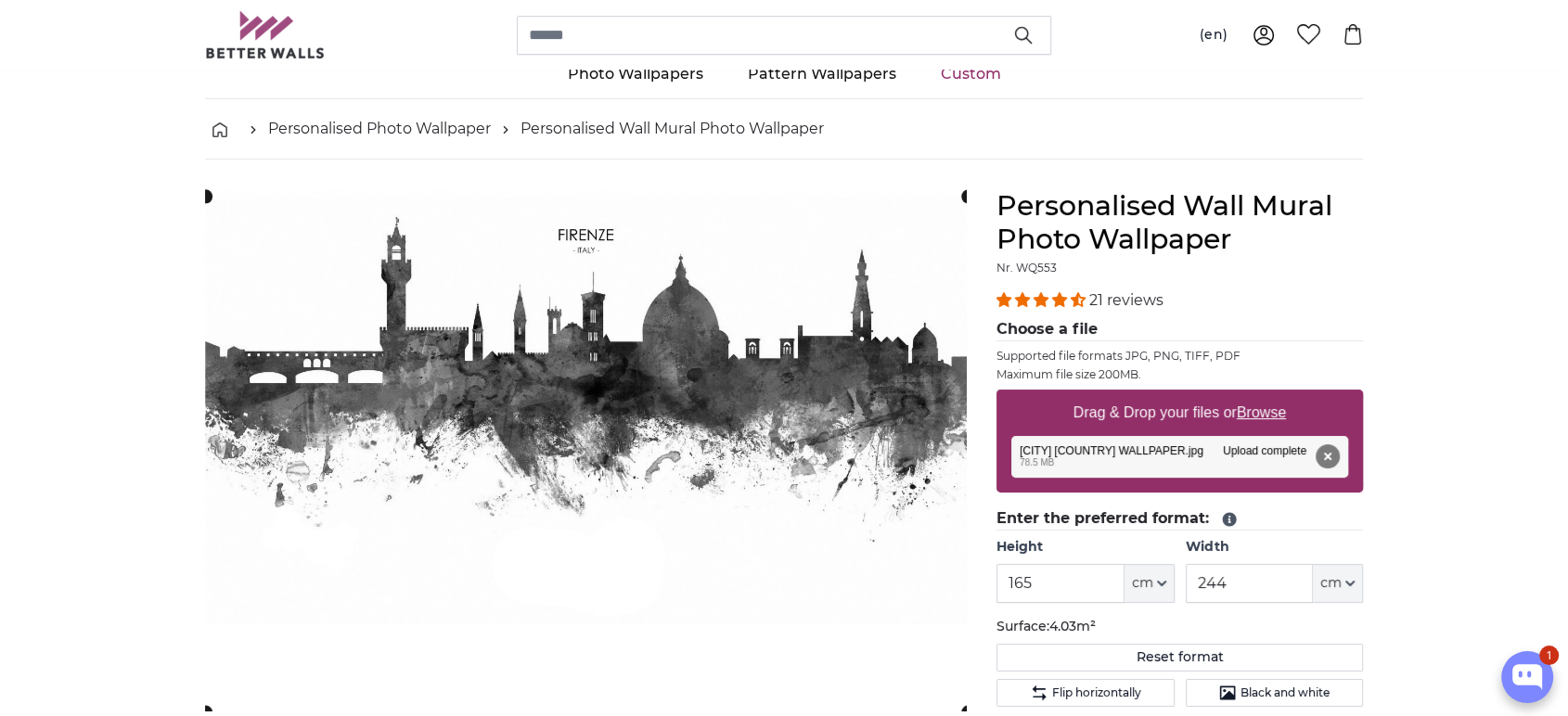 scroll, scrollTop: 103, scrollLeft: 0, axis: vertical 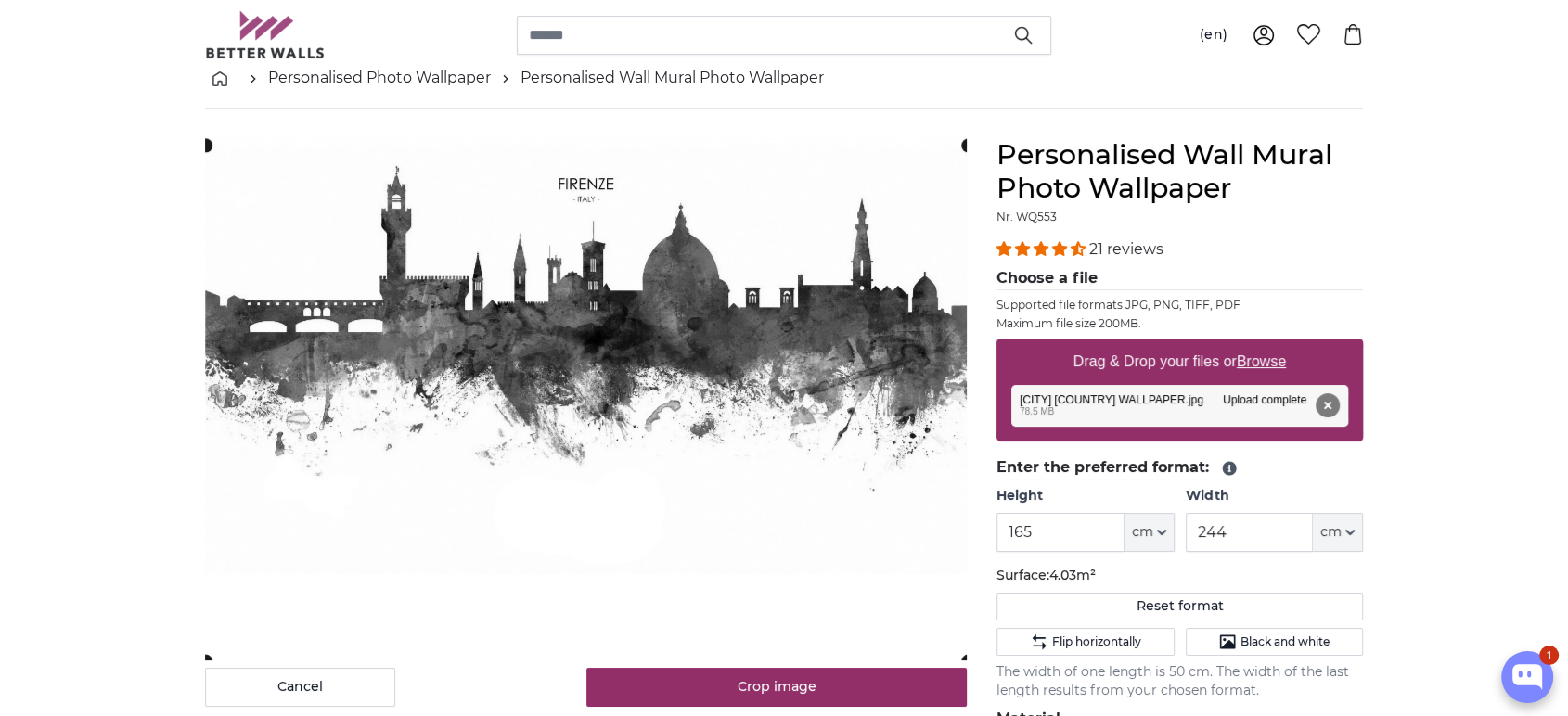 click on "FREE delivery!  -  Delivered by [DATE]" at bounding box center (784, 255) 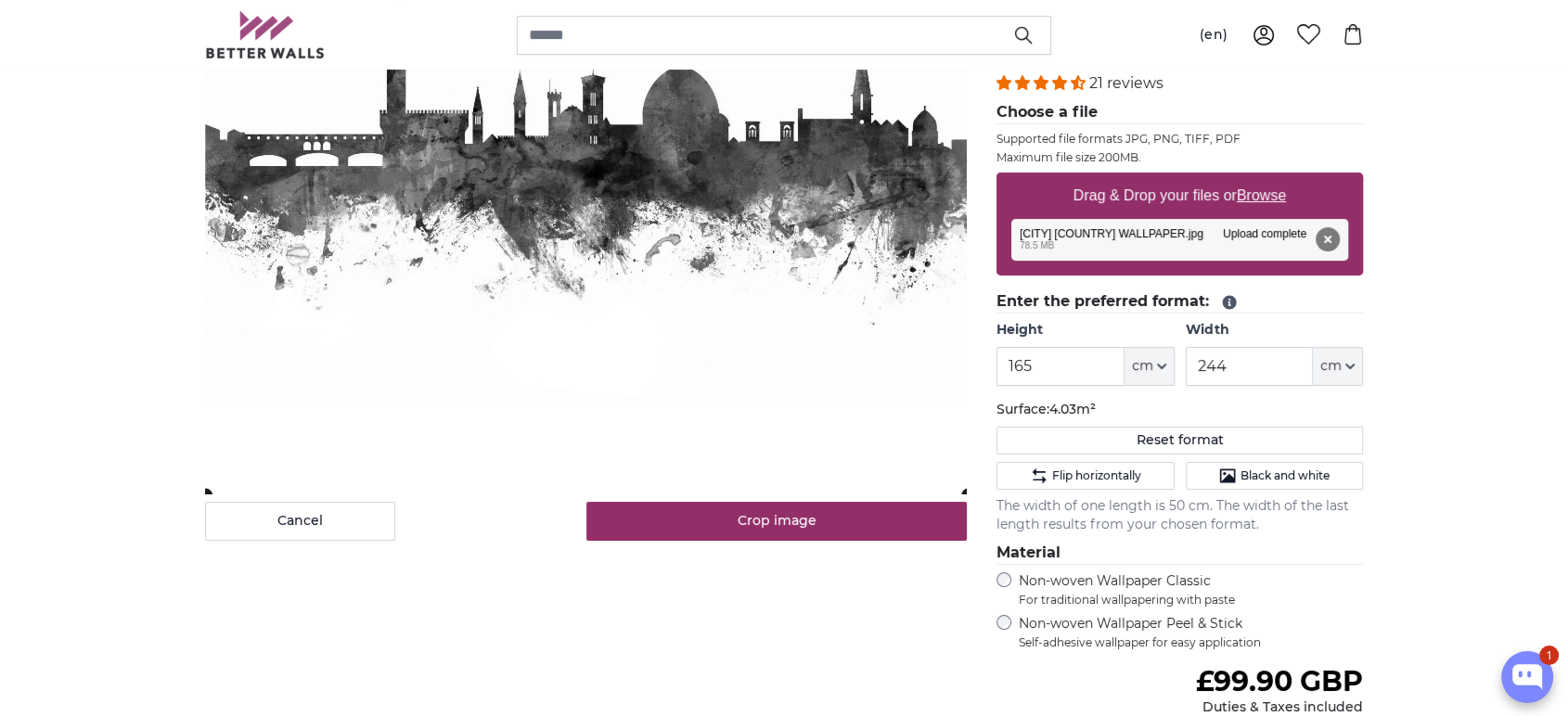 scroll, scrollTop: 412, scrollLeft: 0, axis: vertical 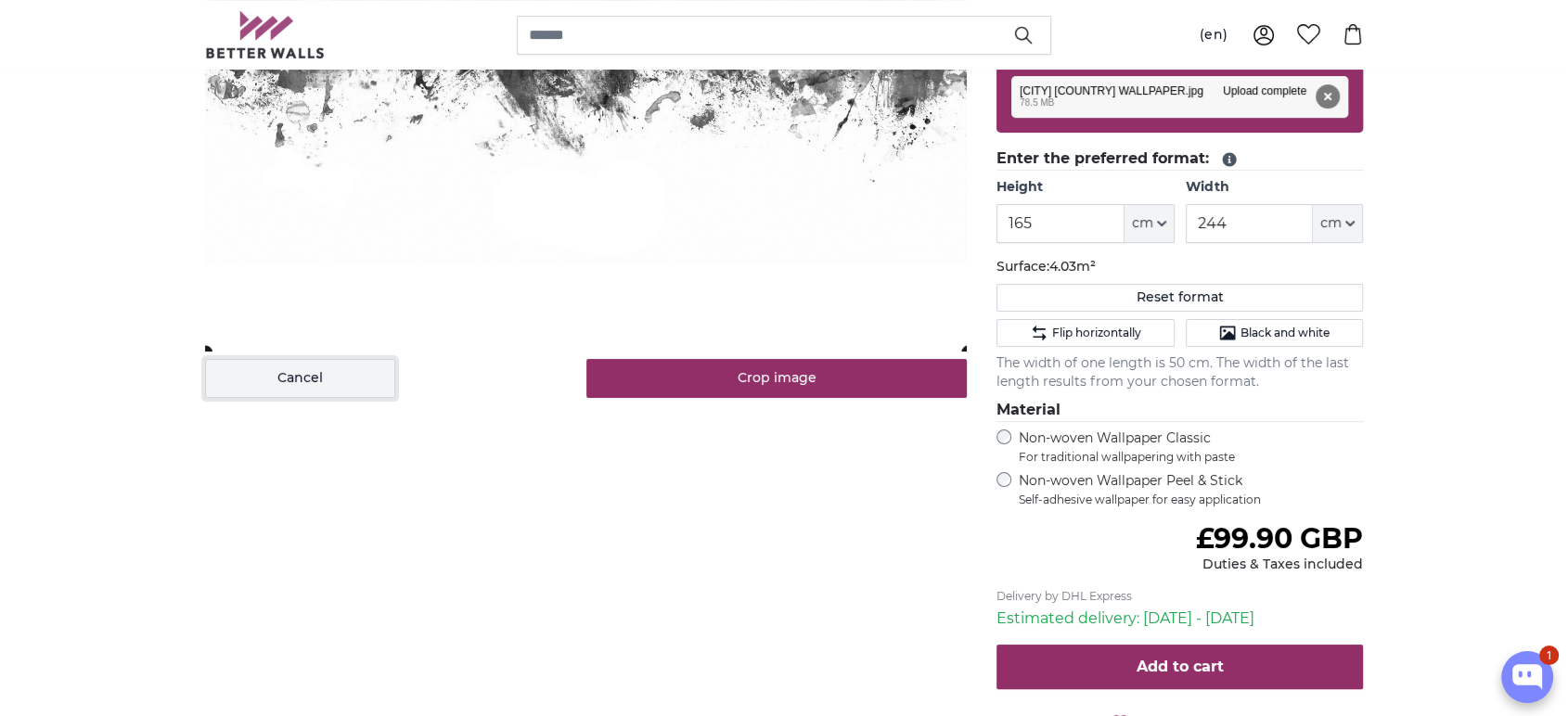 click on "Cancel" at bounding box center (300, 378) 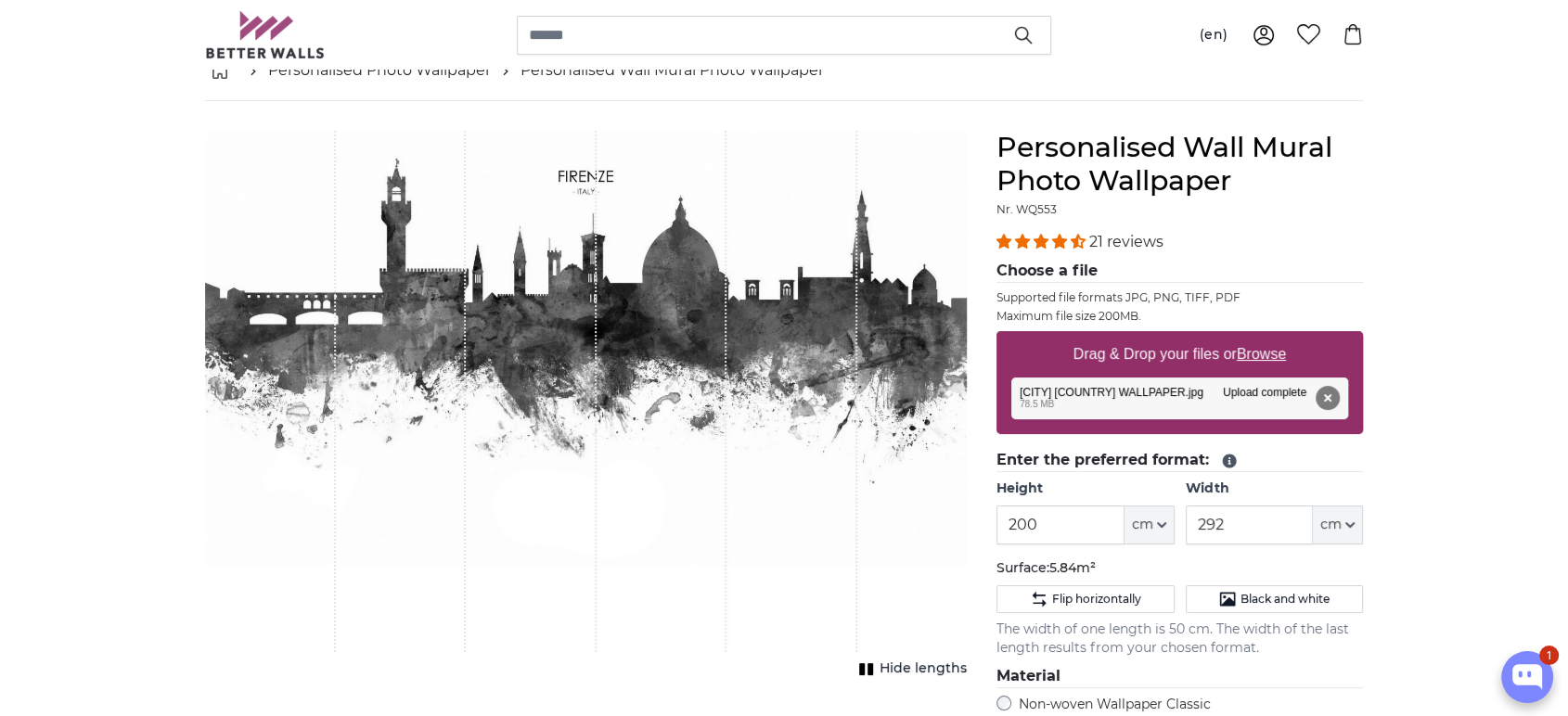scroll, scrollTop: 206, scrollLeft: 0, axis: vertical 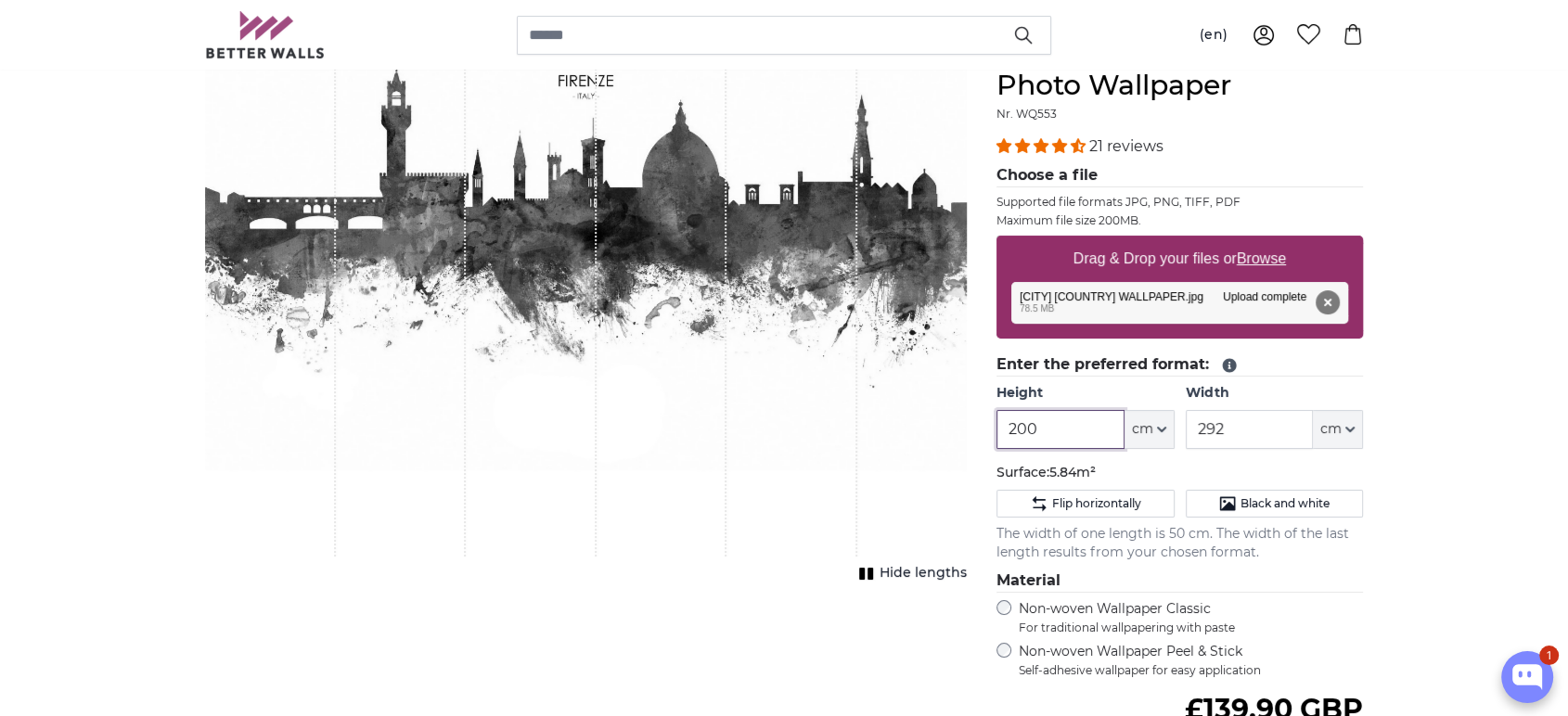 drag, startPoint x: 1056, startPoint y: 426, endPoint x: 923, endPoint y: 436, distance: 133.37541 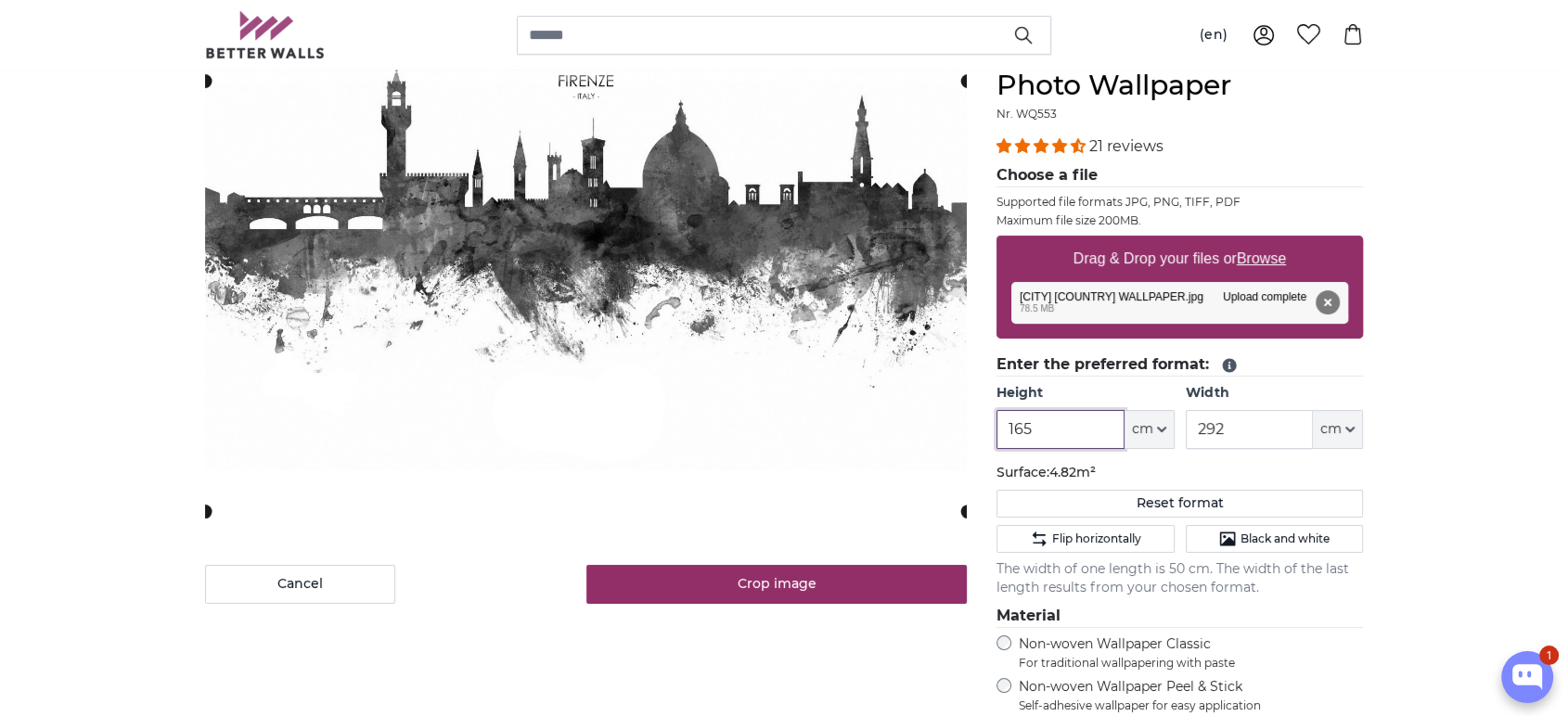 type on "165" 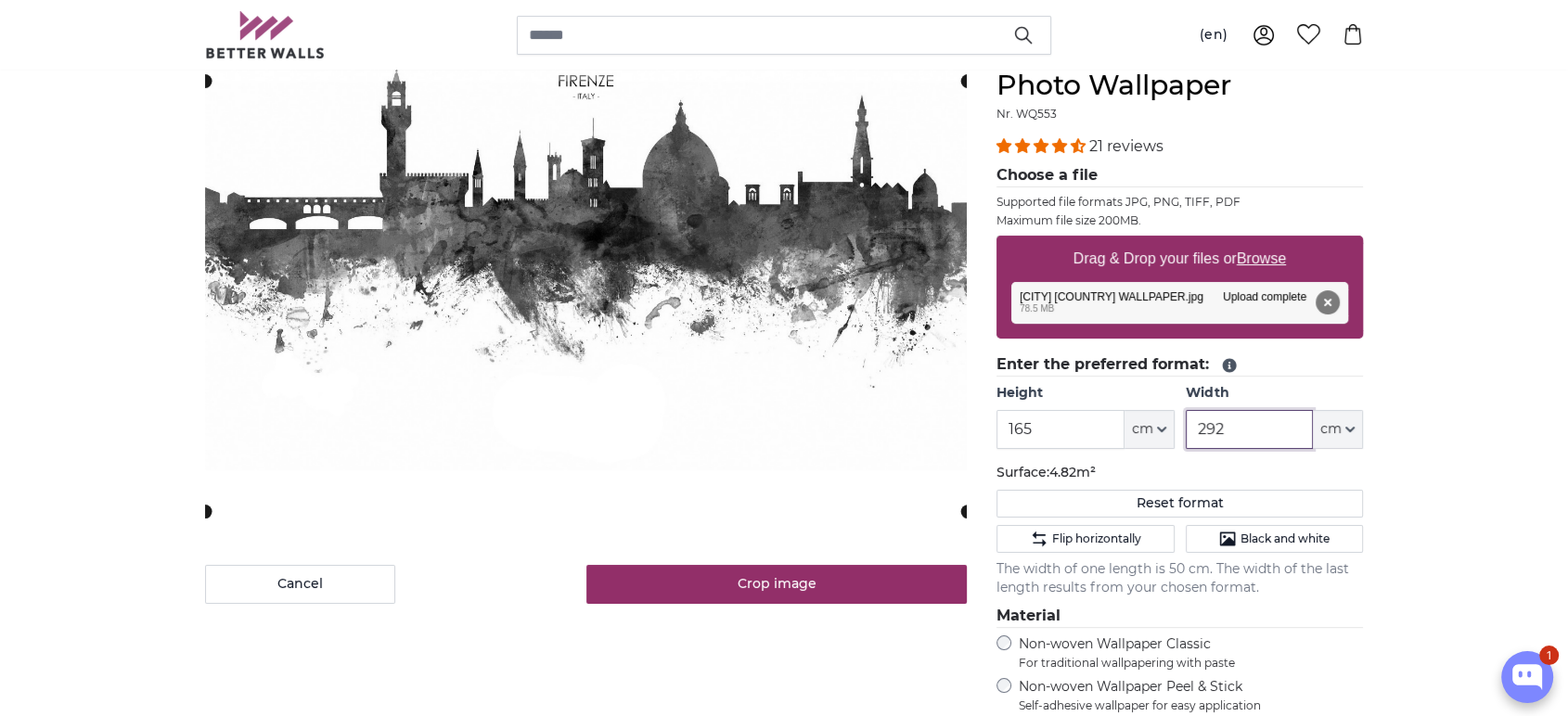 drag, startPoint x: 1245, startPoint y: 427, endPoint x: 1188, endPoint y: 428, distance: 57.008771 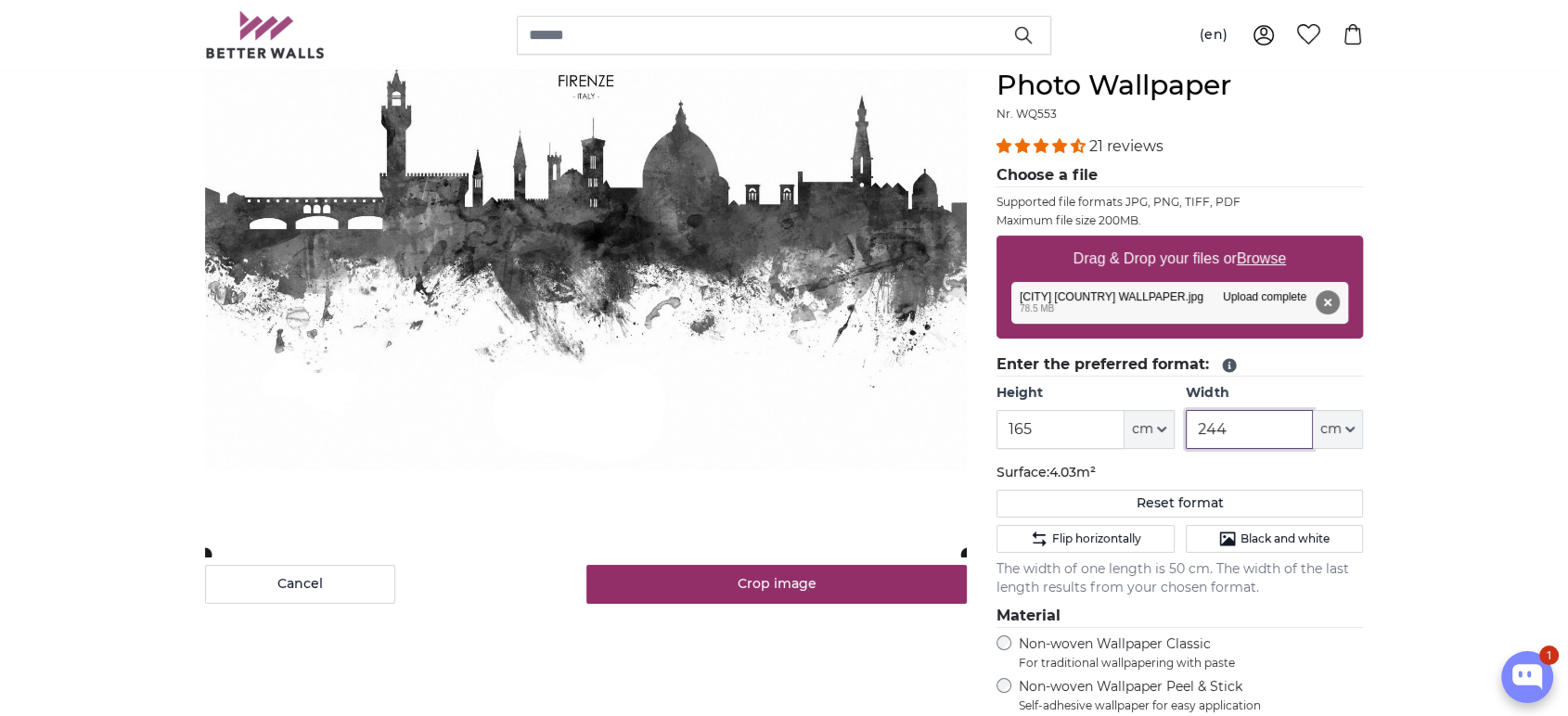 type on "244" 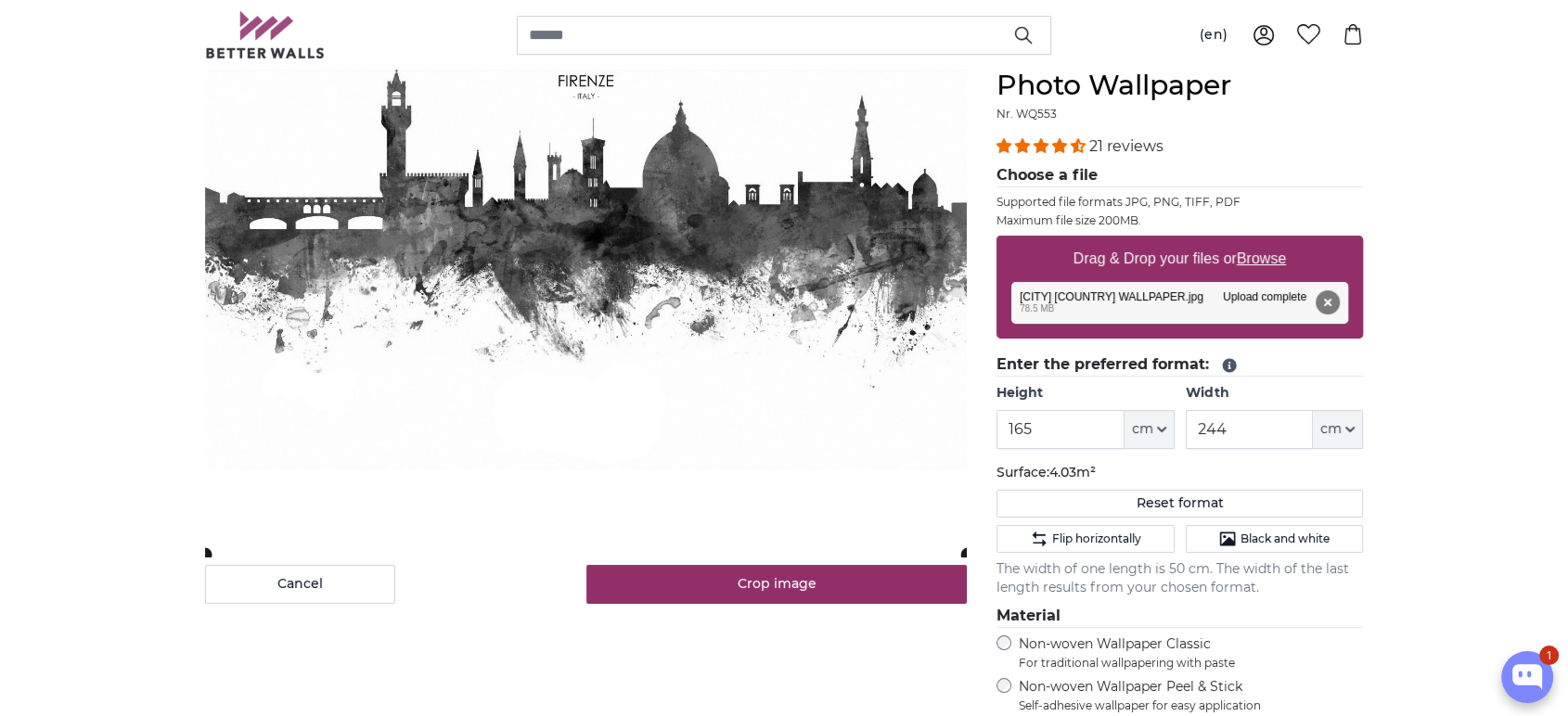 click on "Personalised Photo Wallpaper
Personalised Wall Mural Photo Wallpaper
Personalised Wall Mural Photo Wallpaper
Cancel
Crop image" at bounding box center [784, 2245] 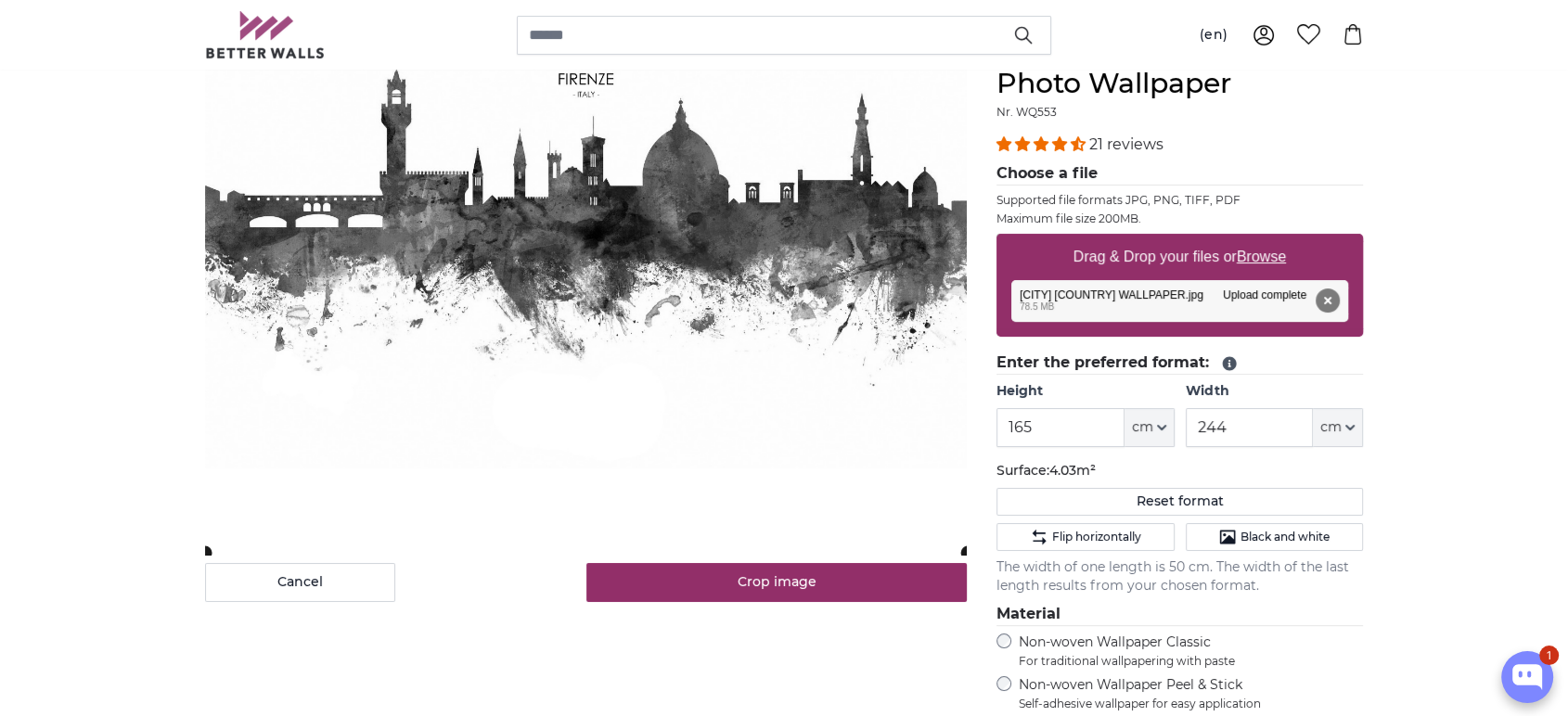 scroll, scrollTop: 309, scrollLeft: 0, axis: vertical 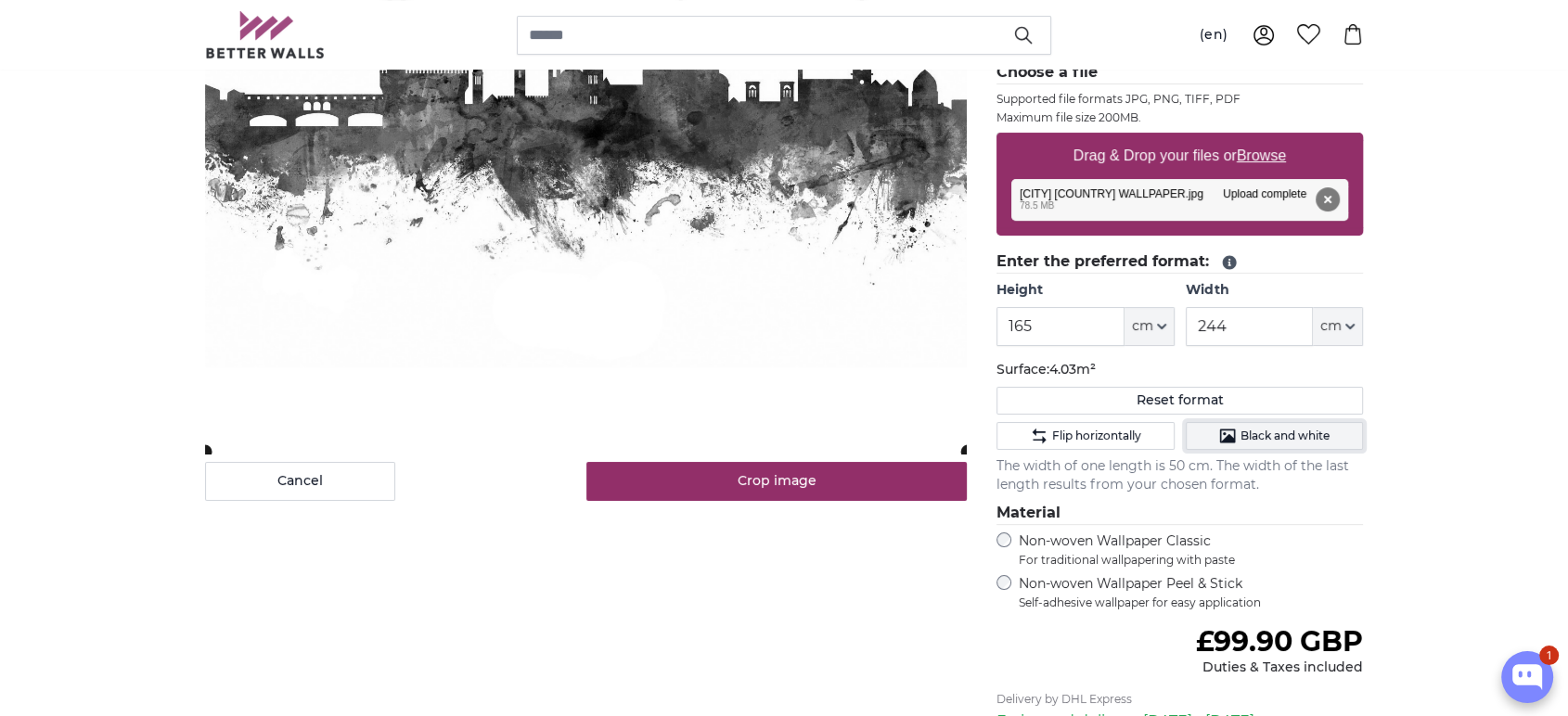 click on "Black and white" 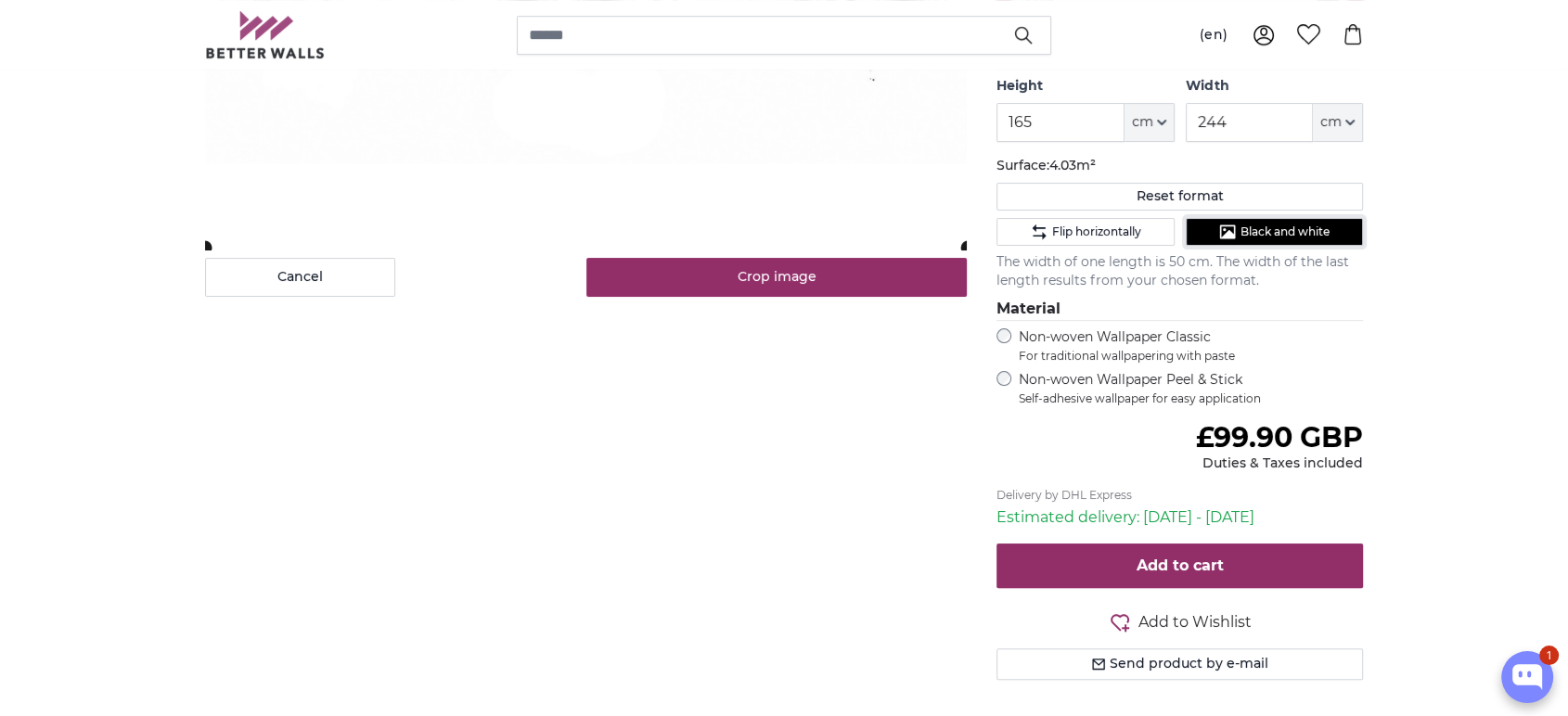 scroll, scrollTop: 515, scrollLeft: 0, axis: vertical 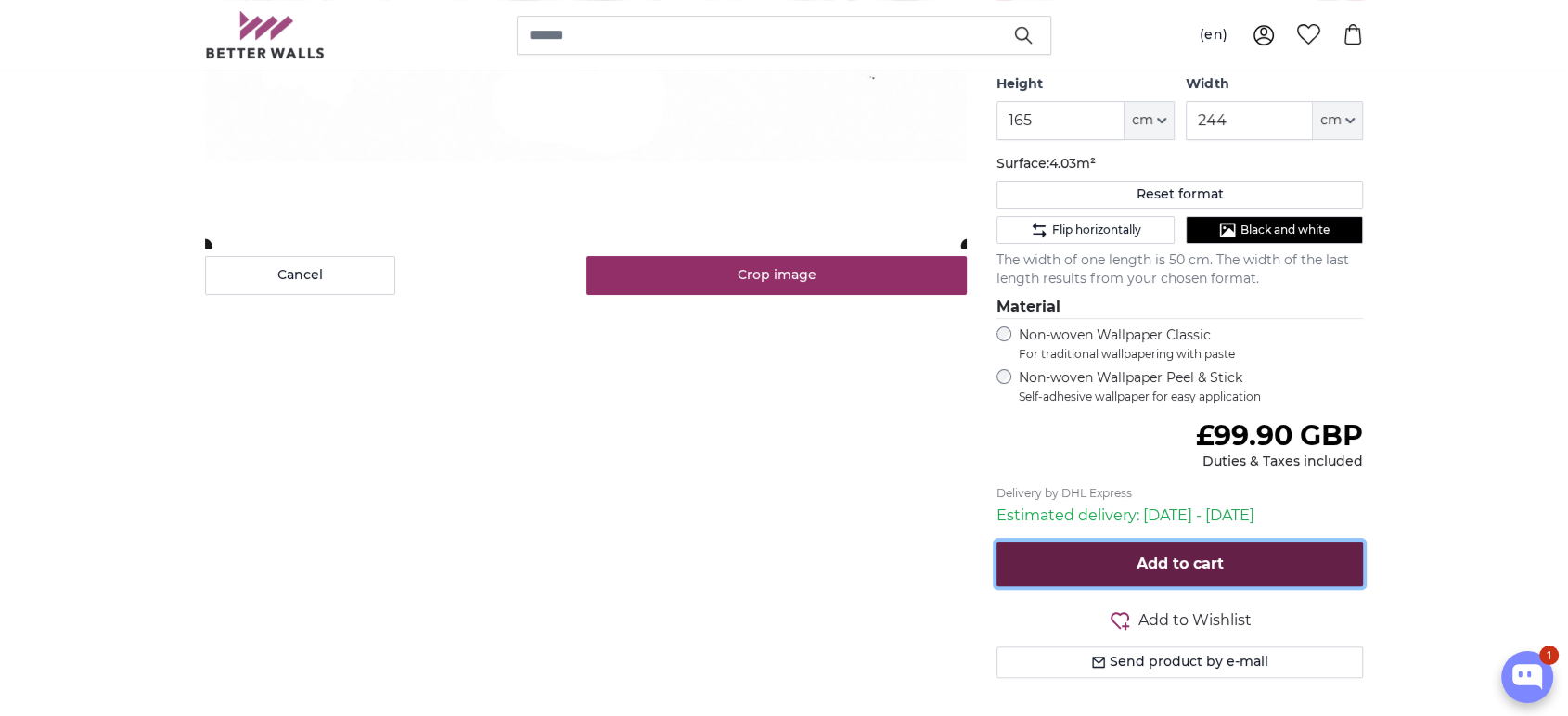 click on "Add to cart" at bounding box center [1180, 563] 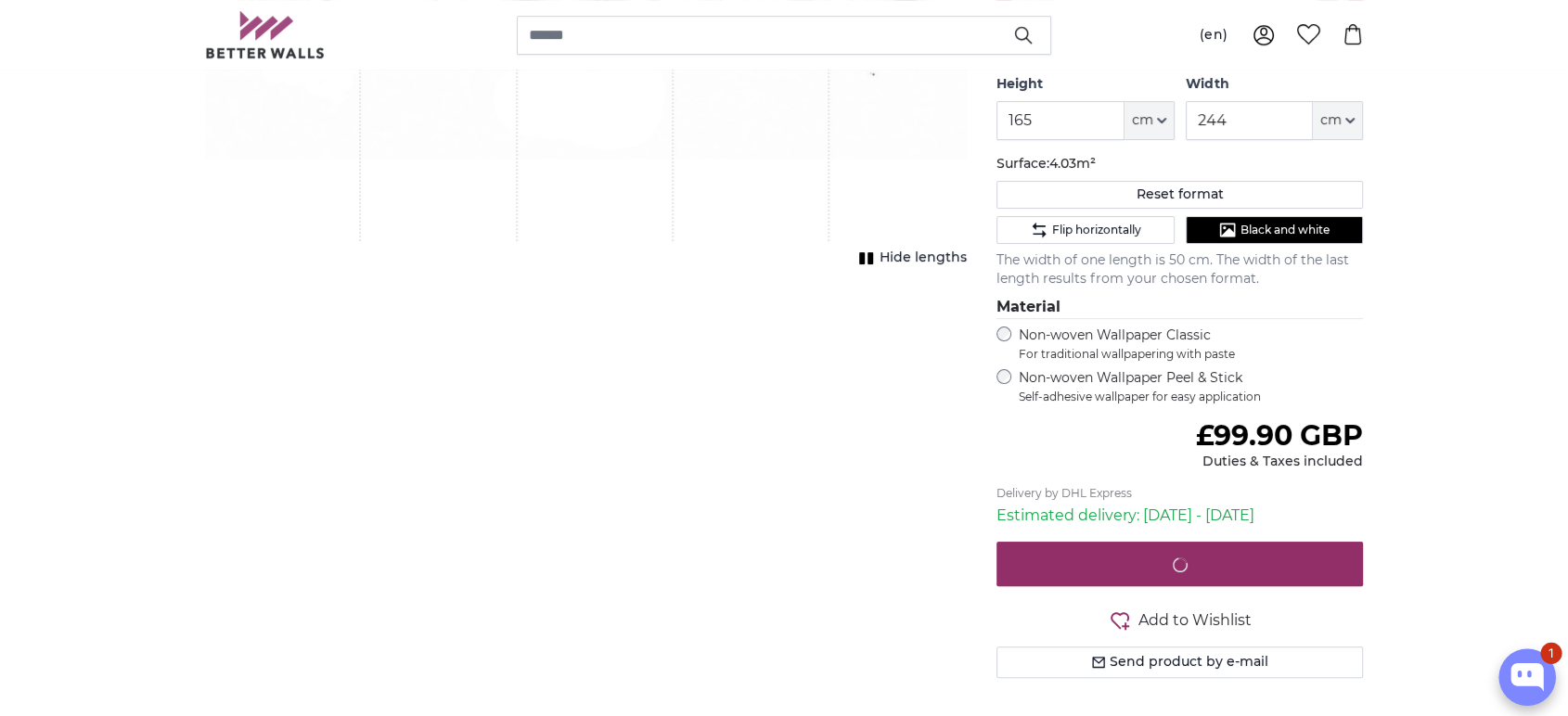 click 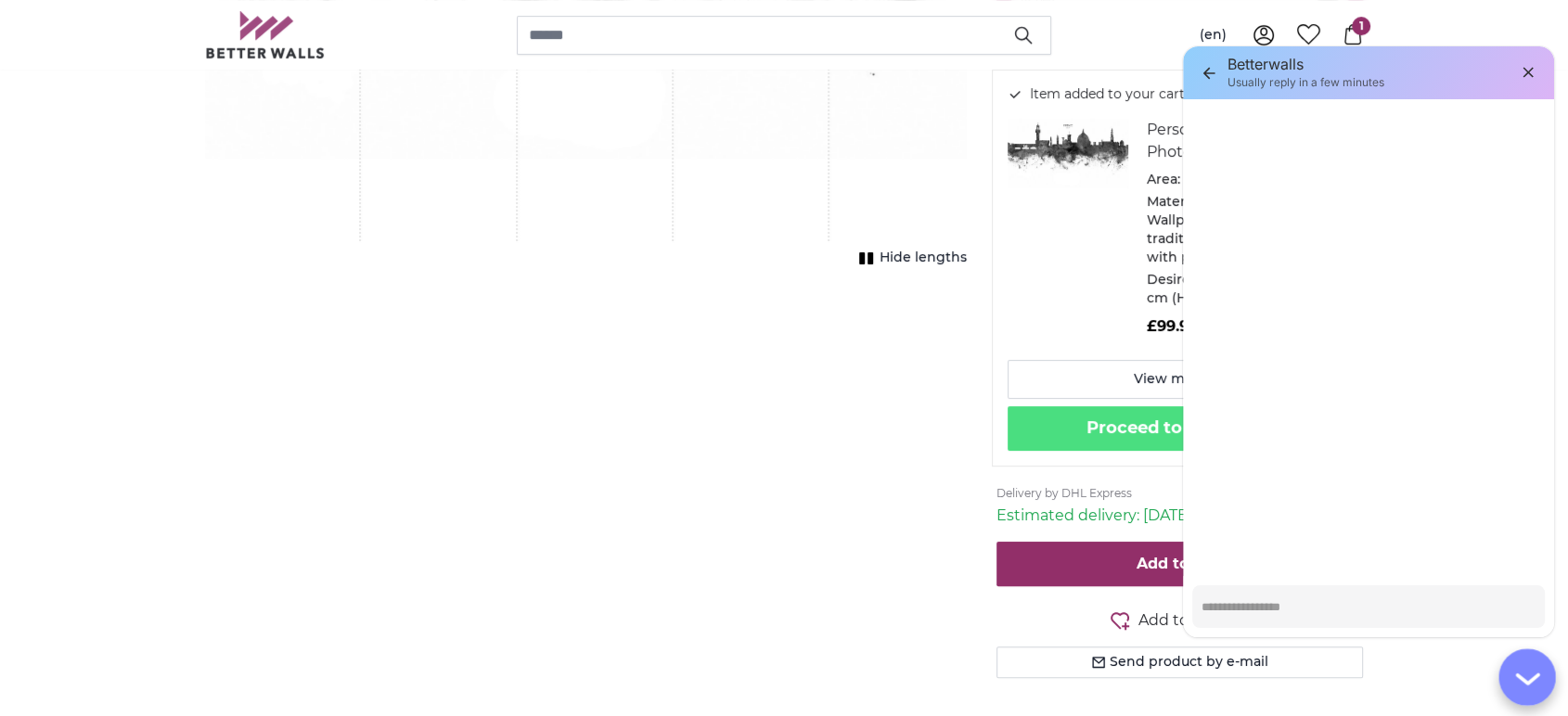 type on "*" 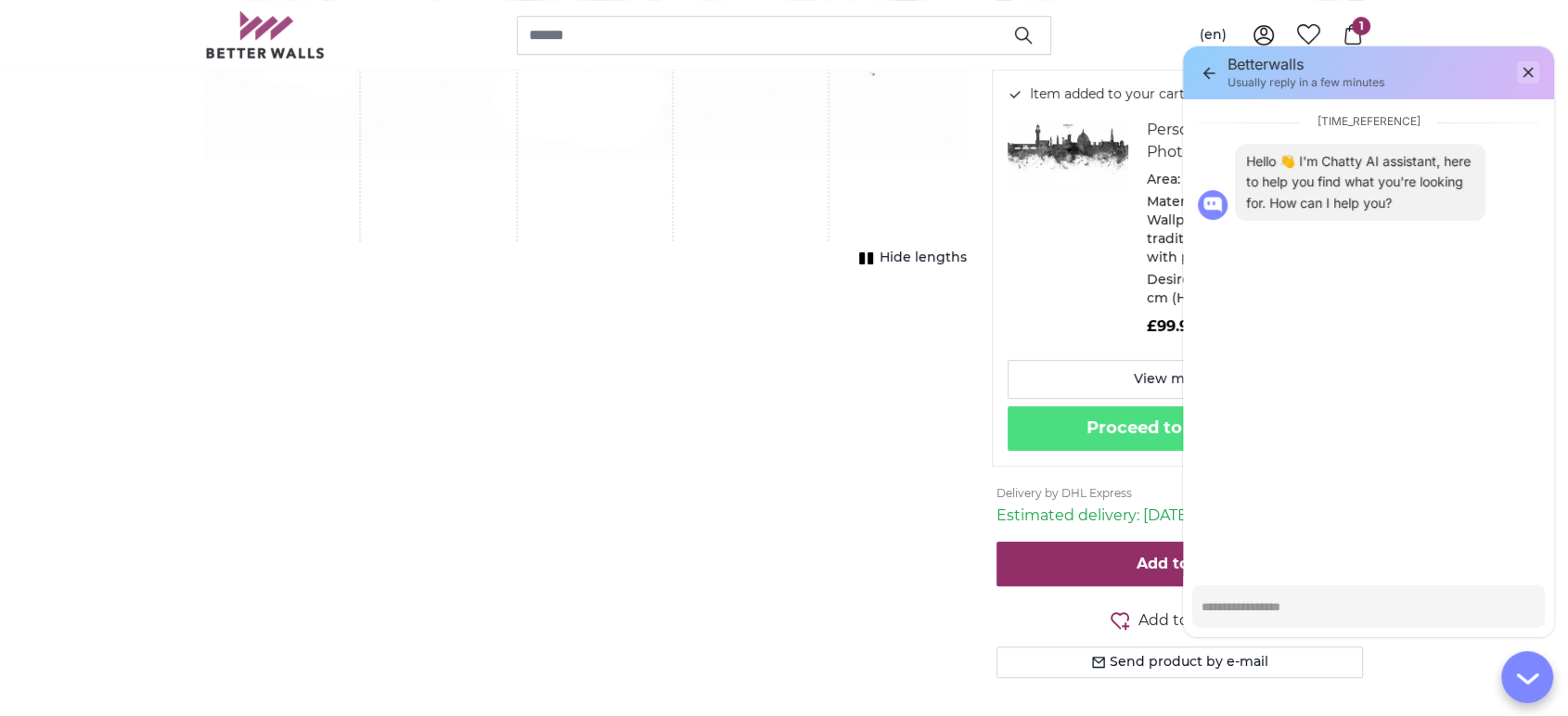 click 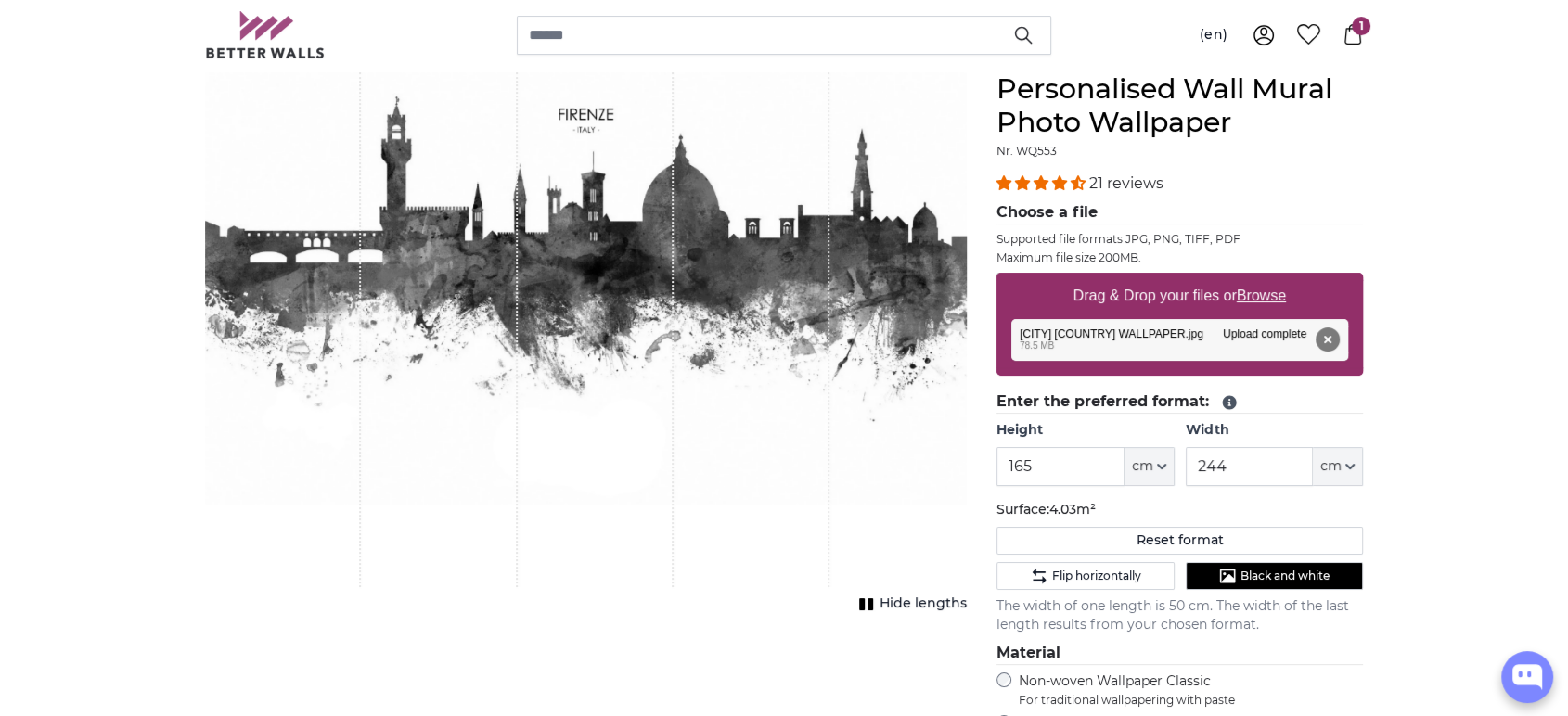 scroll, scrollTop: 103, scrollLeft: 0, axis: vertical 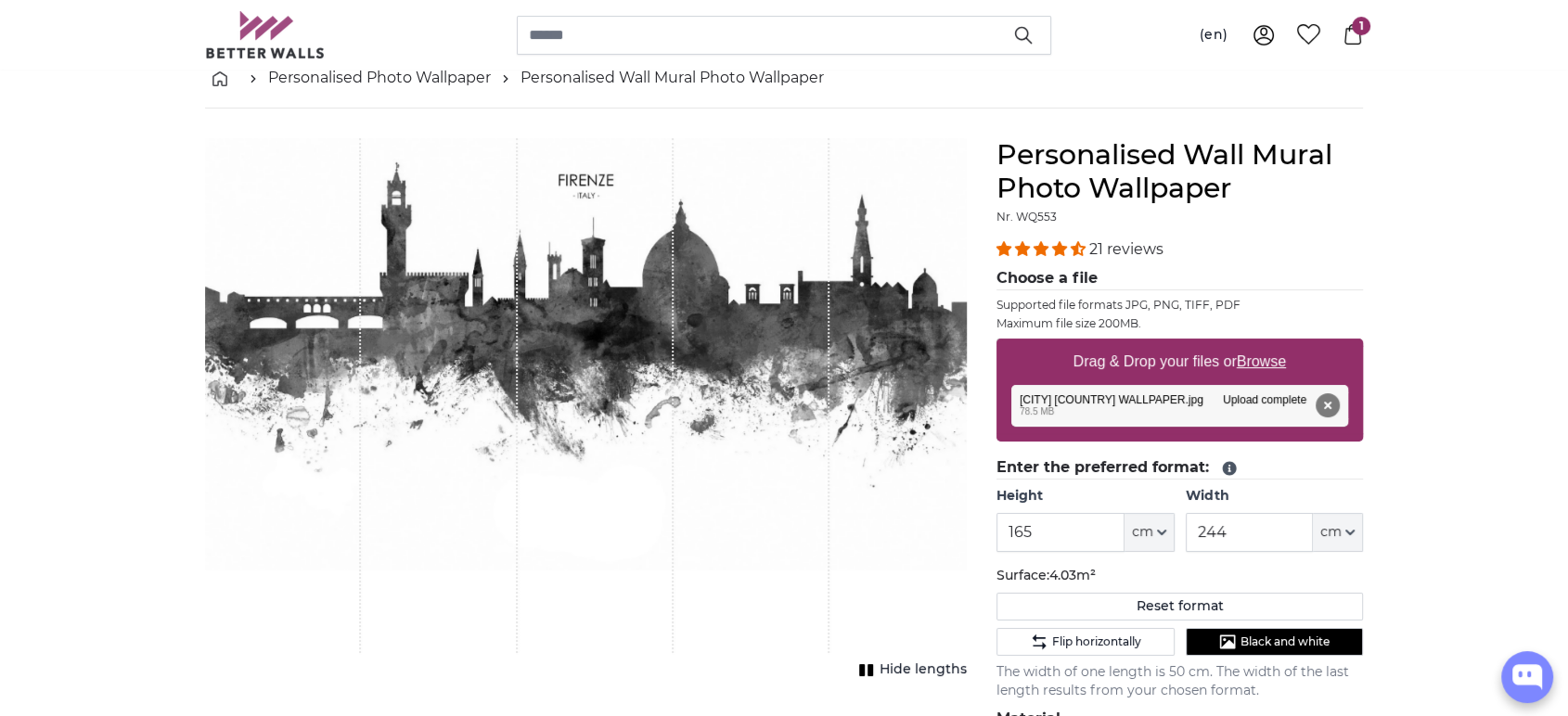 click 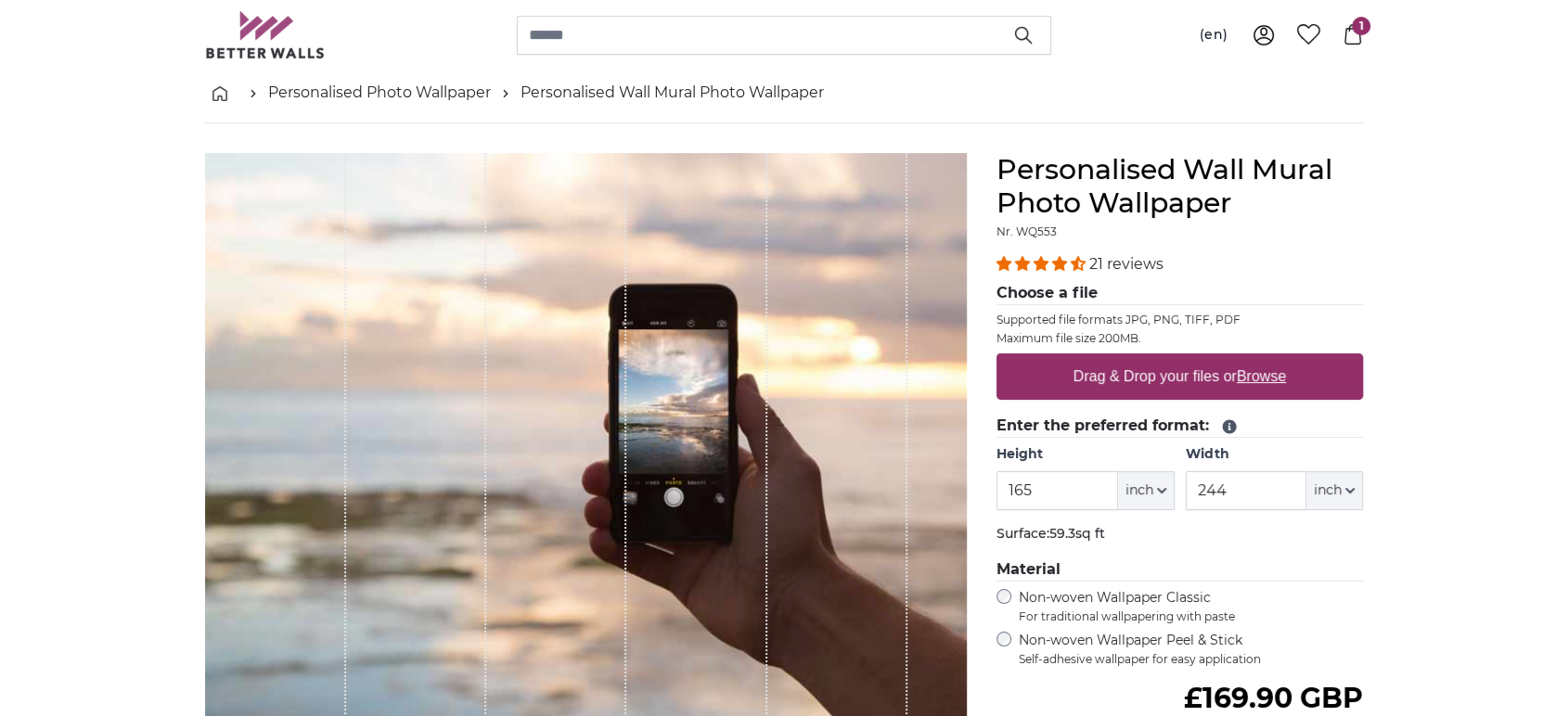 scroll, scrollTop: 88, scrollLeft: 0, axis: vertical 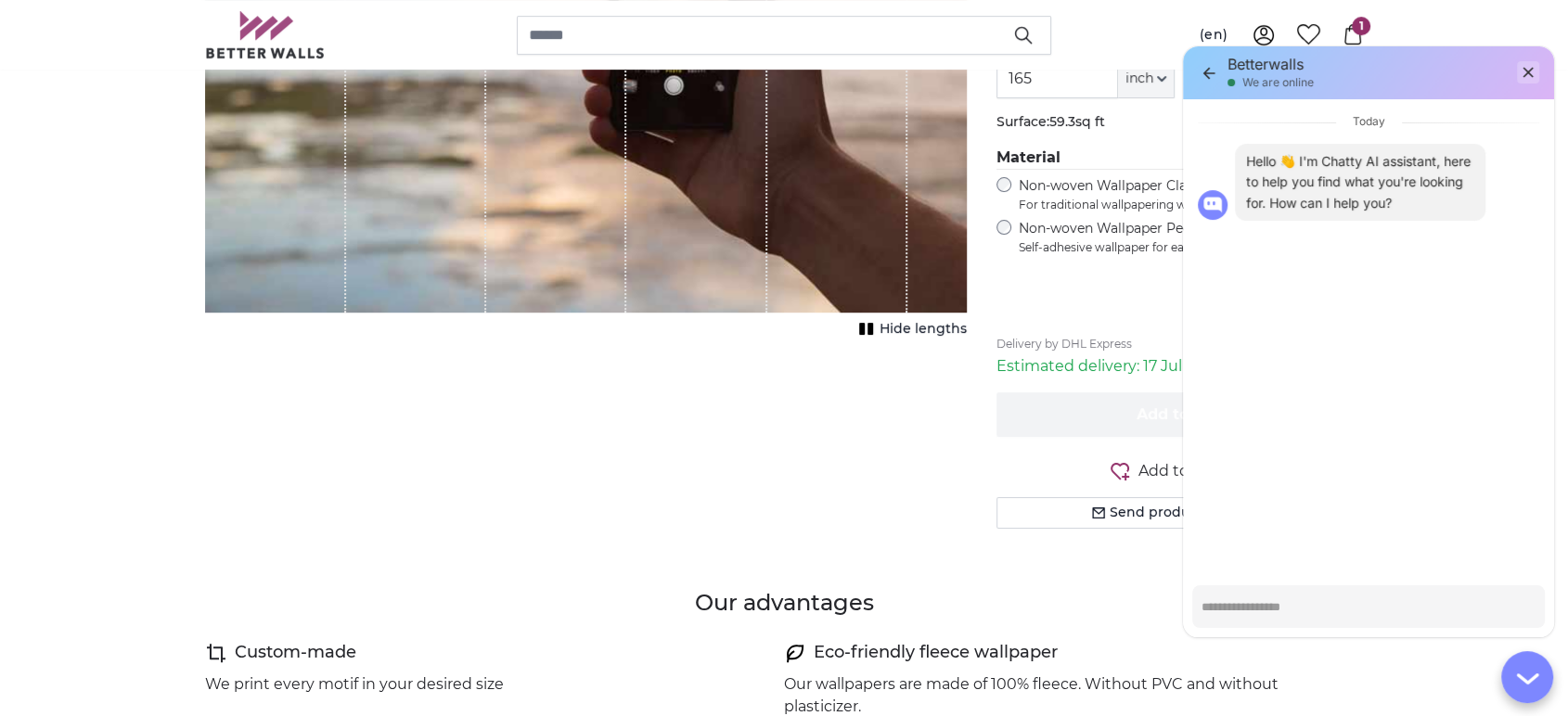 type on "*" 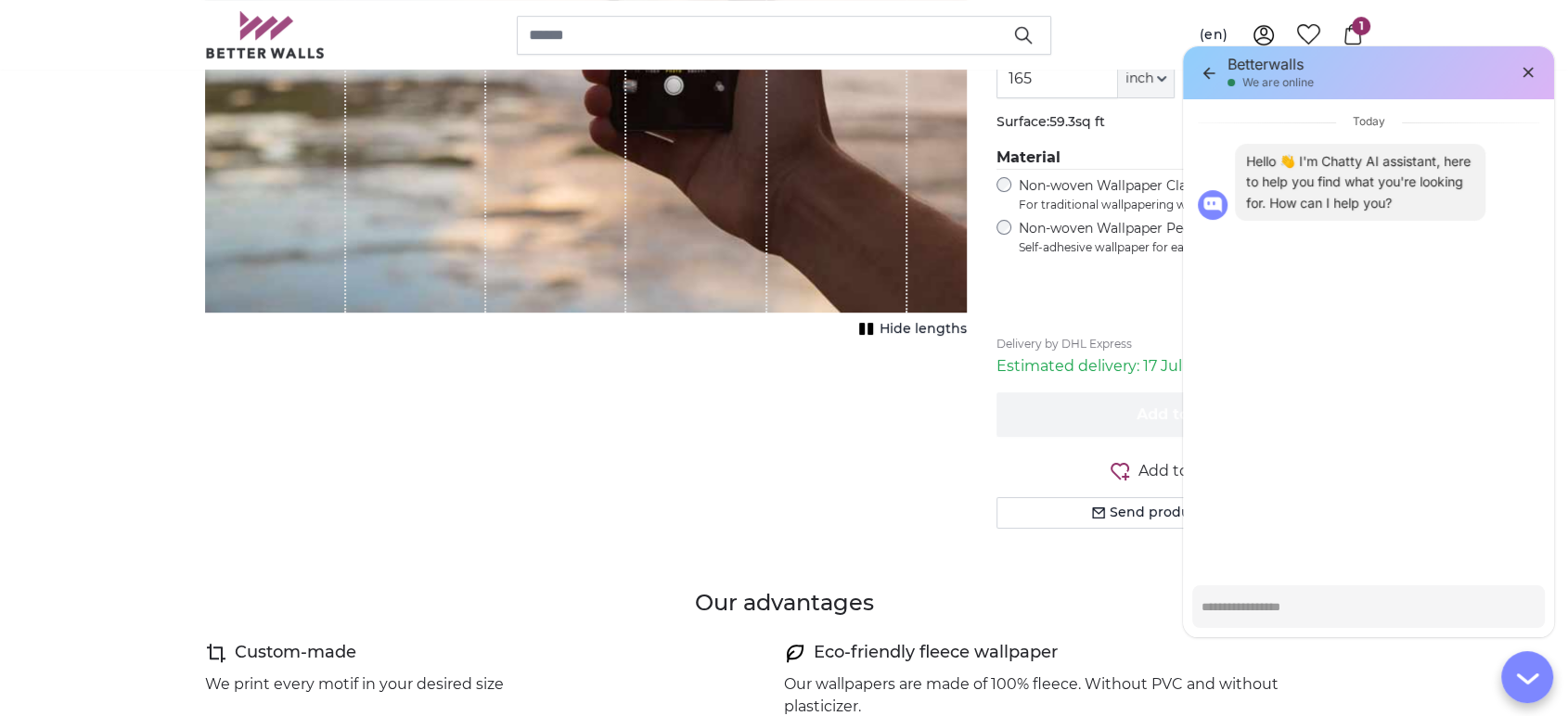 drag, startPoint x: 1523, startPoint y: 70, endPoint x: 1499, endPoint y: 91, distance: 31.890437 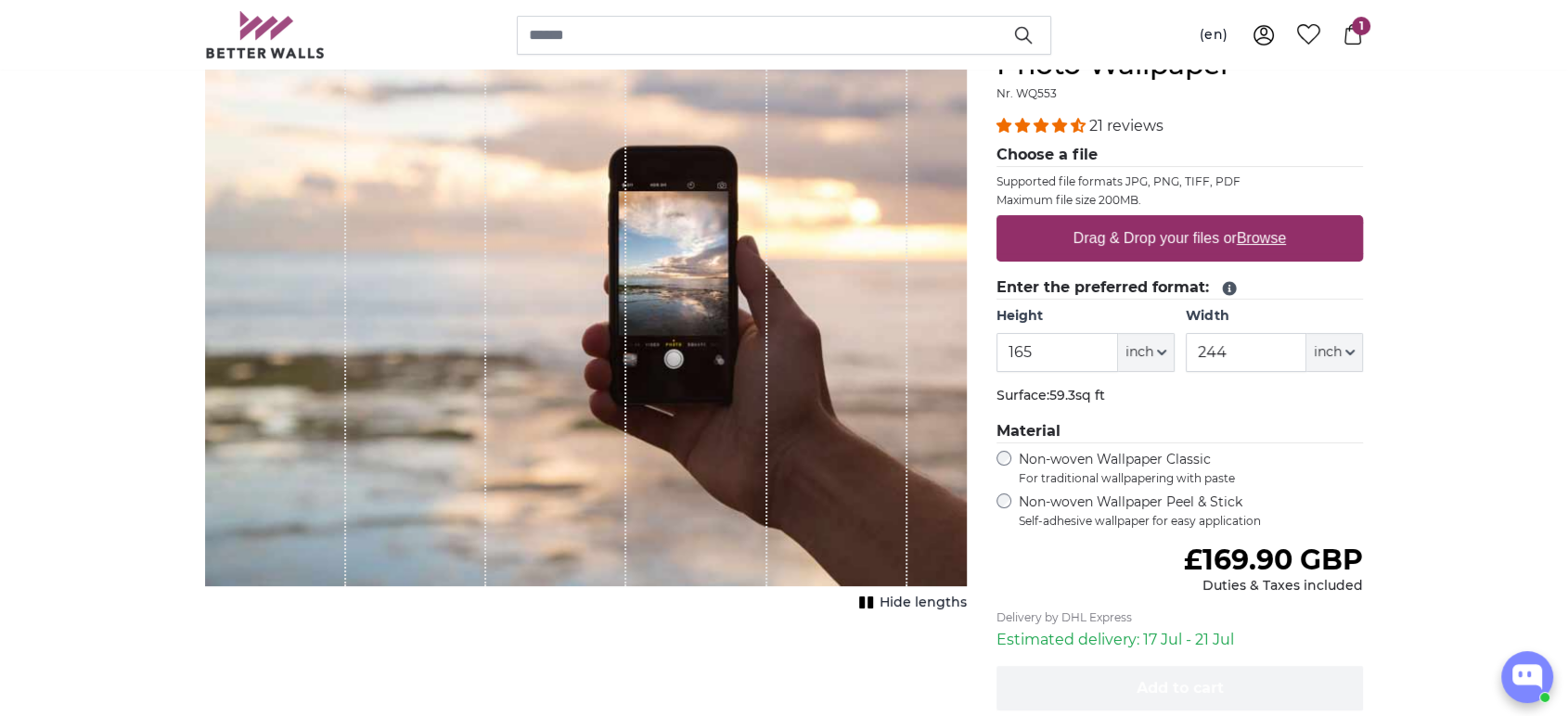 scroll, scrollTop: 191, scrollLeft: 0, axis: vertical 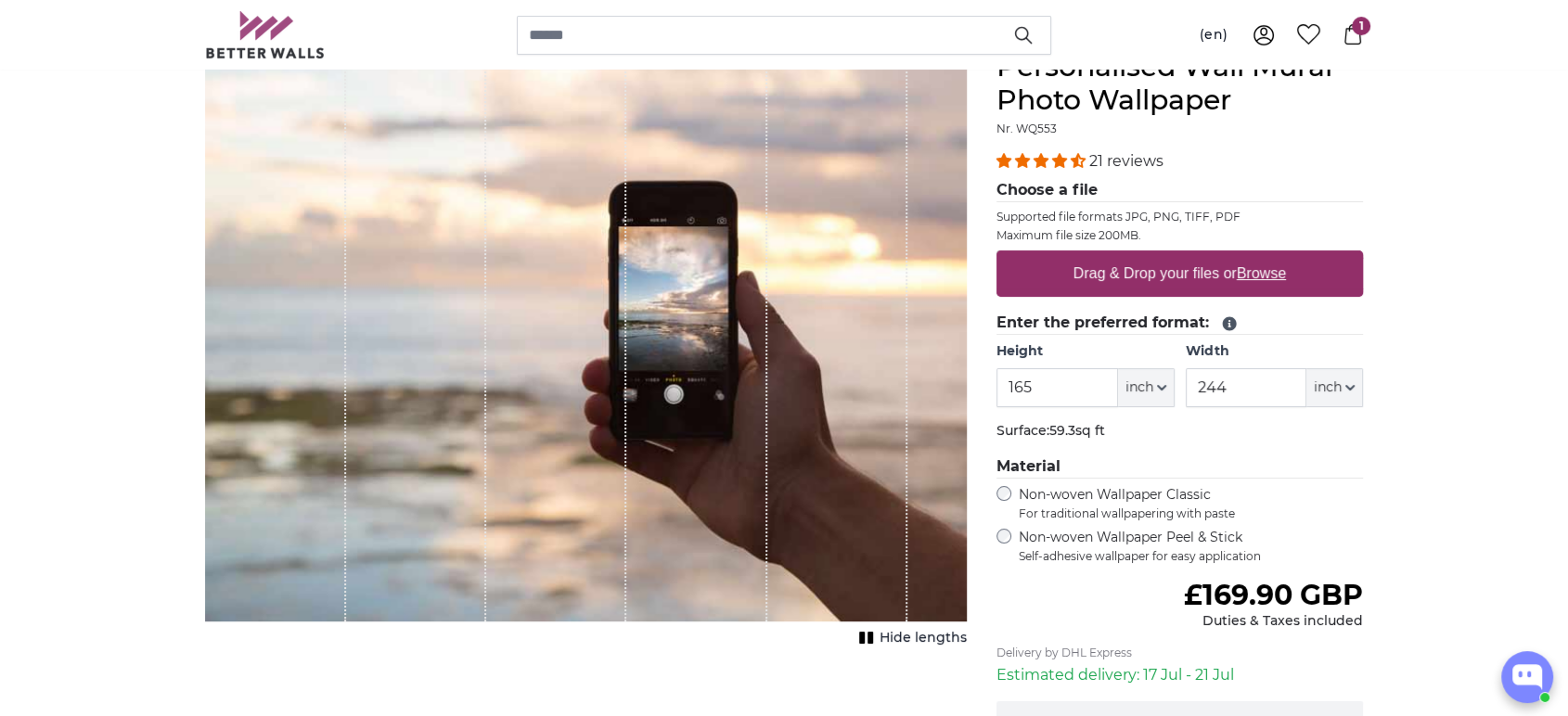click on "Non-woven Wallpaper Peel & Stick
Self-adhesive wallpaper for easy application" at bounding box center [1190, 546] 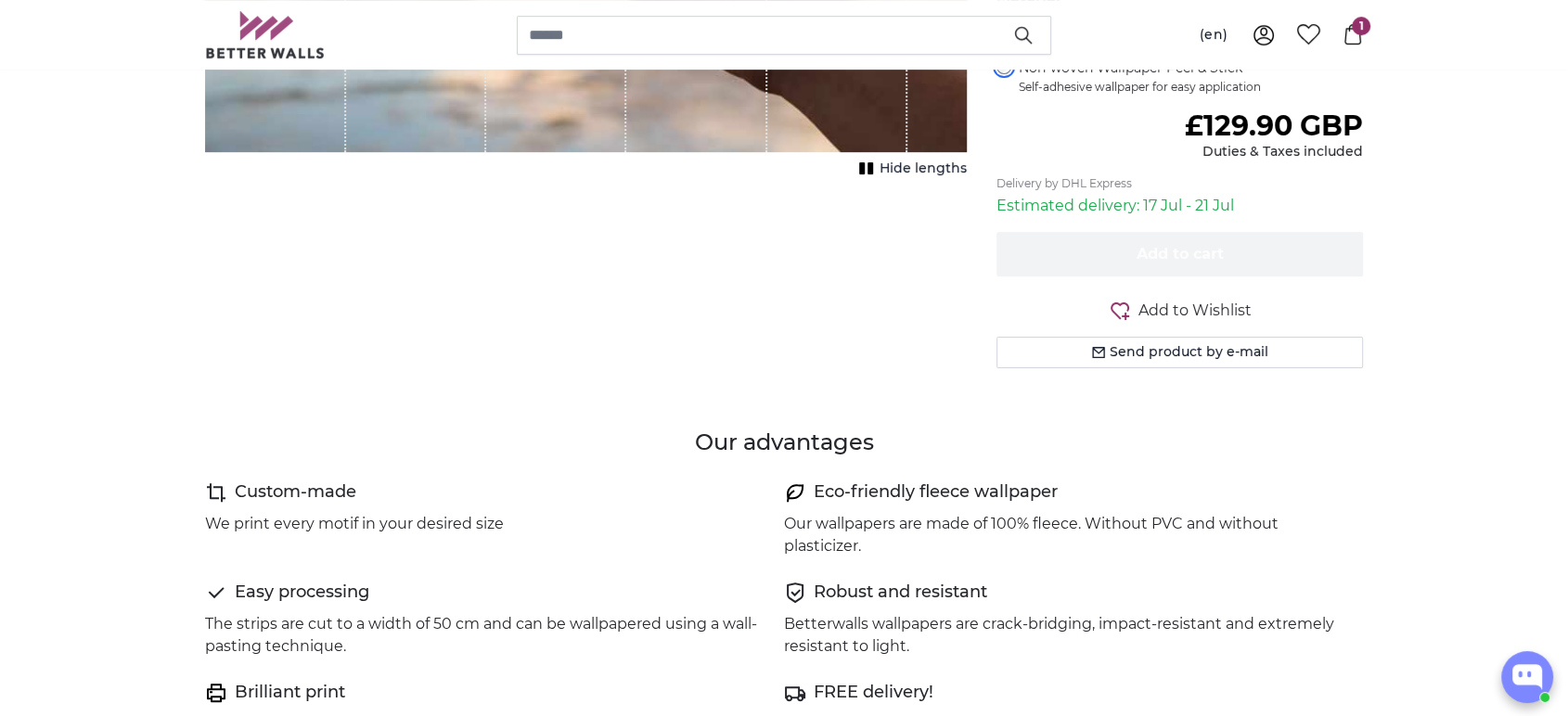 scroll, scrollTop: 913, scrollLeft: 0, axis: vertical 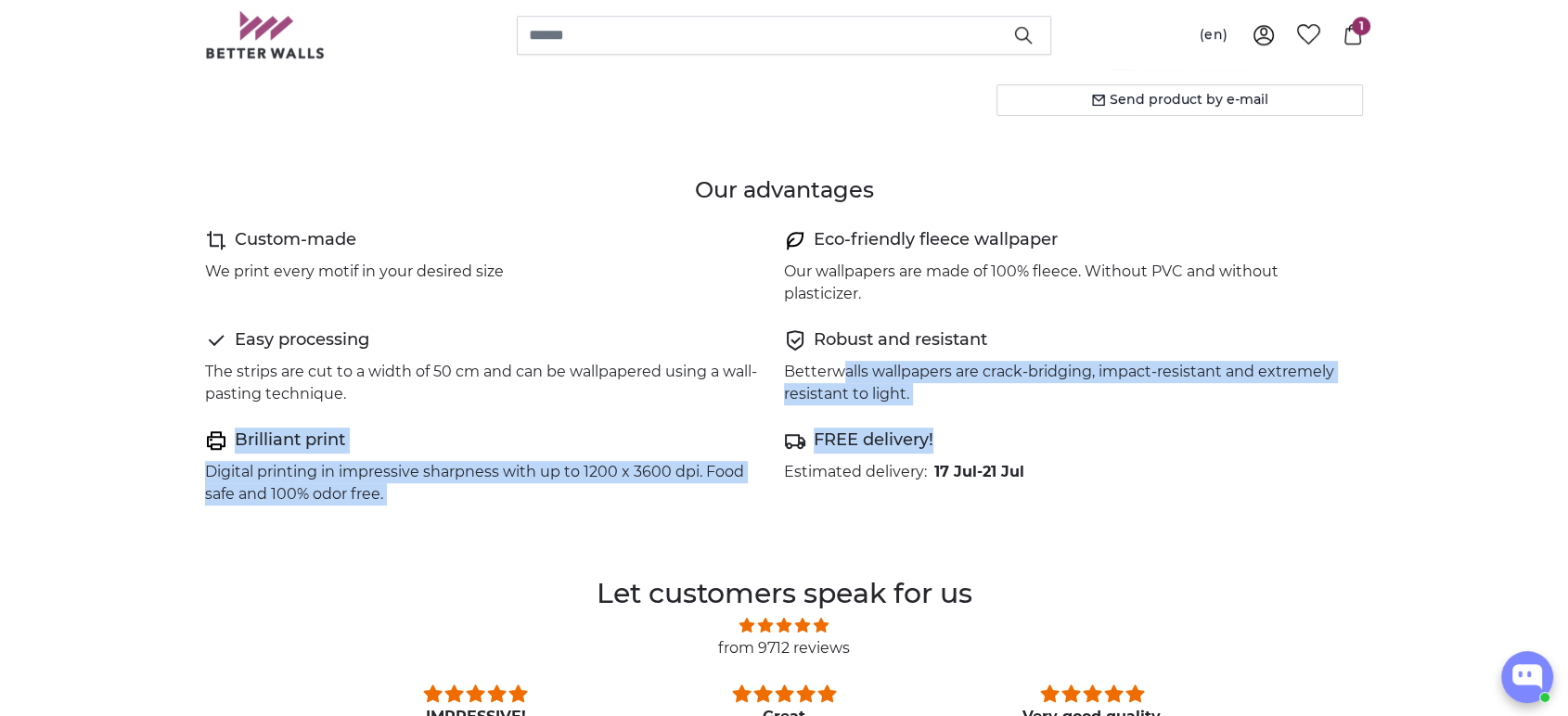 drag, startPoint x: 983, startPoint y: 370, endPoint x: 1108, endPoint y: 427, distance: 137.38268 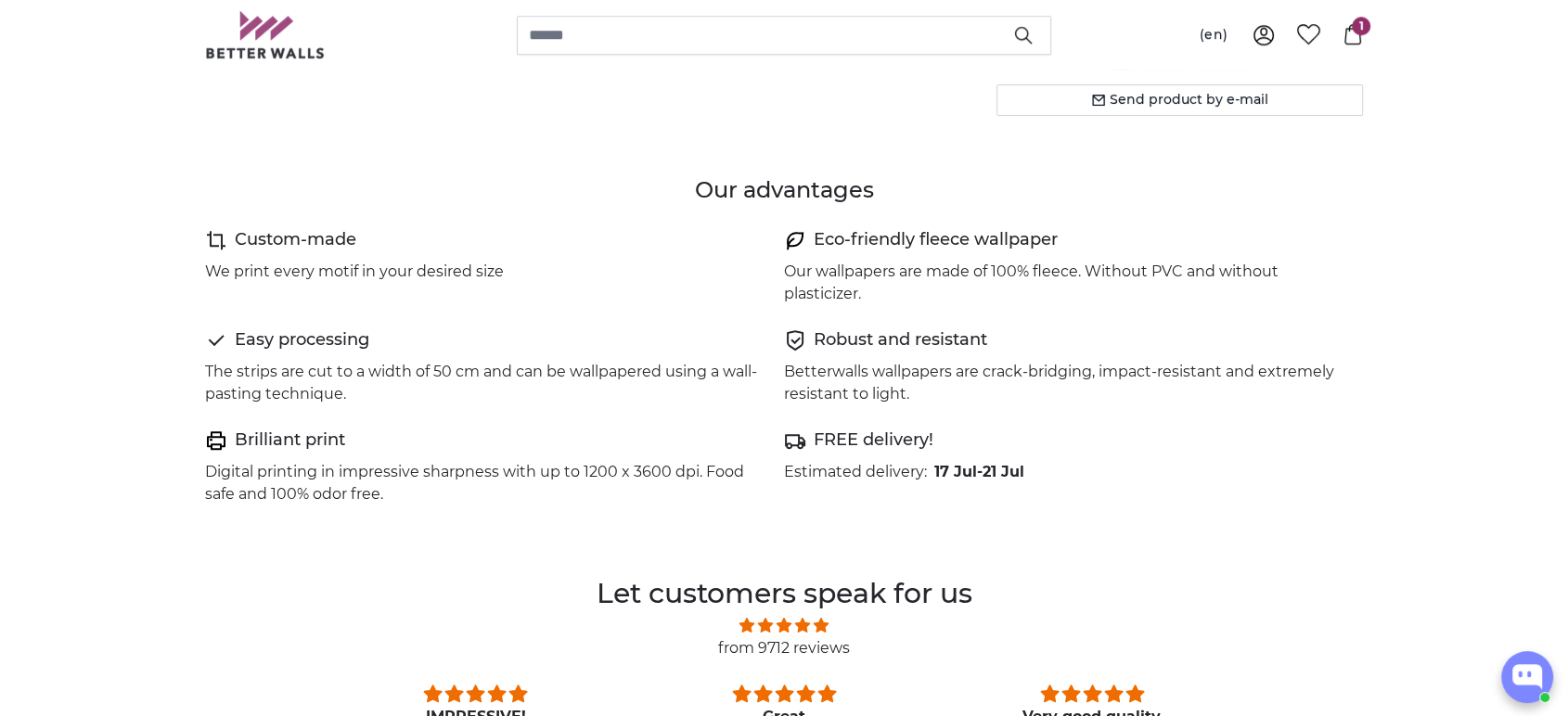 click on "Robust and resistant" at bounding box center (1066, 340) 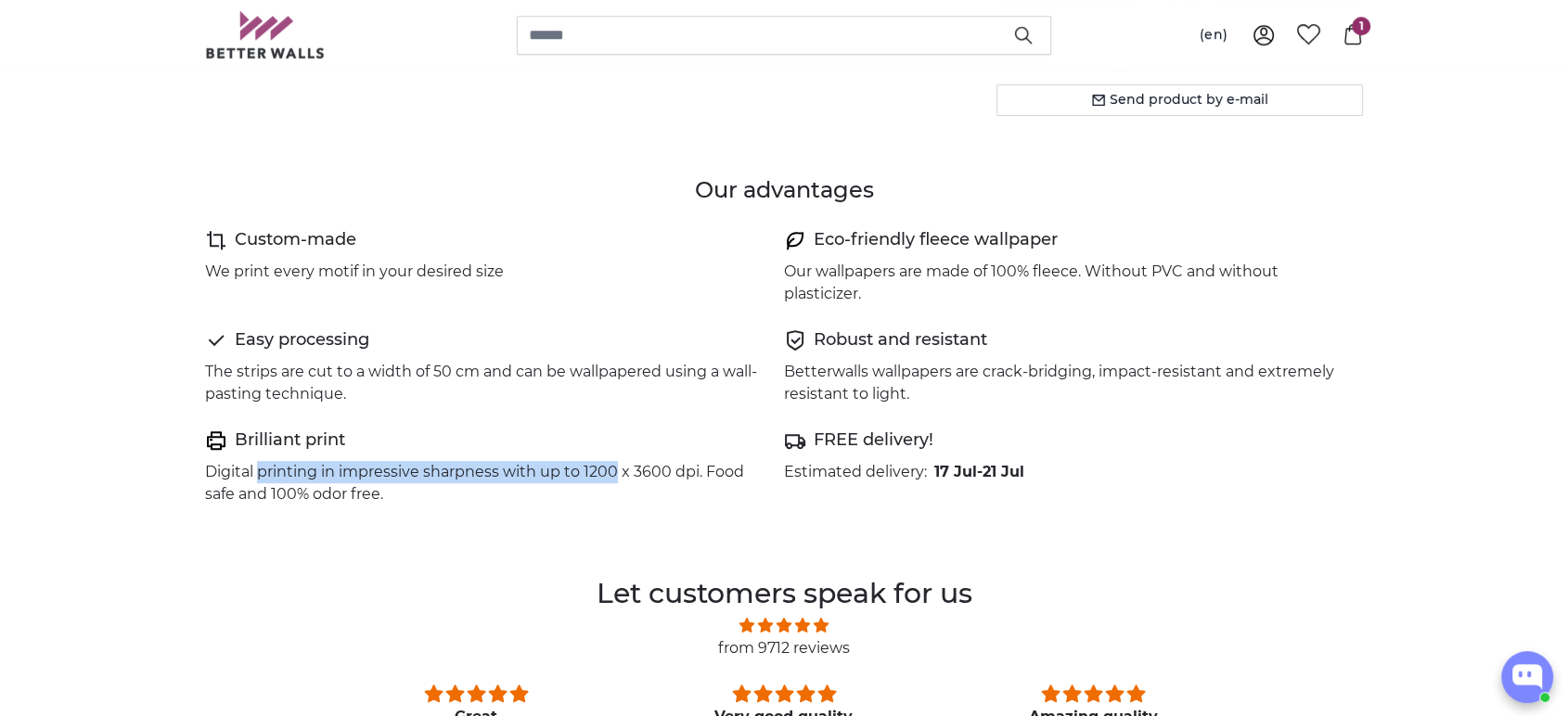 drag, startPoint x: 262, startPoint y: 471, endPoint x: 617, endPoint y: 464, distance: 355.06901 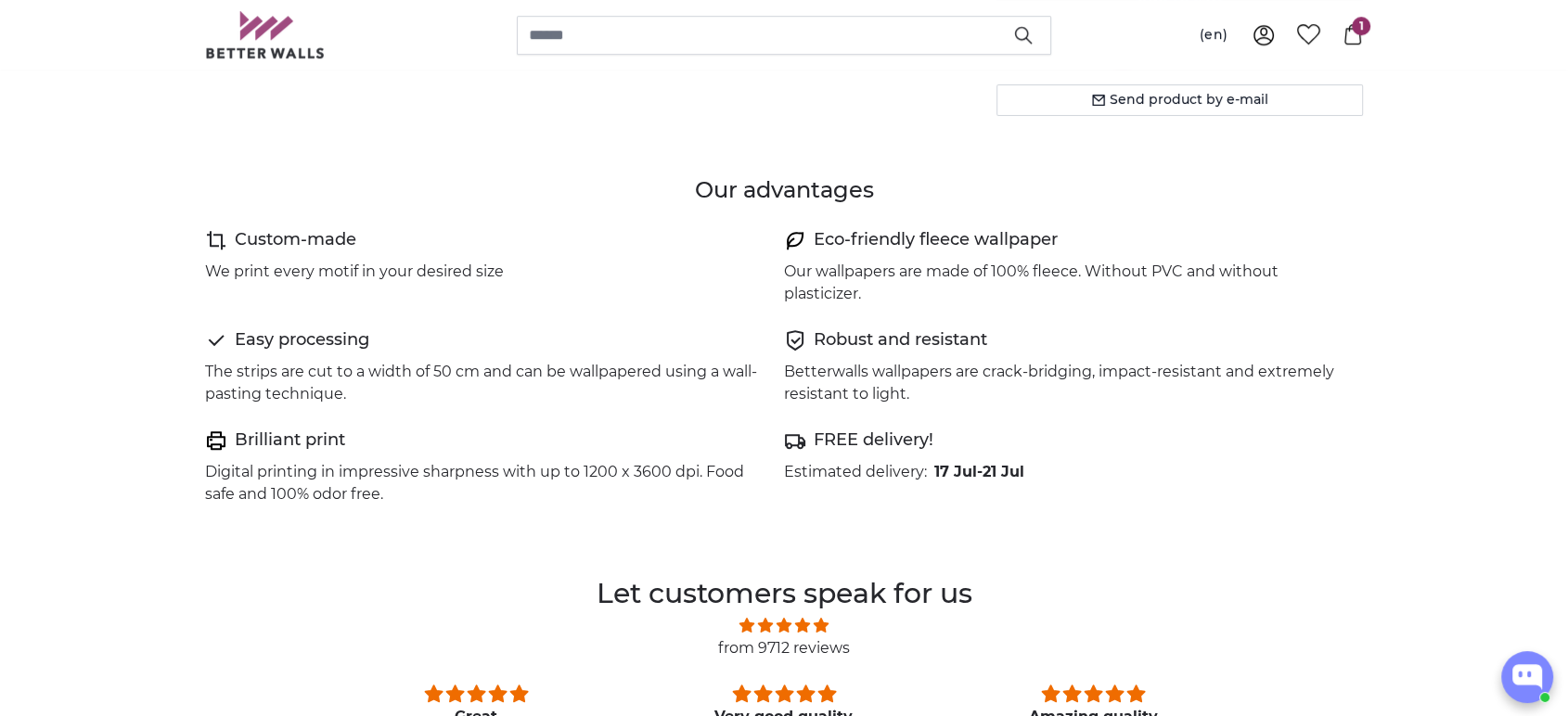 click on "Custom-made
We print every motif in your desired size
Eco-friendly fleece wallpaper
Our wallpapers are made of 100% fleece. Without PVC and without plasticizer.
Easy processing
The strips are cut to a width of 50 cm and can be wallpapered using a wall-pasting technique.
Robust and resistant
Betterwalls wallpapers are crack-bridging, impact-resistant and extremely resistant to light.
Brilliant print
Digital printing in impressive sharpness with up to 1200 x 3600 dpi. Food safe and 100% odor free.
FREE delivery!
Estimated delivery:
17 Jul" at bounding box center [784, 377] 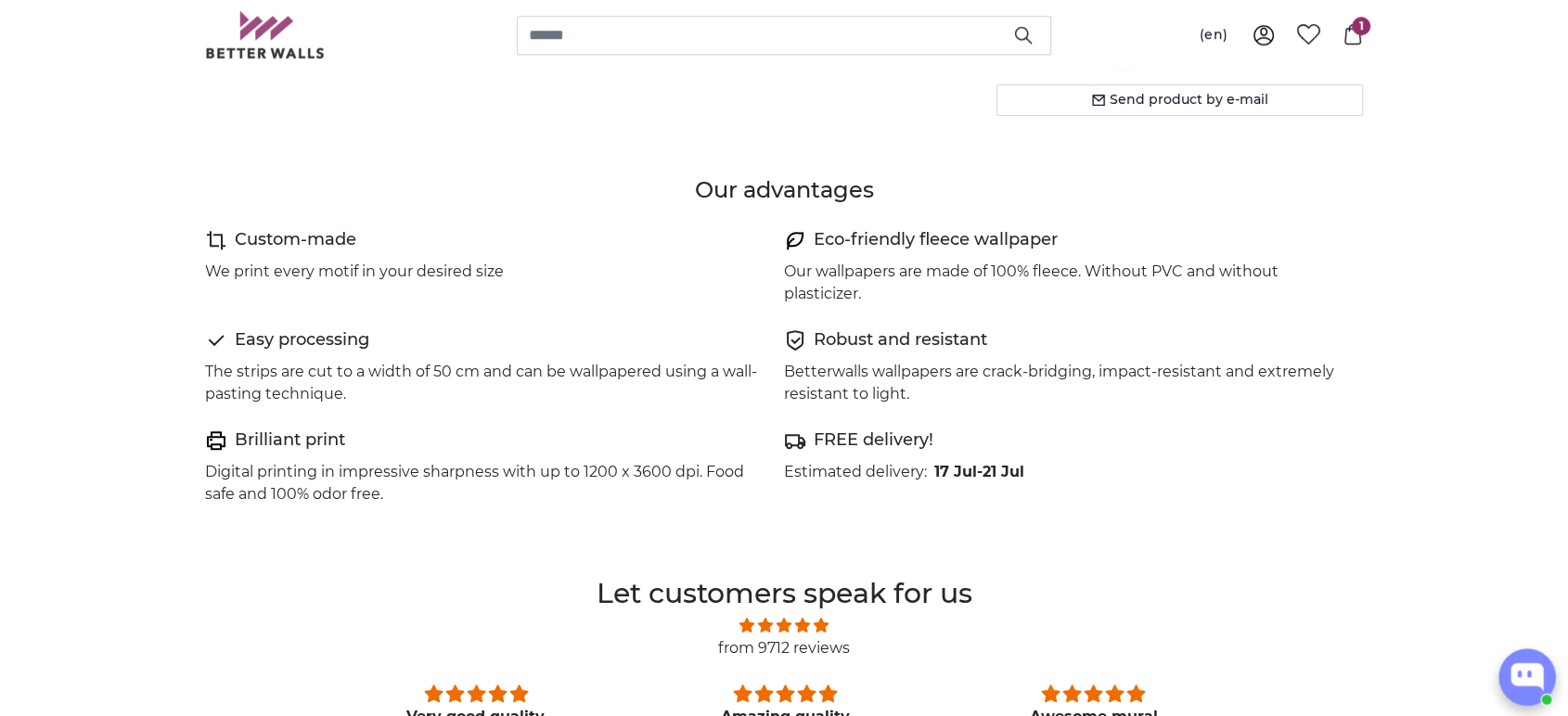 click 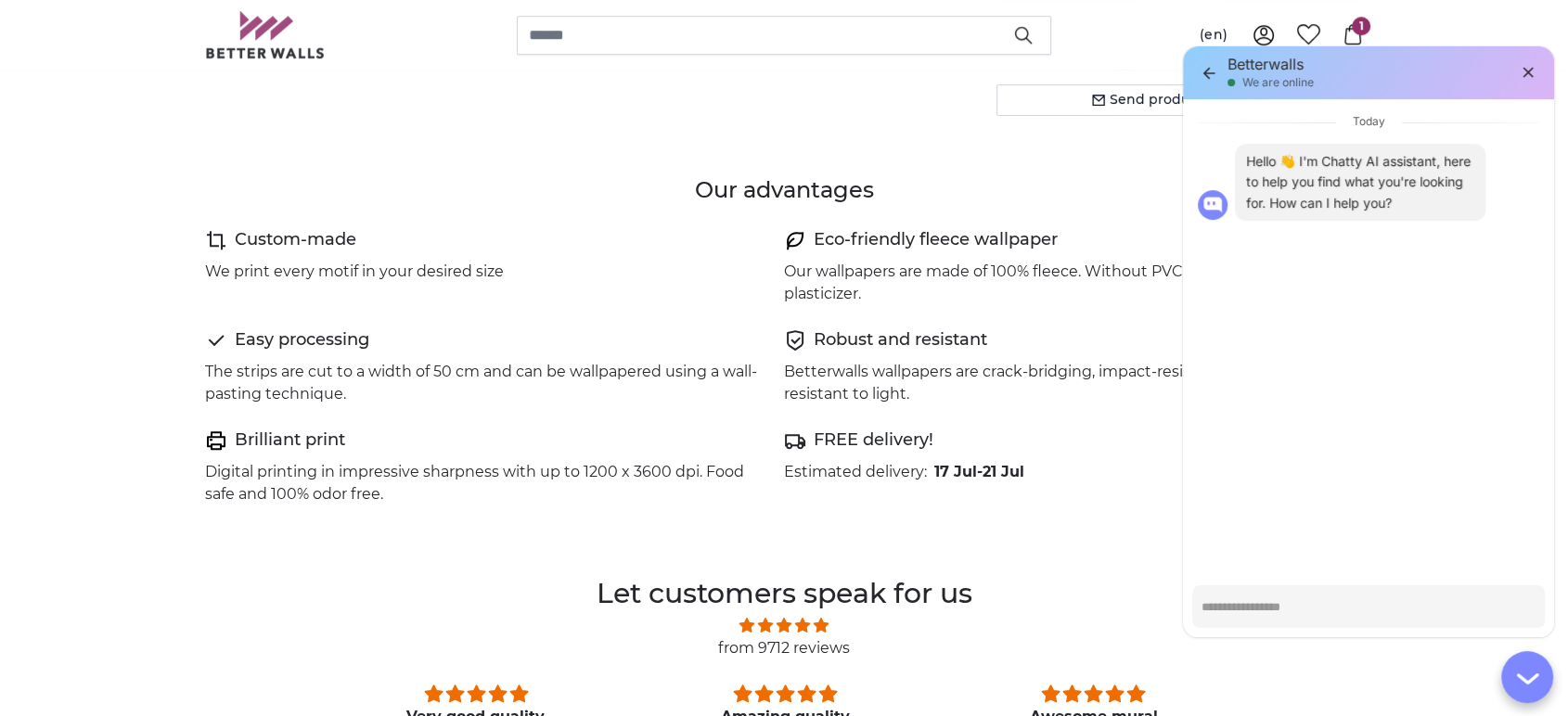 click on "*" 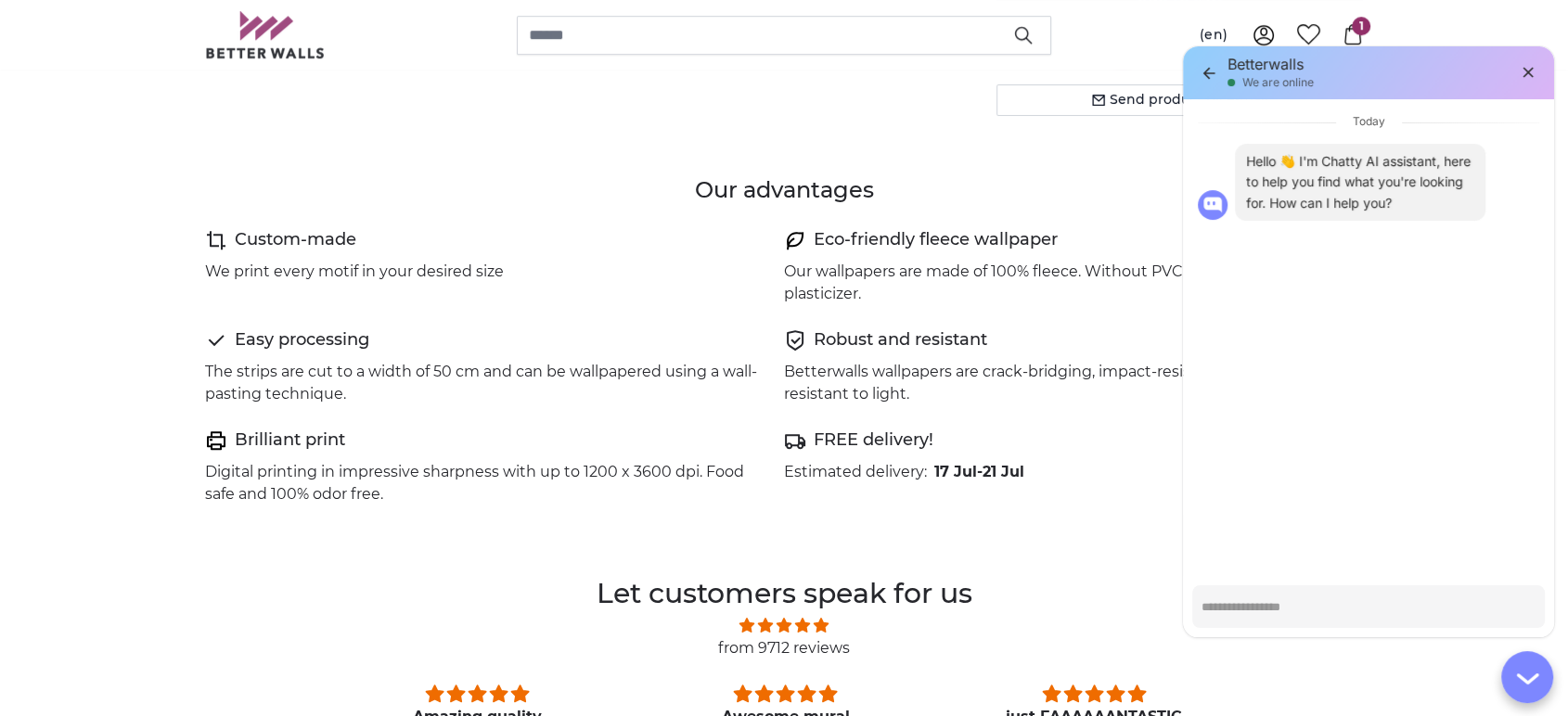type on "*" 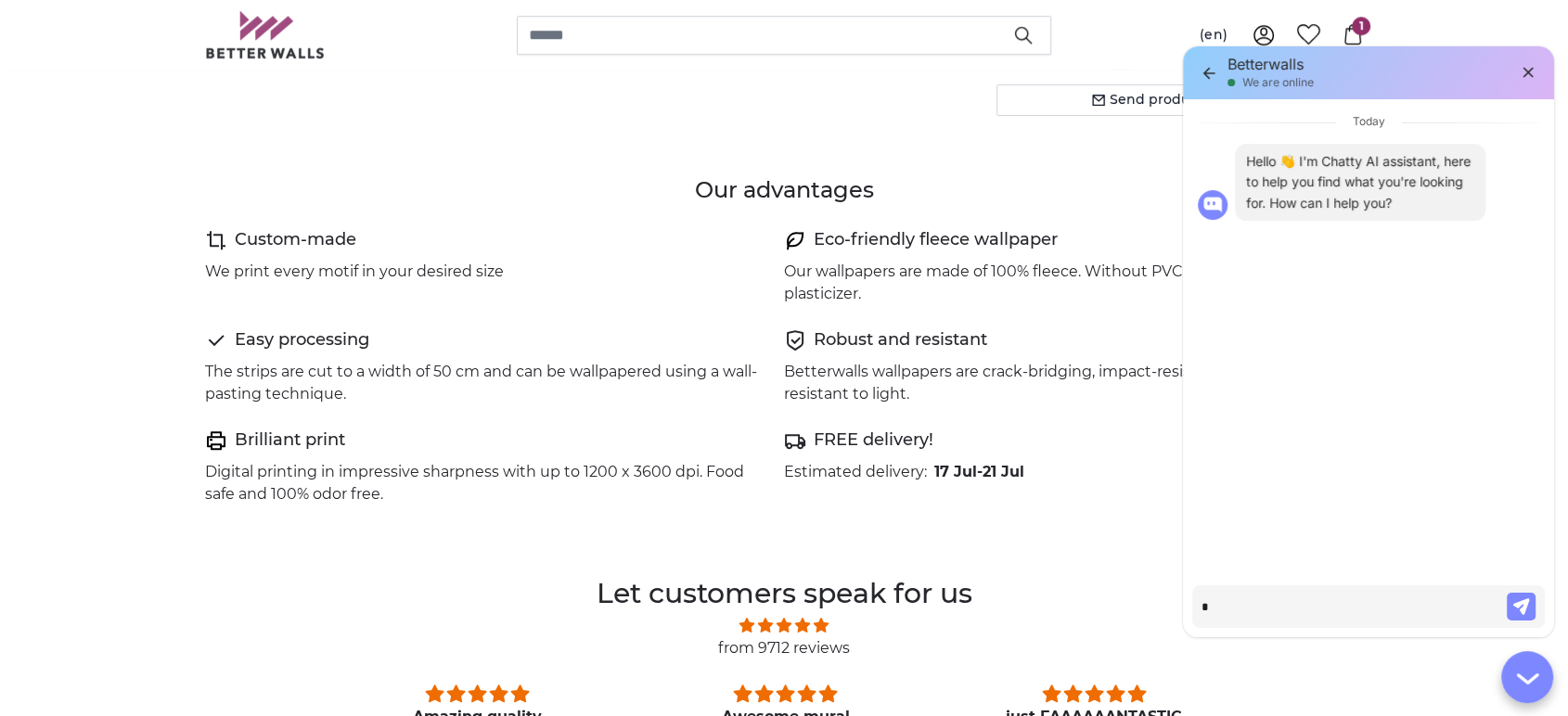 type on "*" 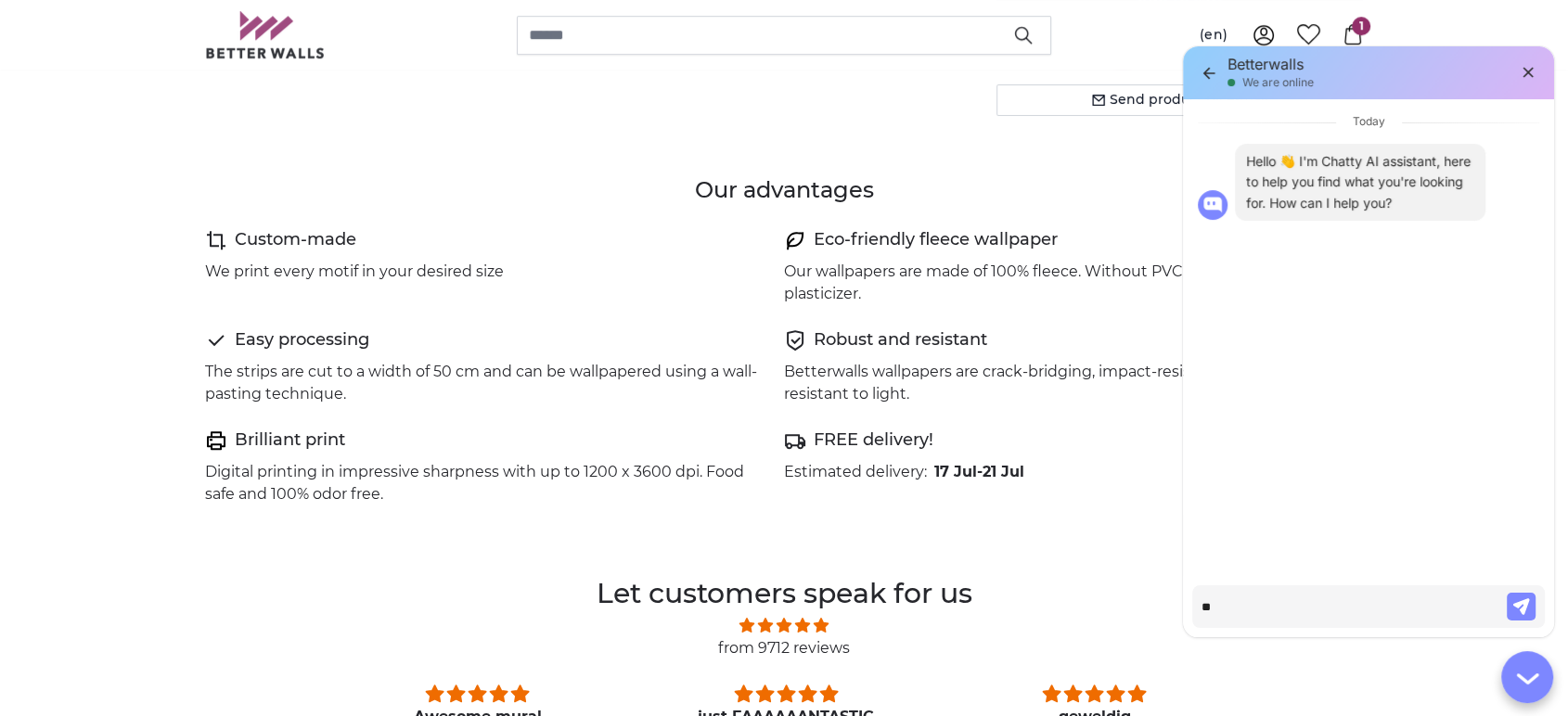 type on "***" 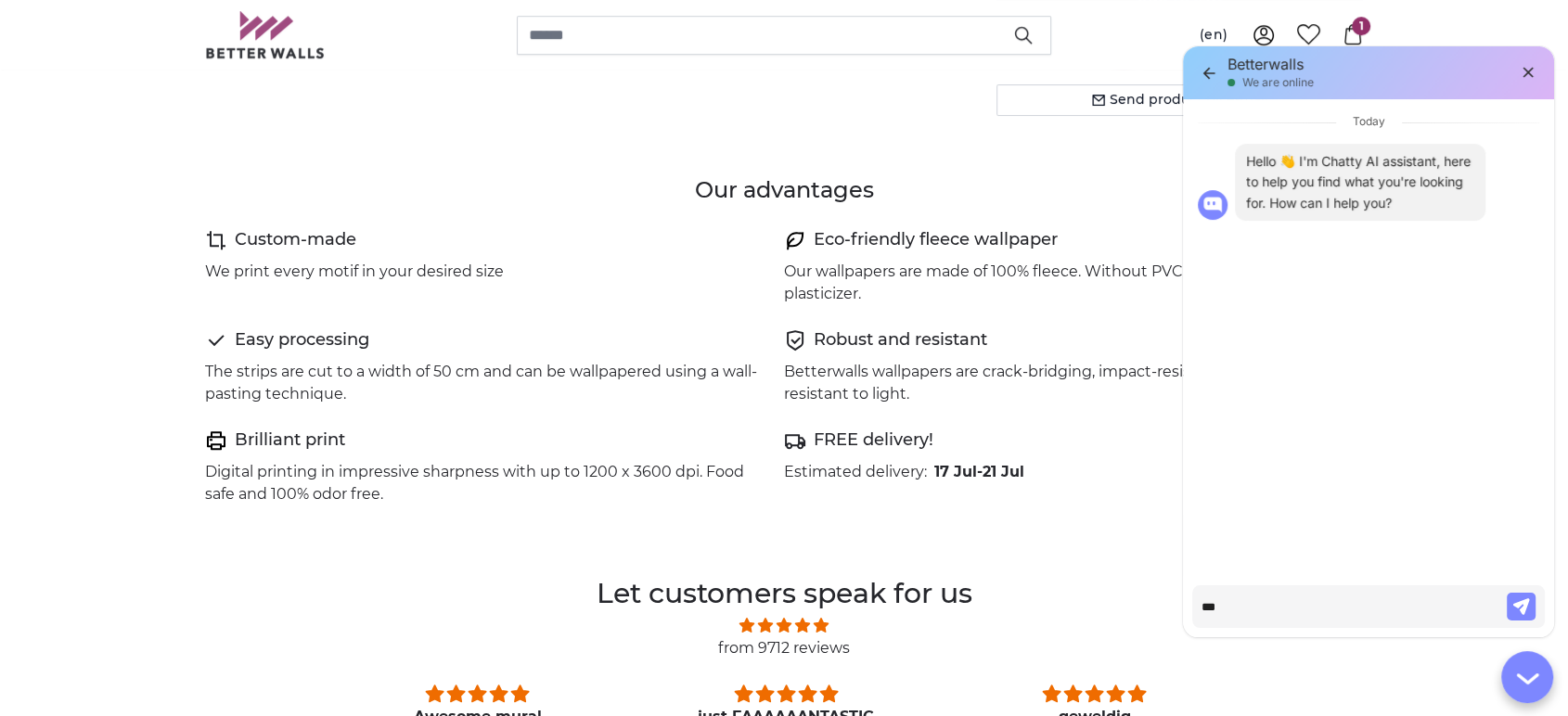 type on "****" 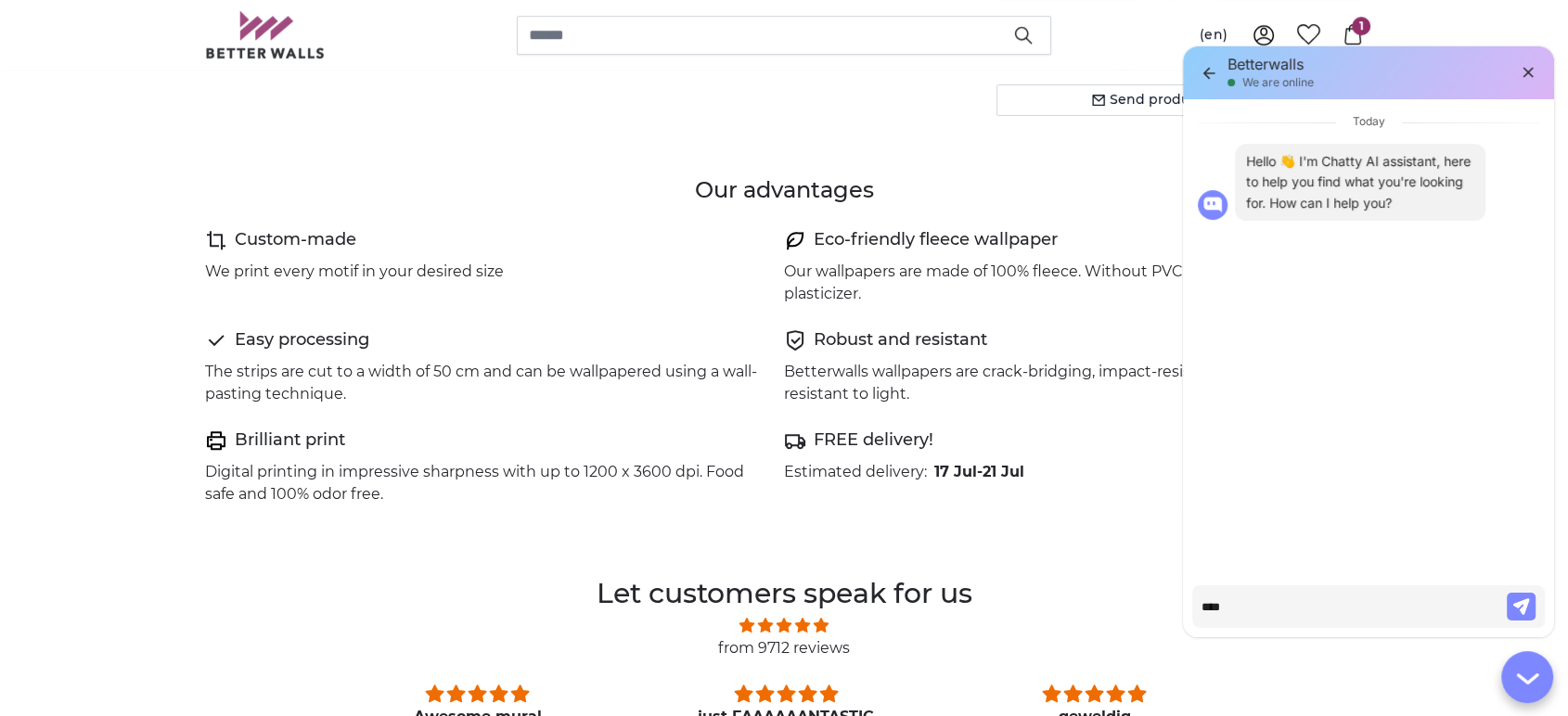 type on "*****" 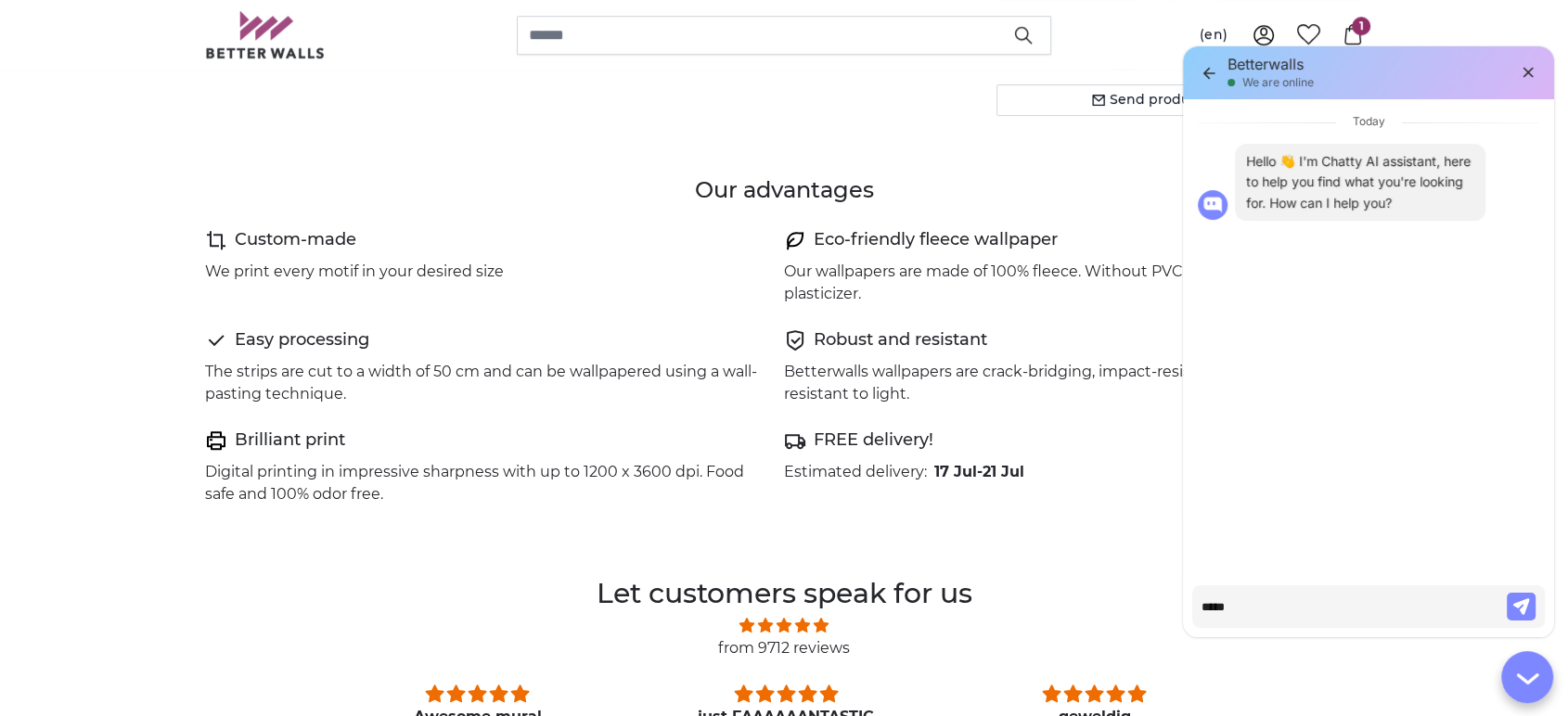 type on "******" 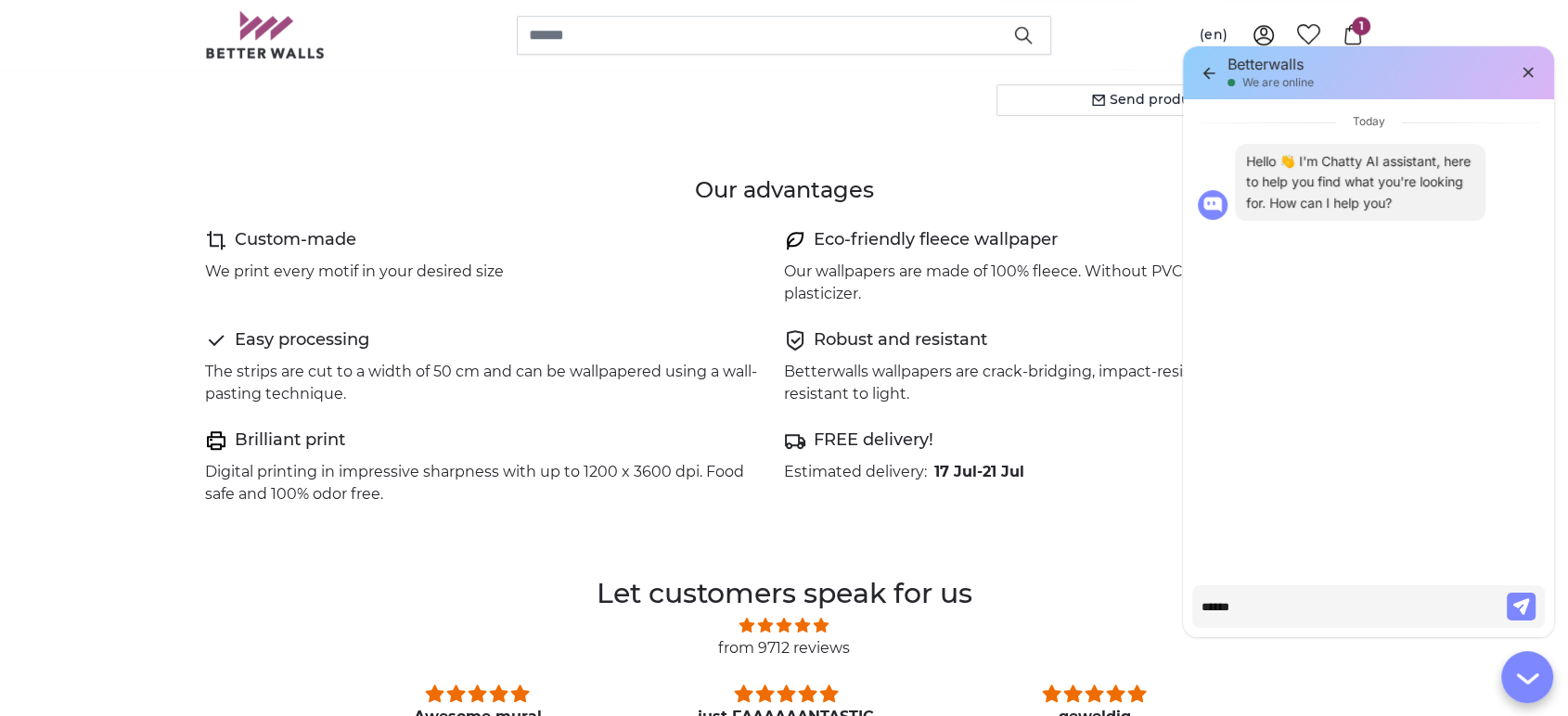 type on "*******" 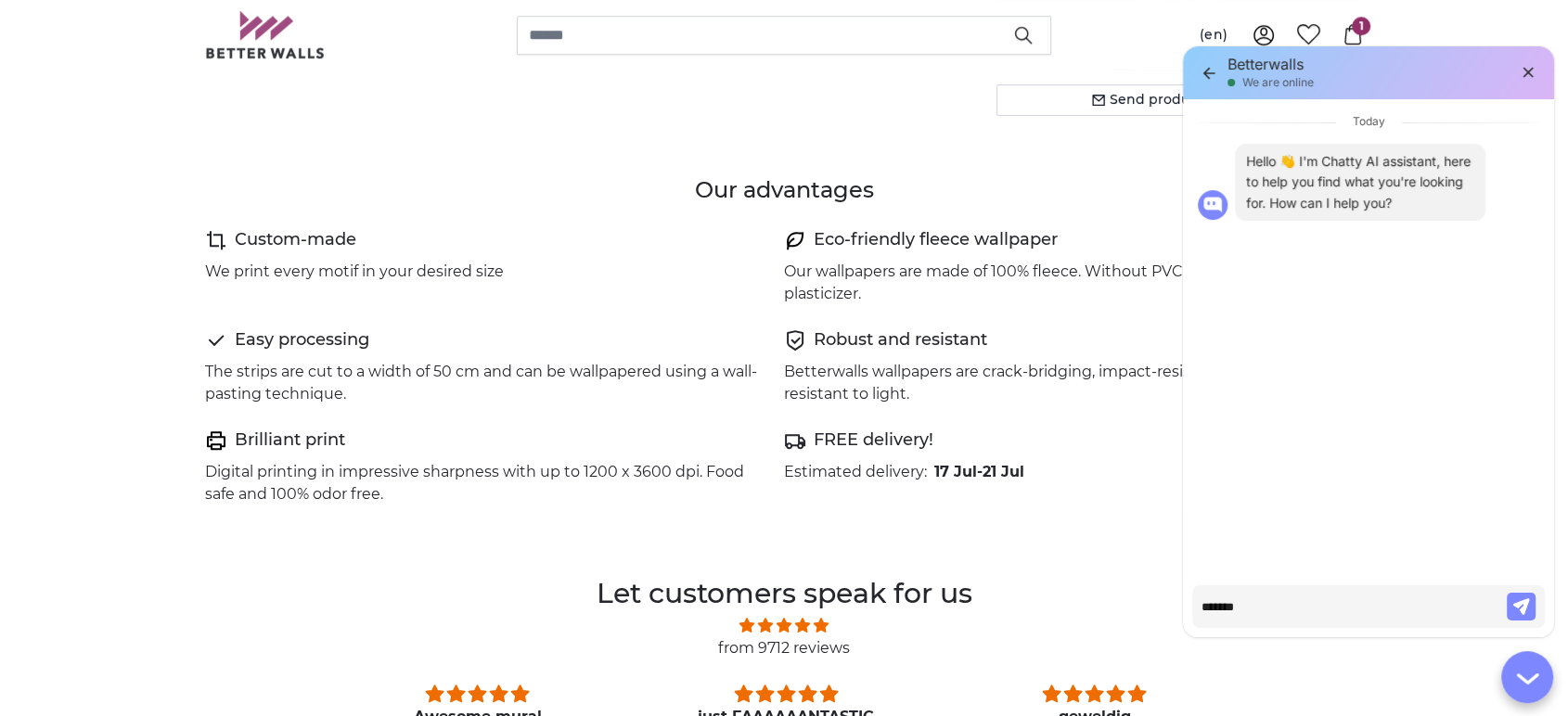 type on "*******" 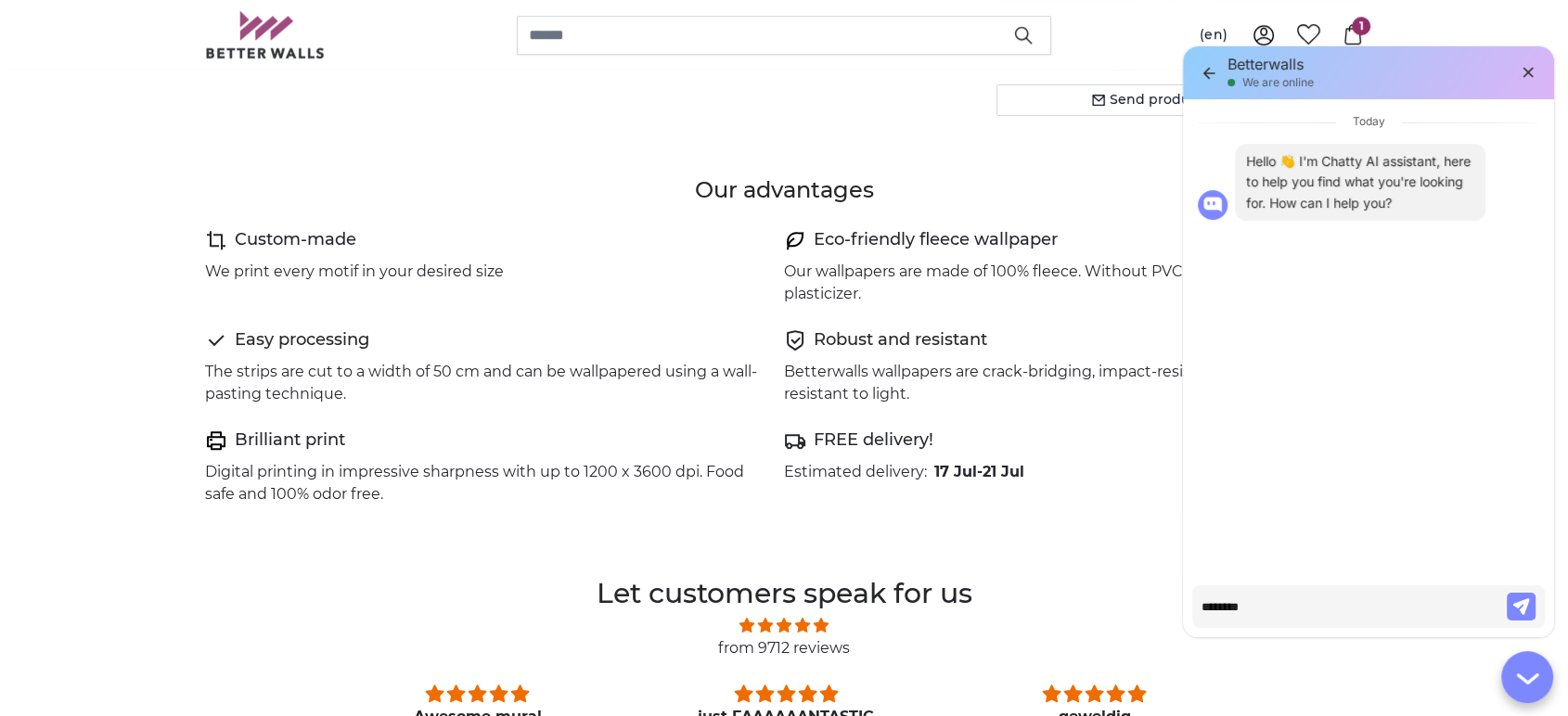 type on "*********" 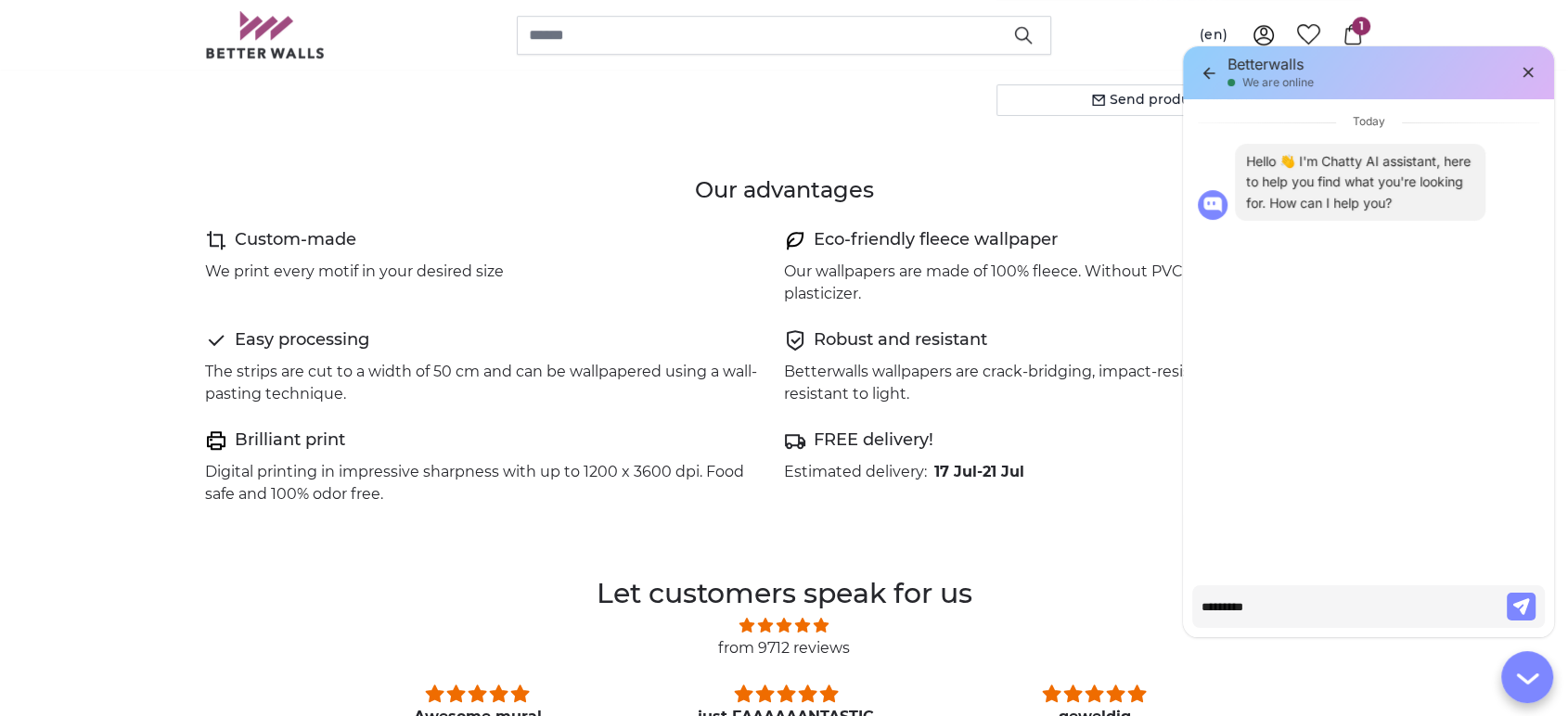 type on "**********" 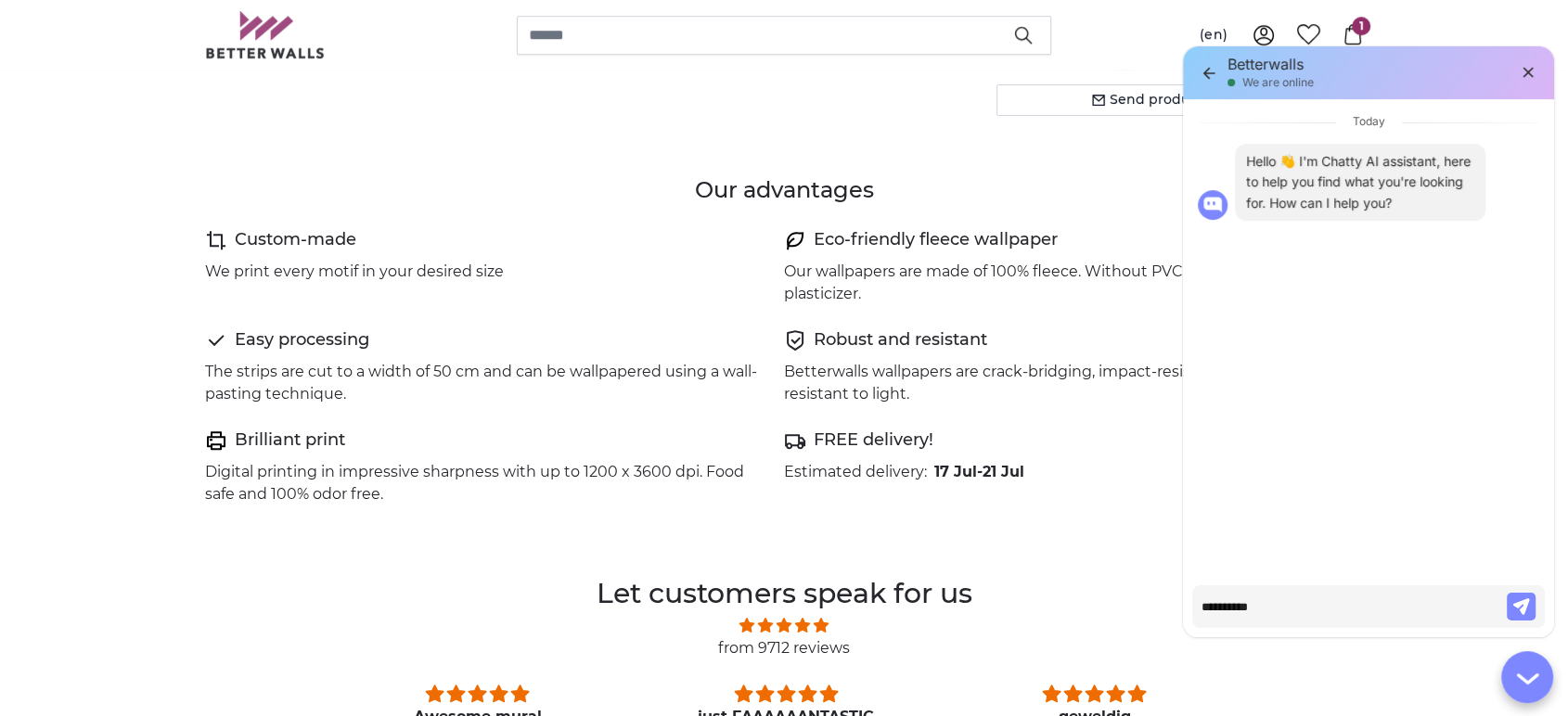 type on "**********" 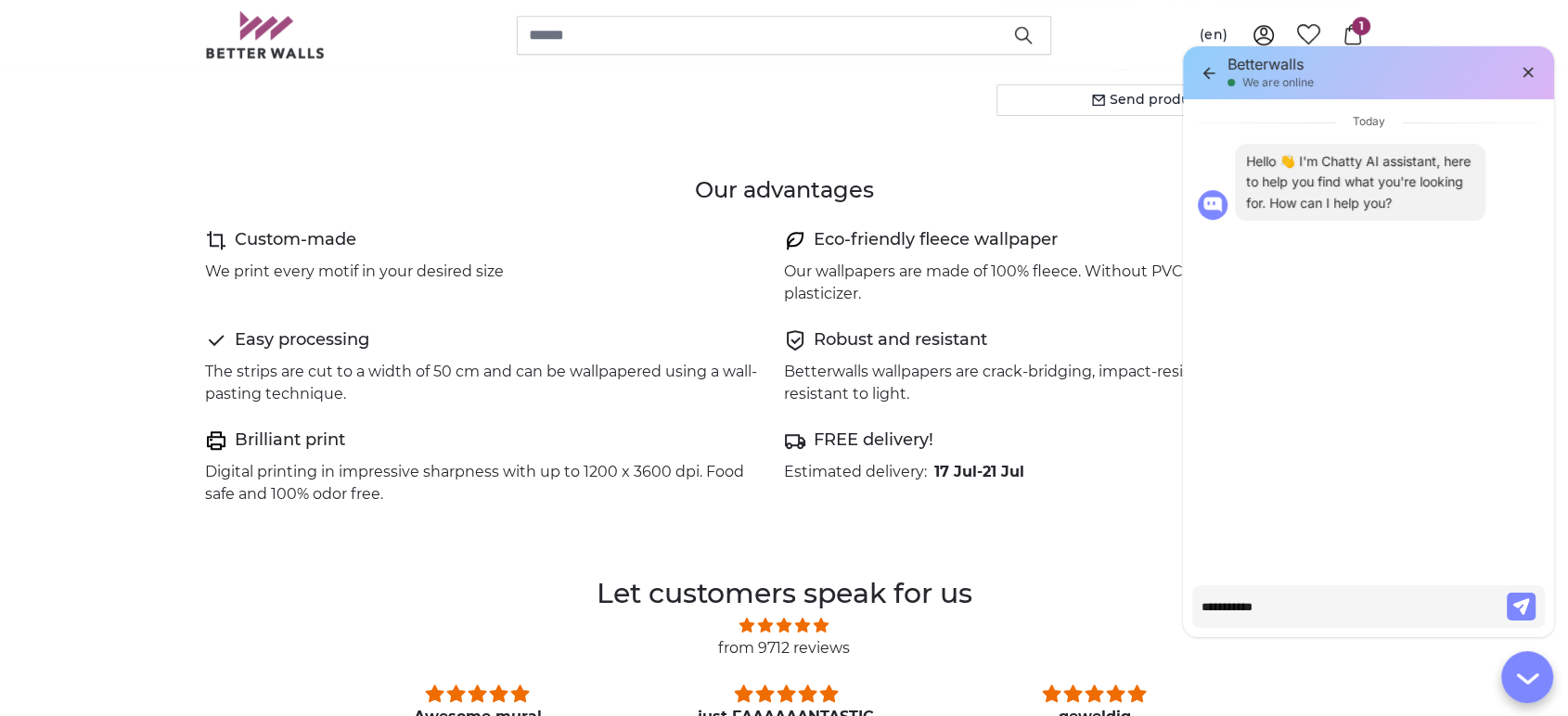 type on "**********" 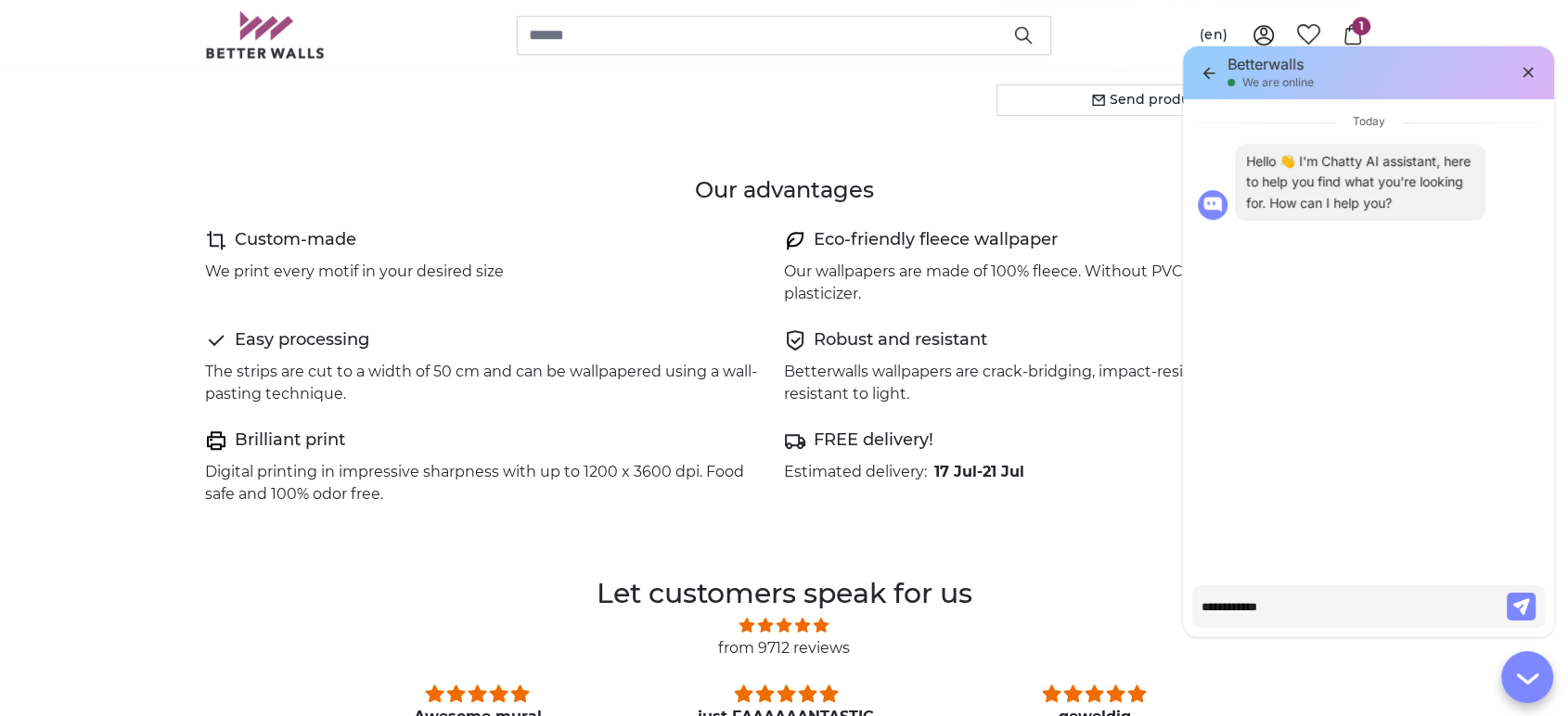 type on "**********" 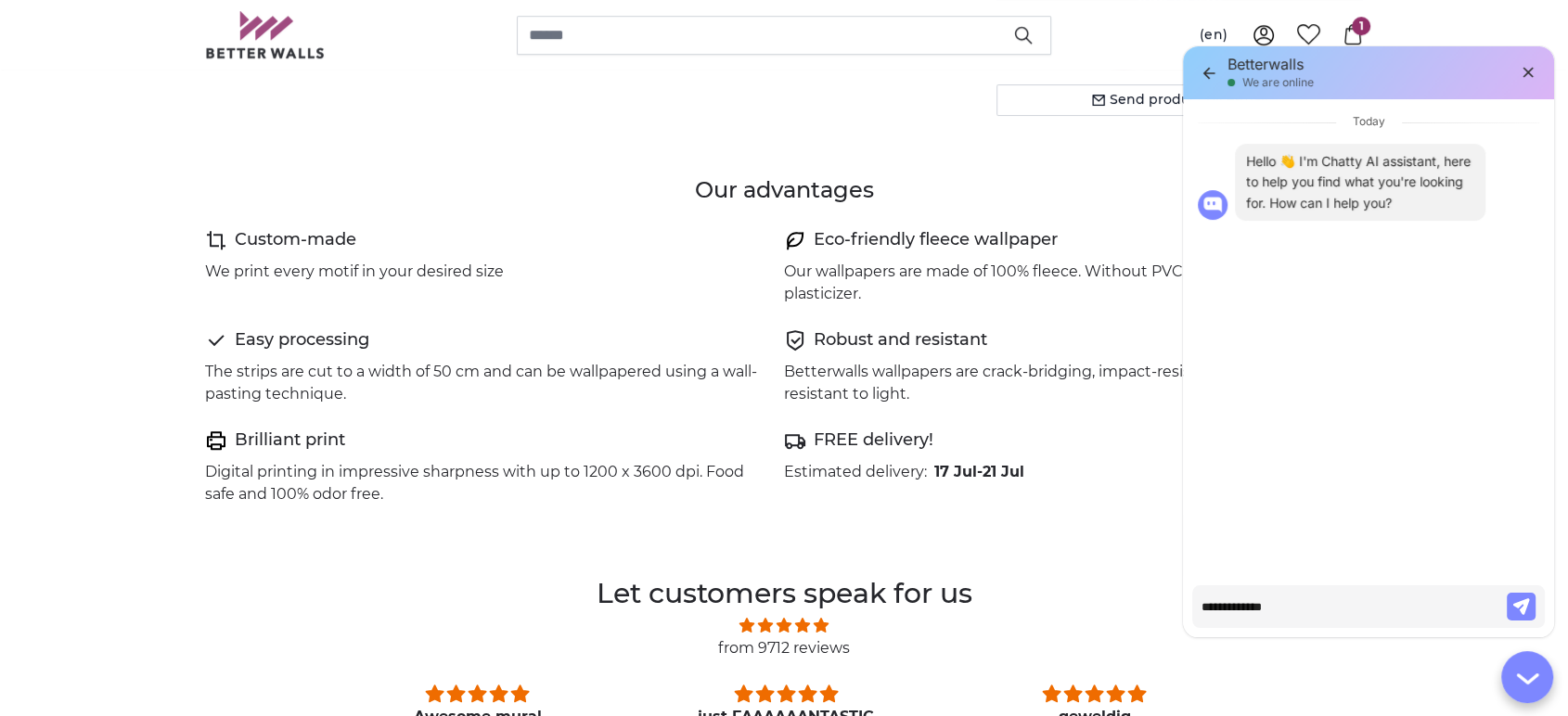type on "**********" 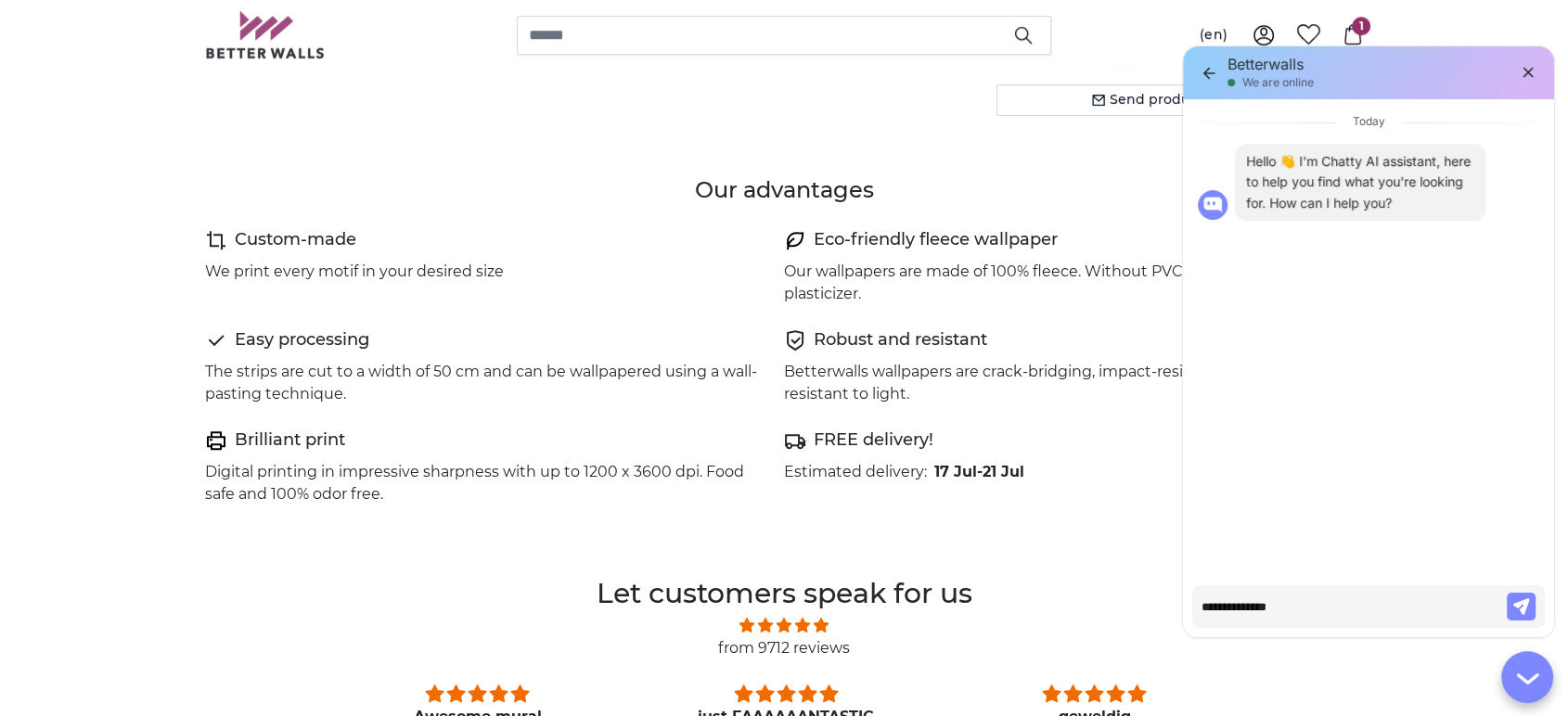 type on "**********" 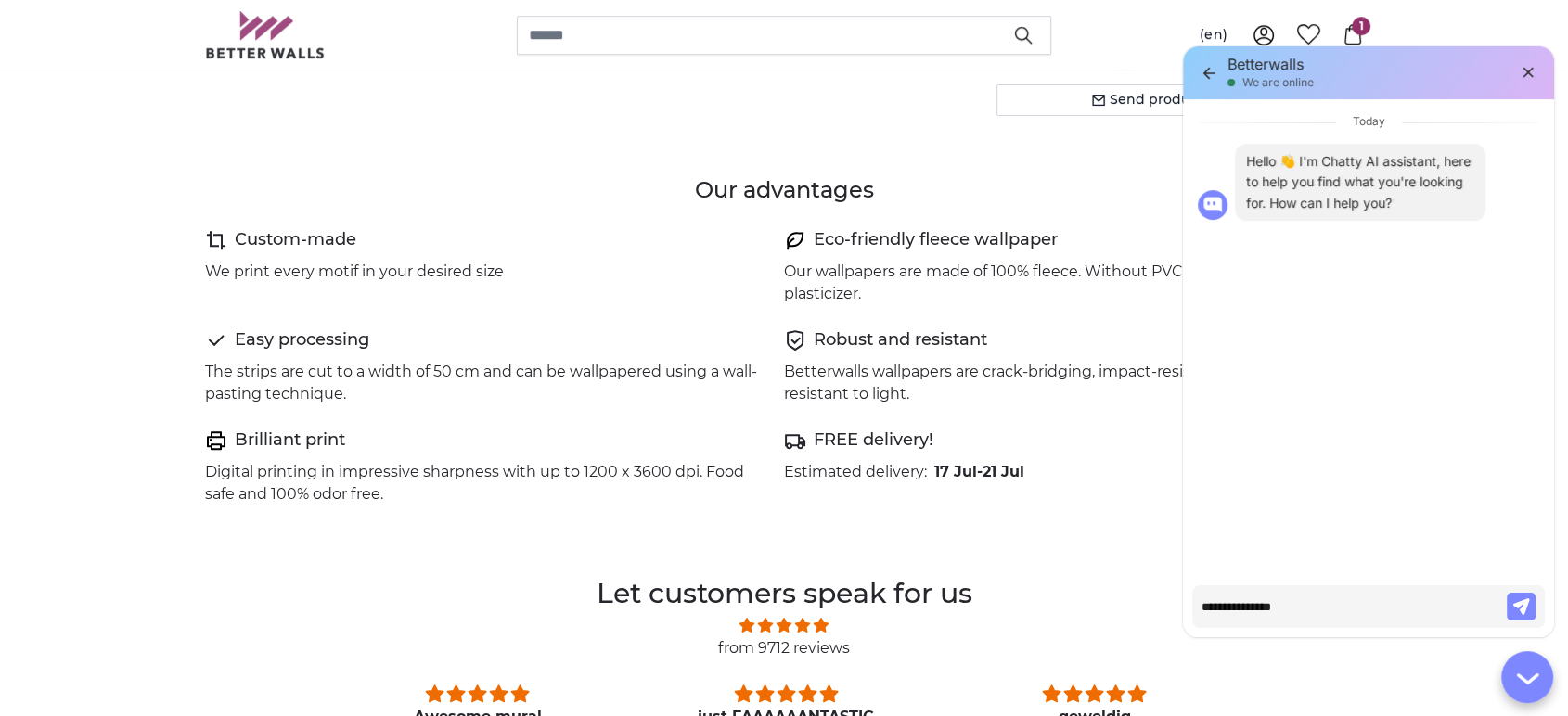 type on "**********" 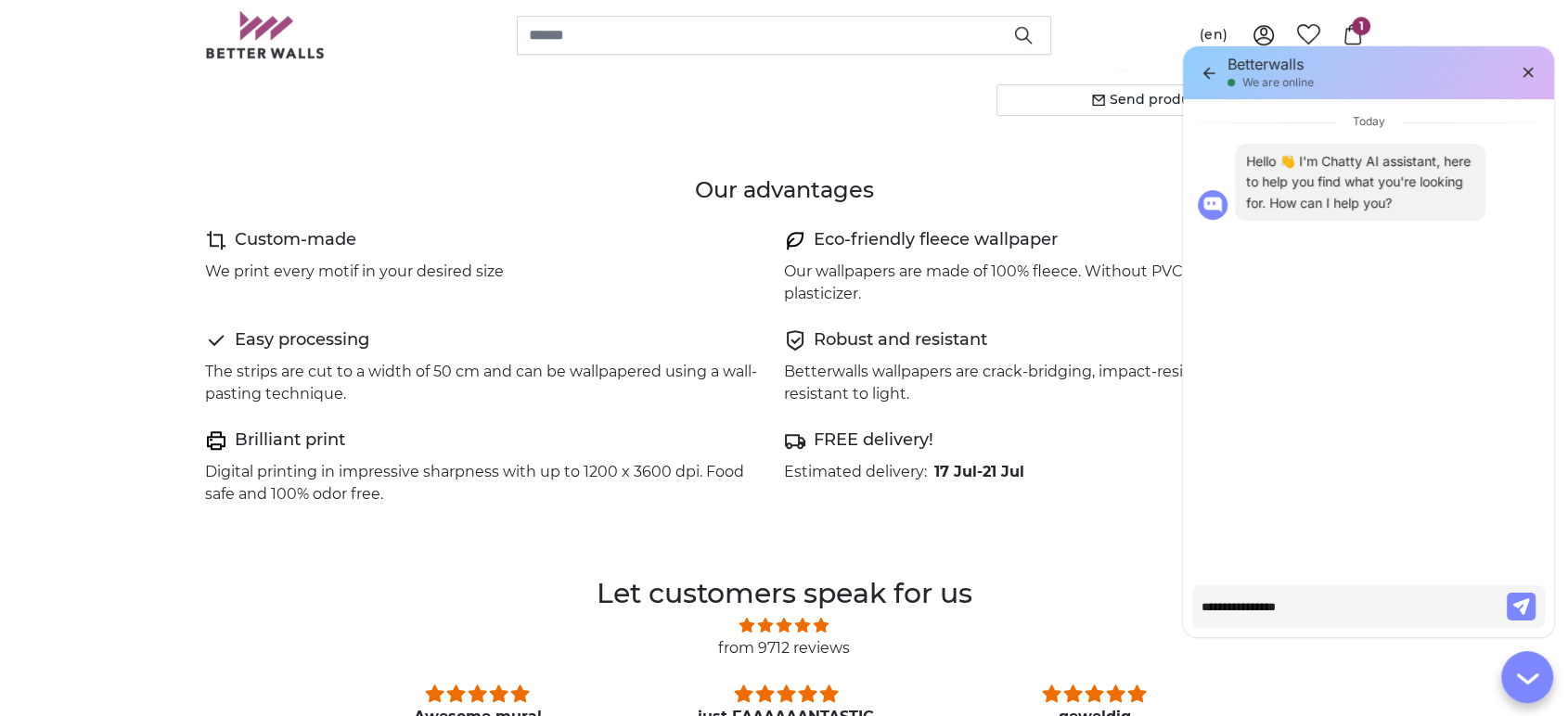 type on "**********" 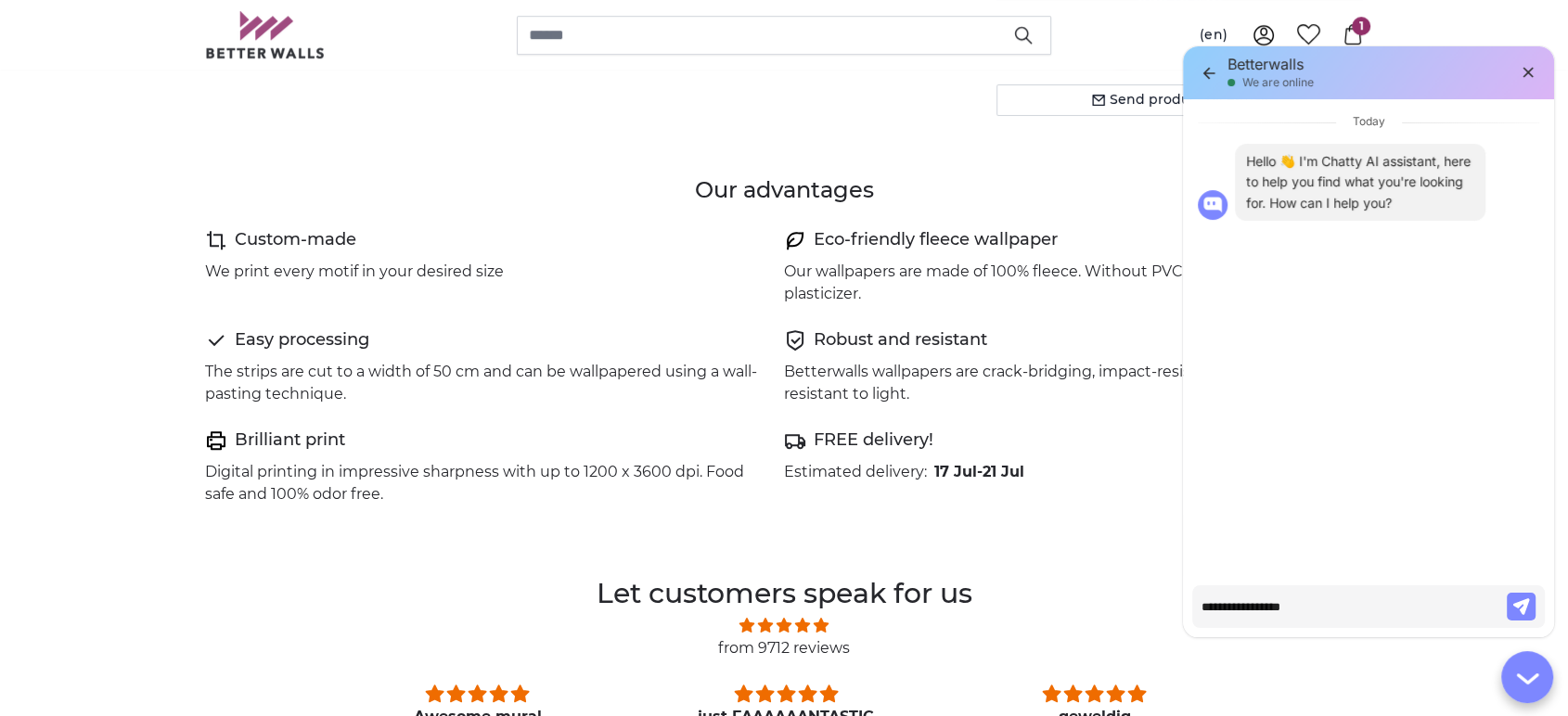 type on "**********" 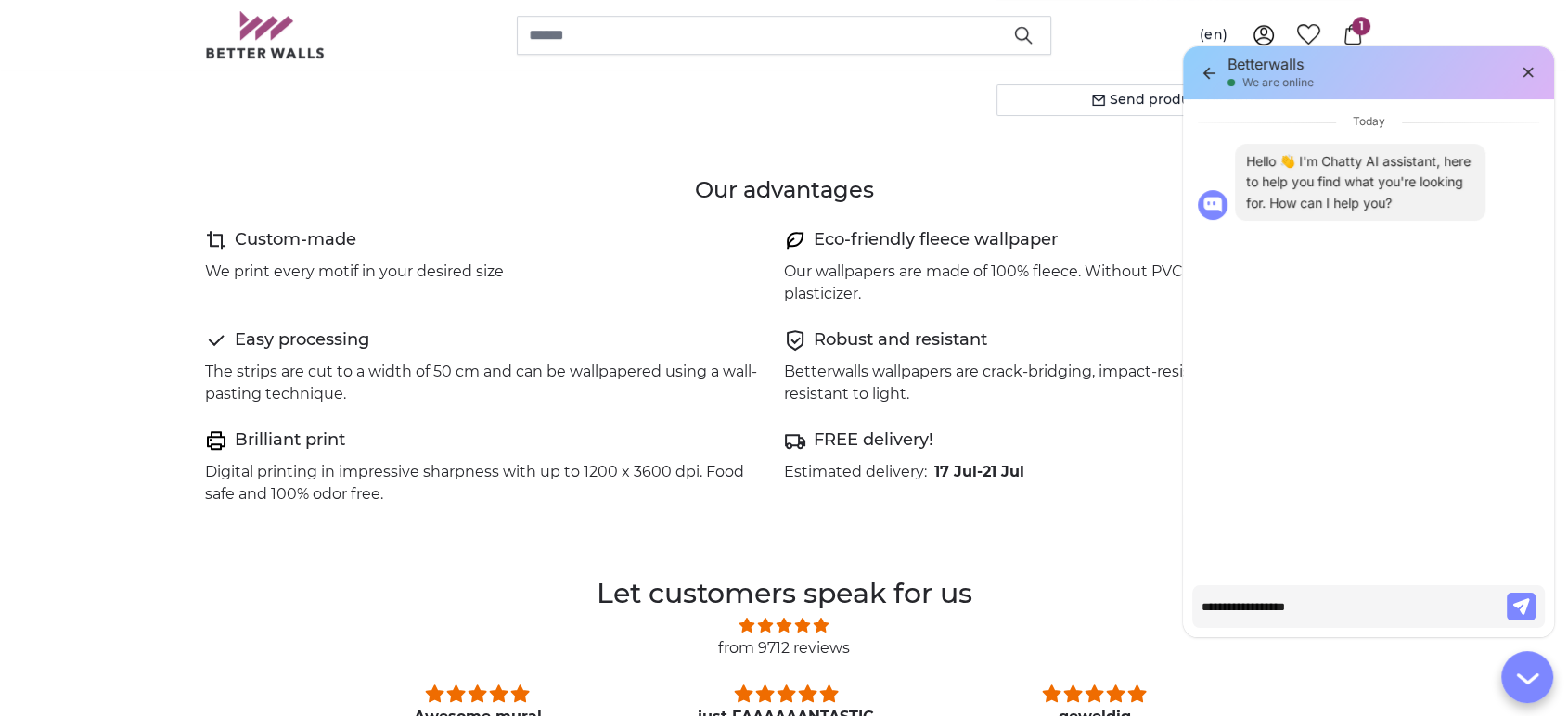 type on "**********" 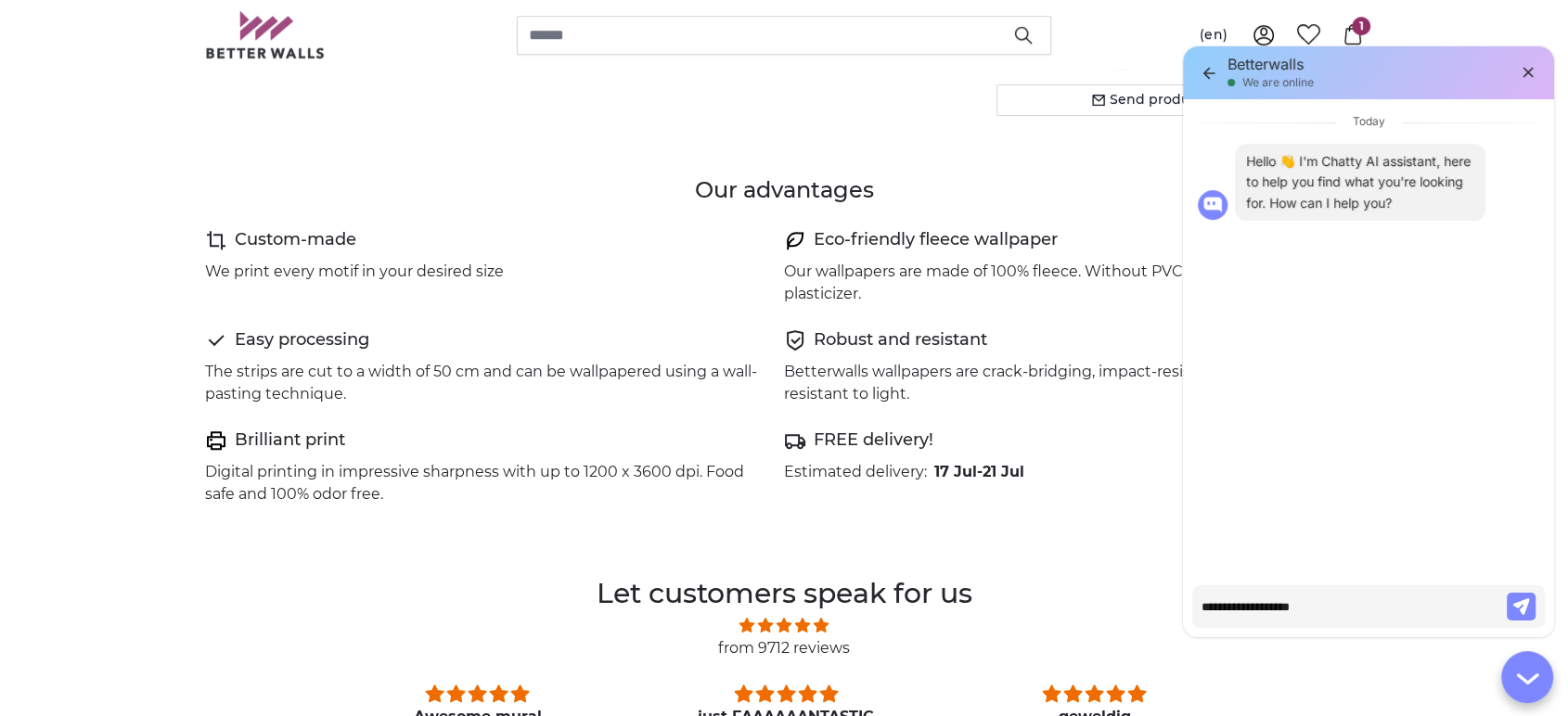 type on "**********" 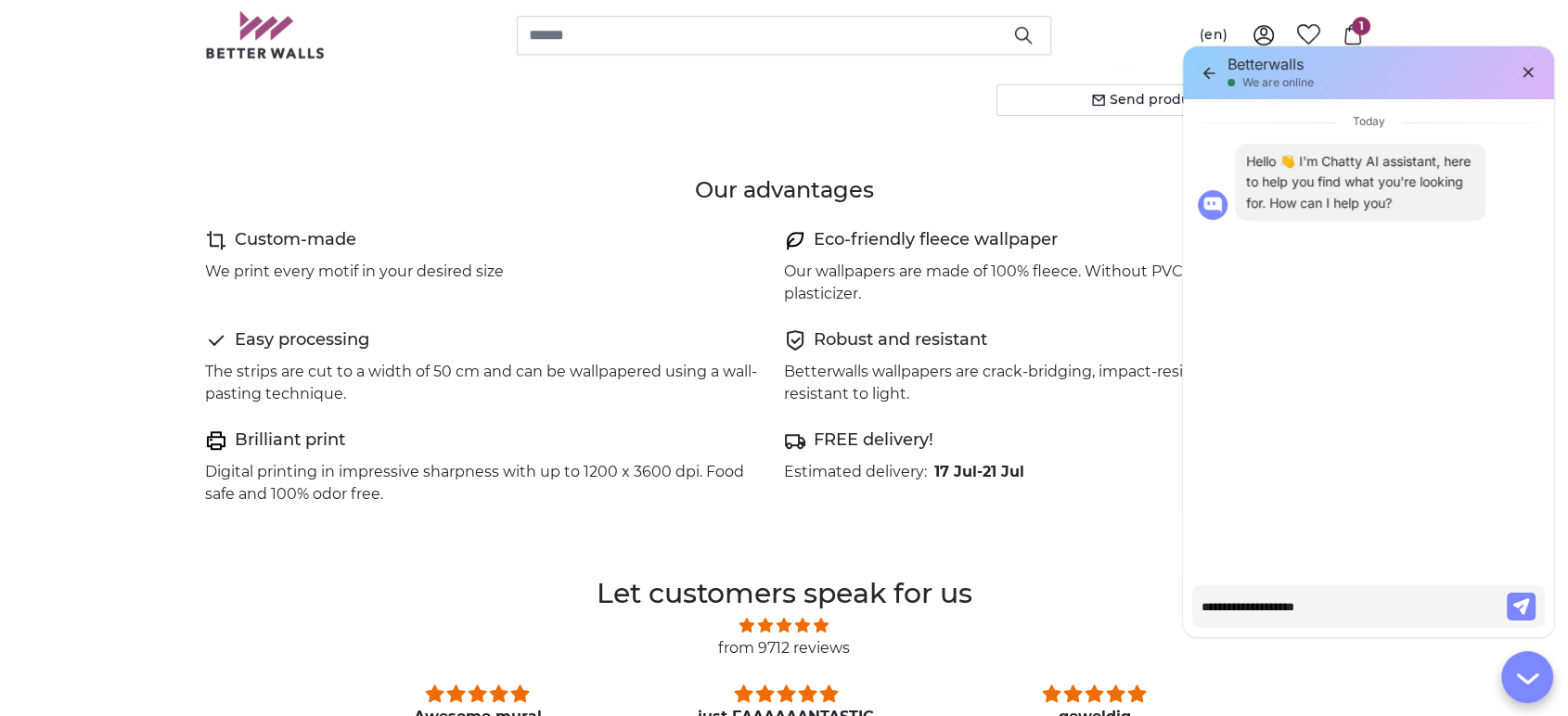 type on "**********" 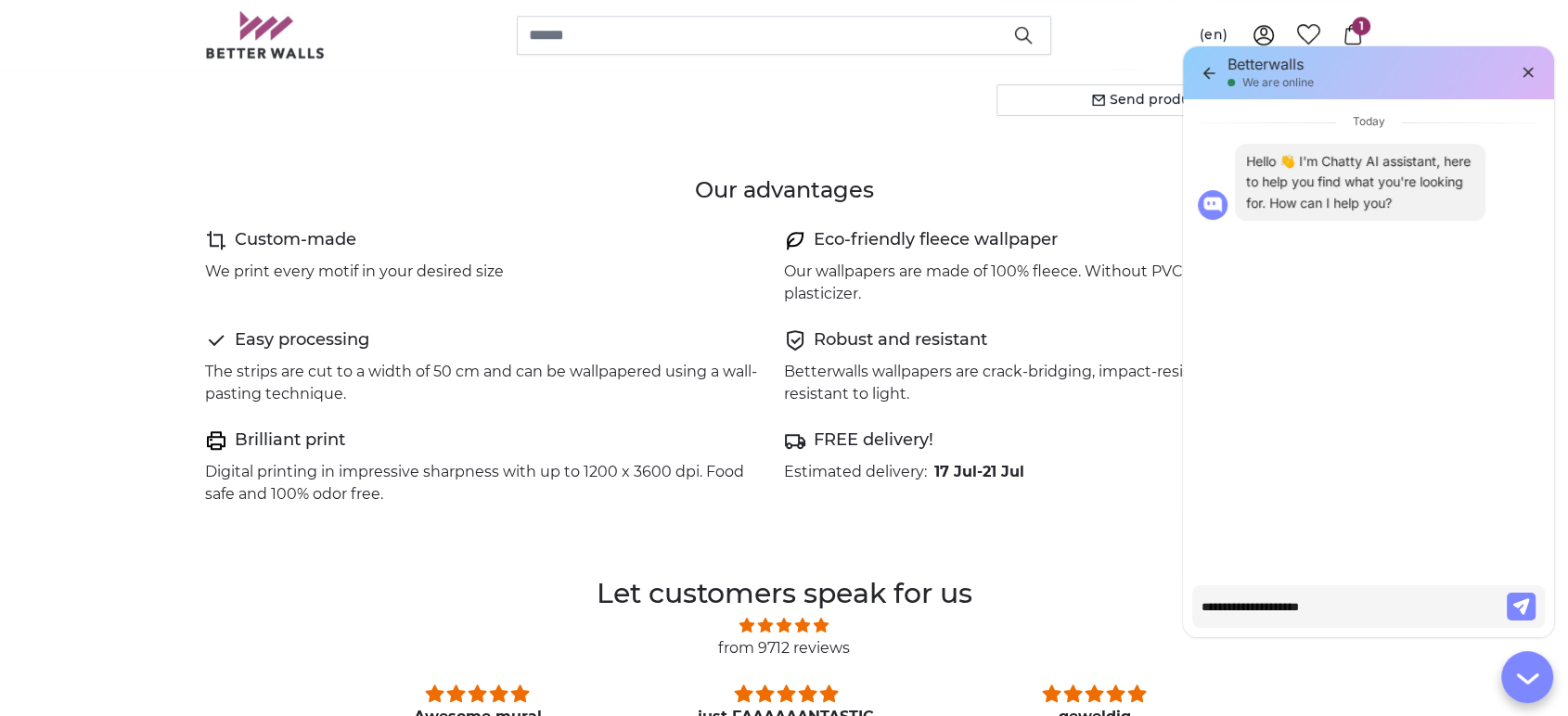 type on "**********" 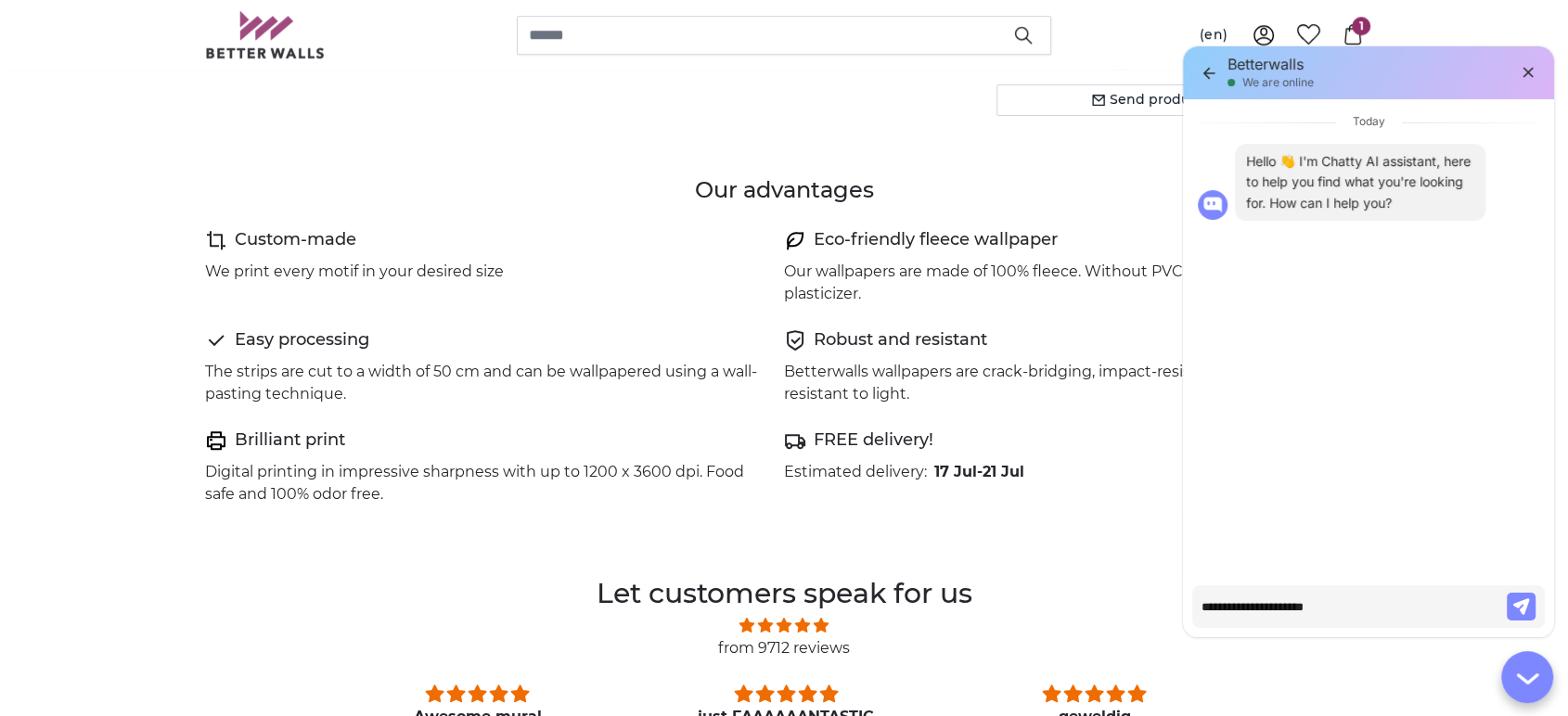 type on "**********" 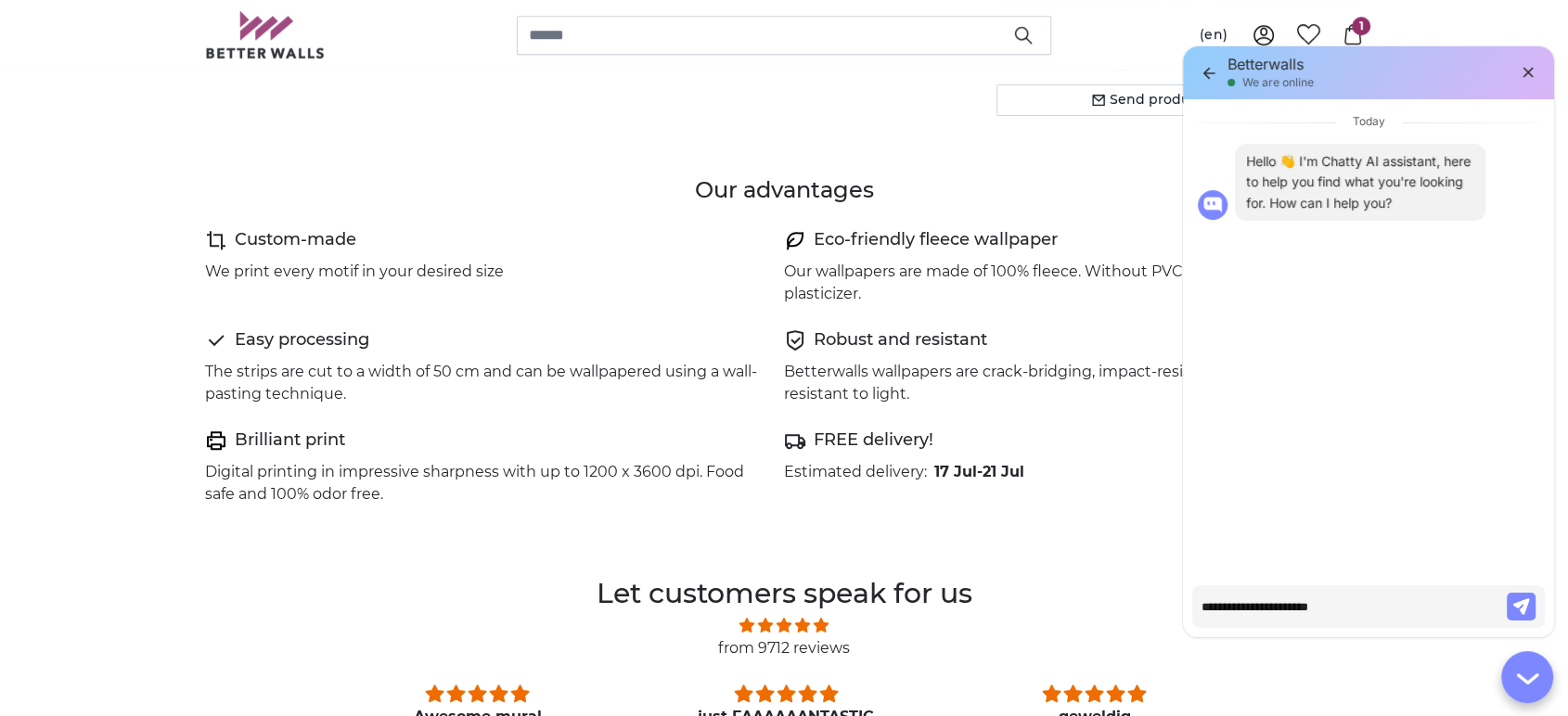 type on "**********" 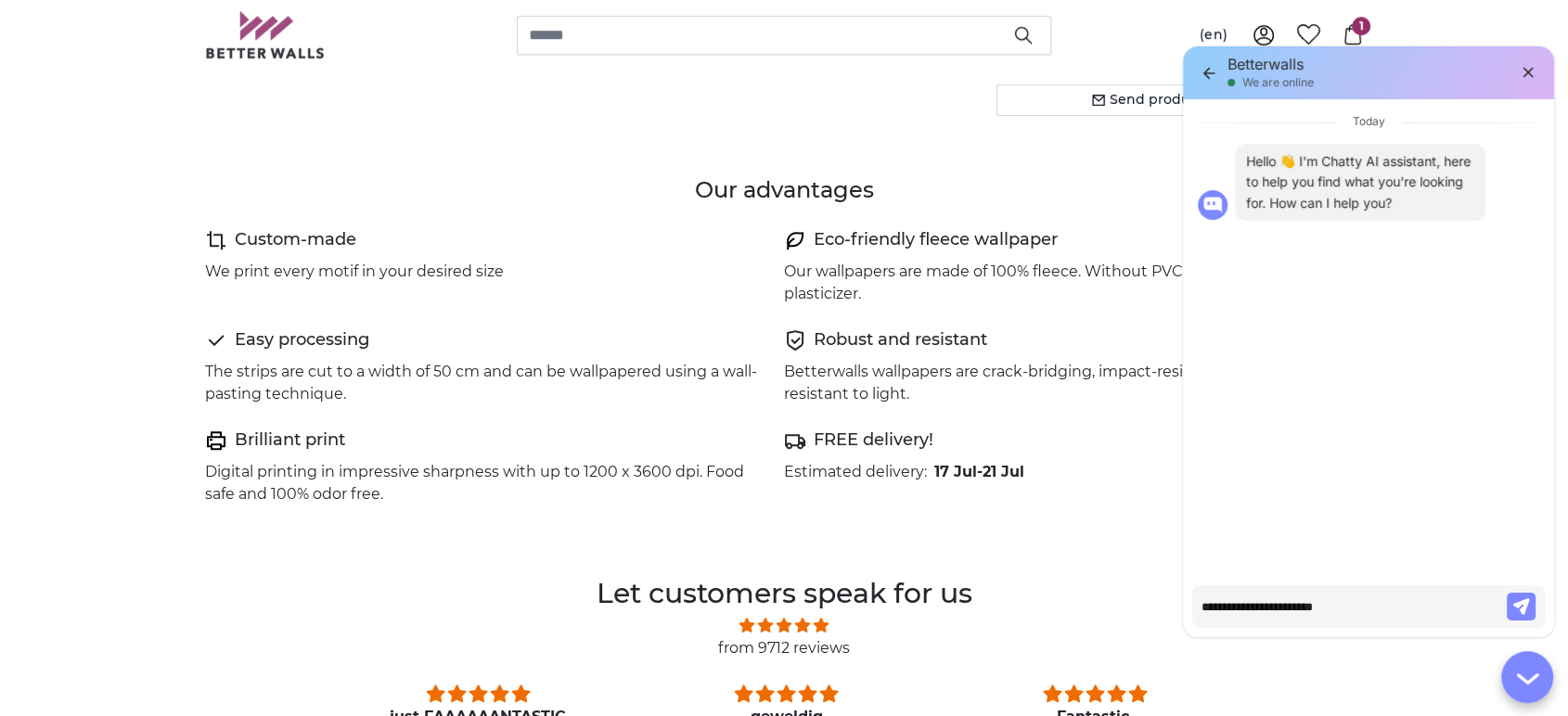 type on "**********" 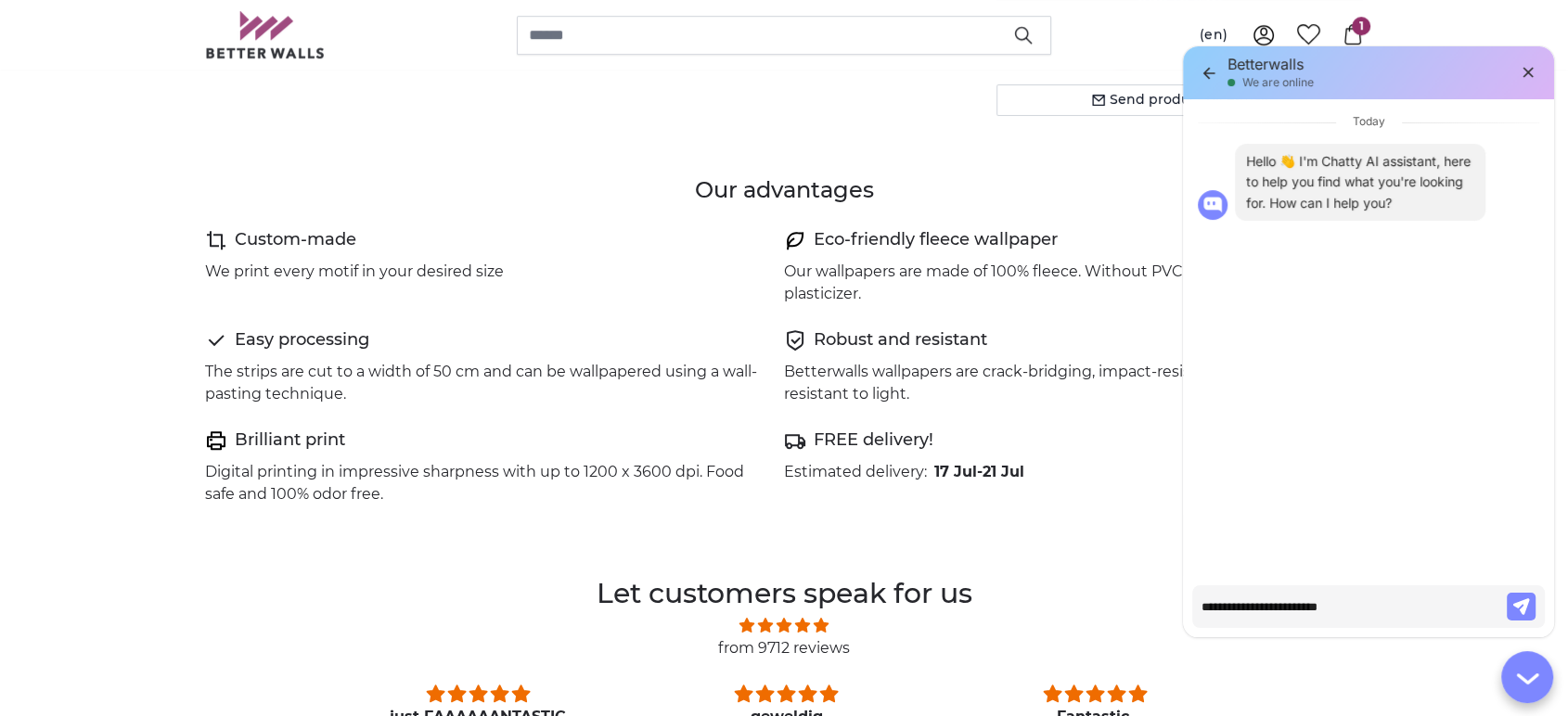 type on "**********" 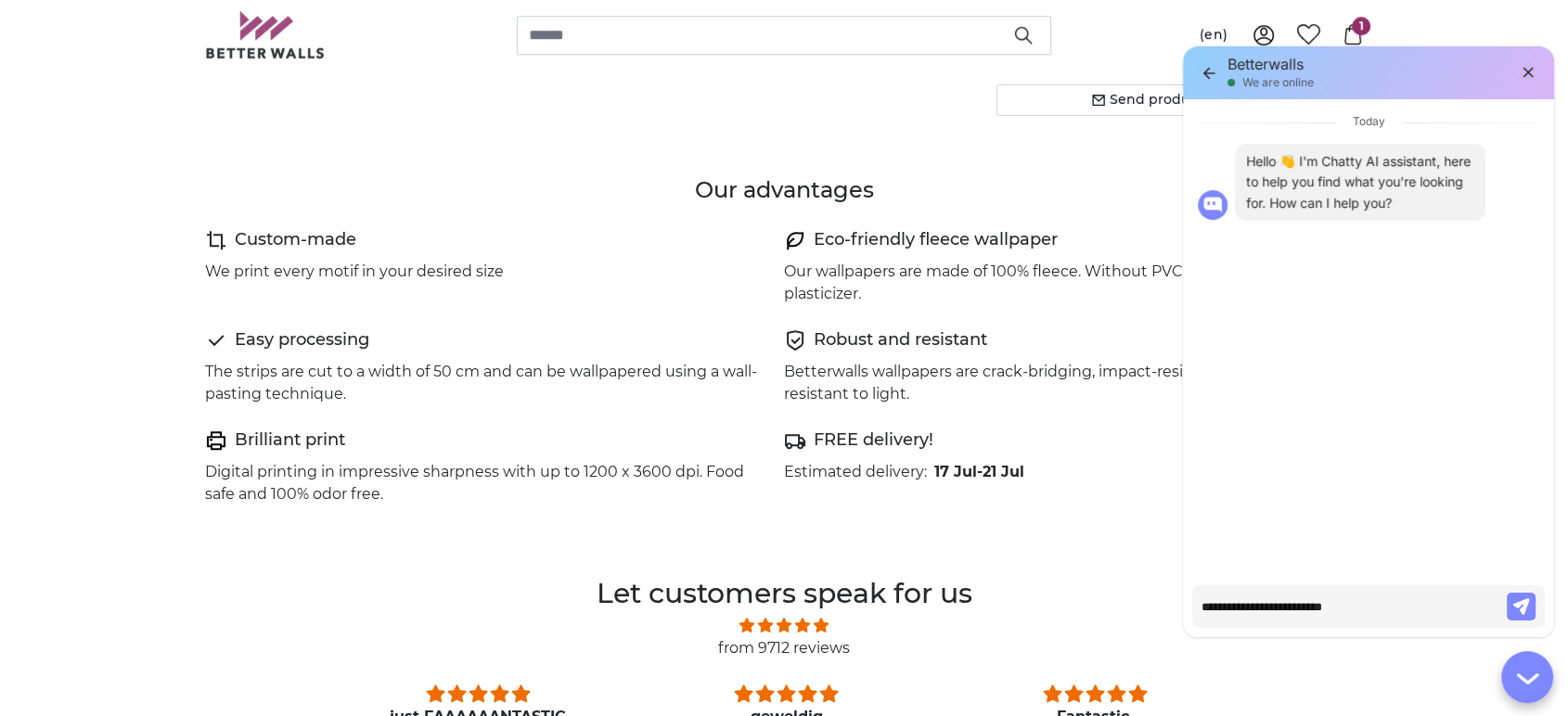 type on "**********" 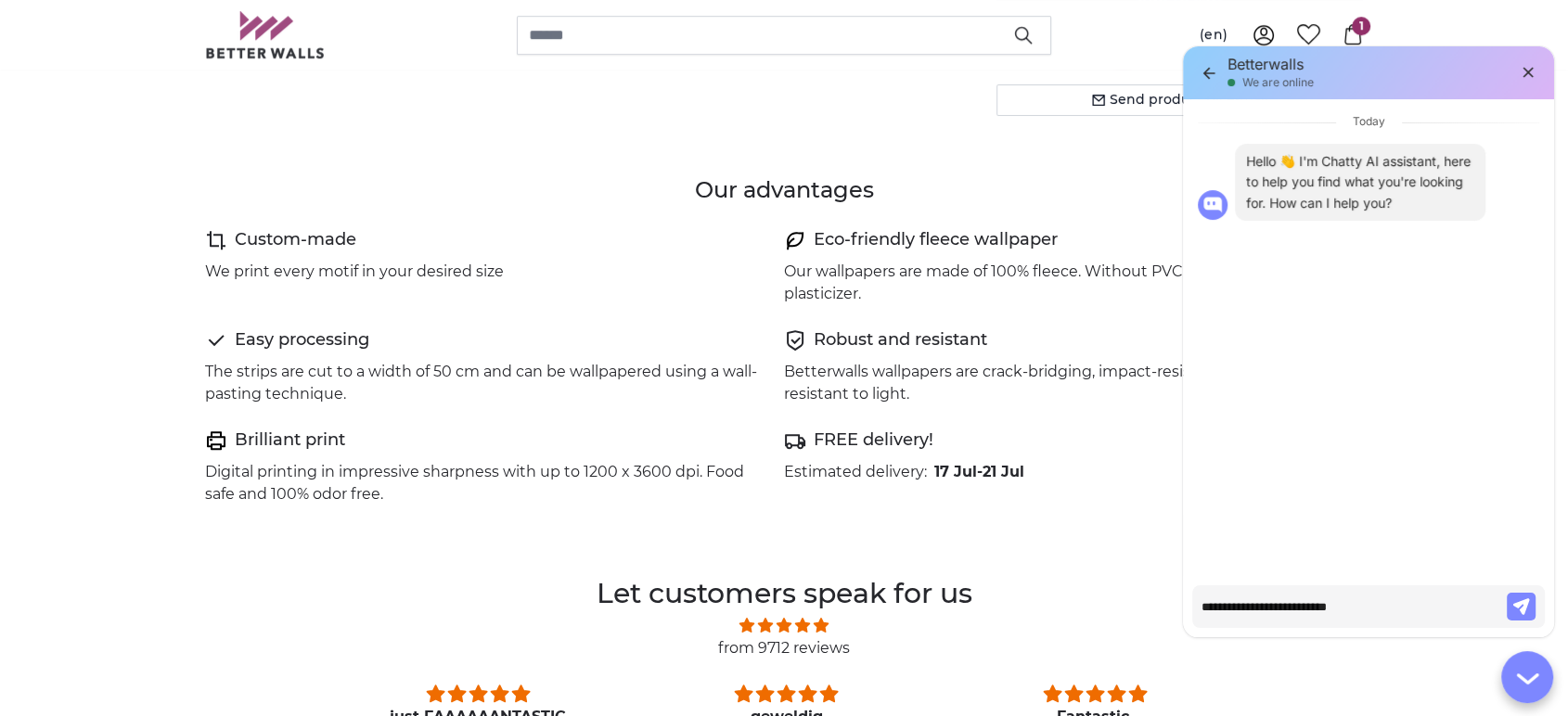 type on "**********" 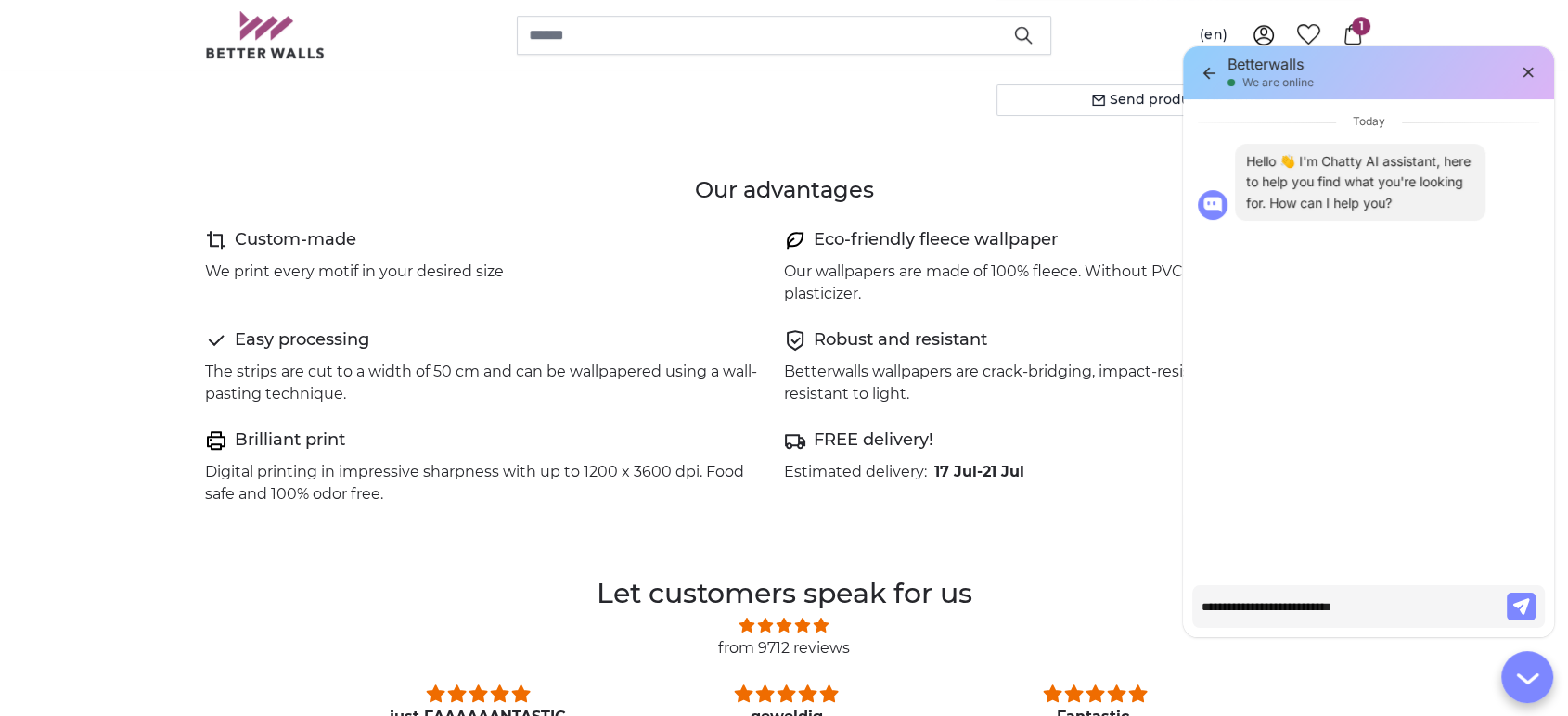 type on "**********" 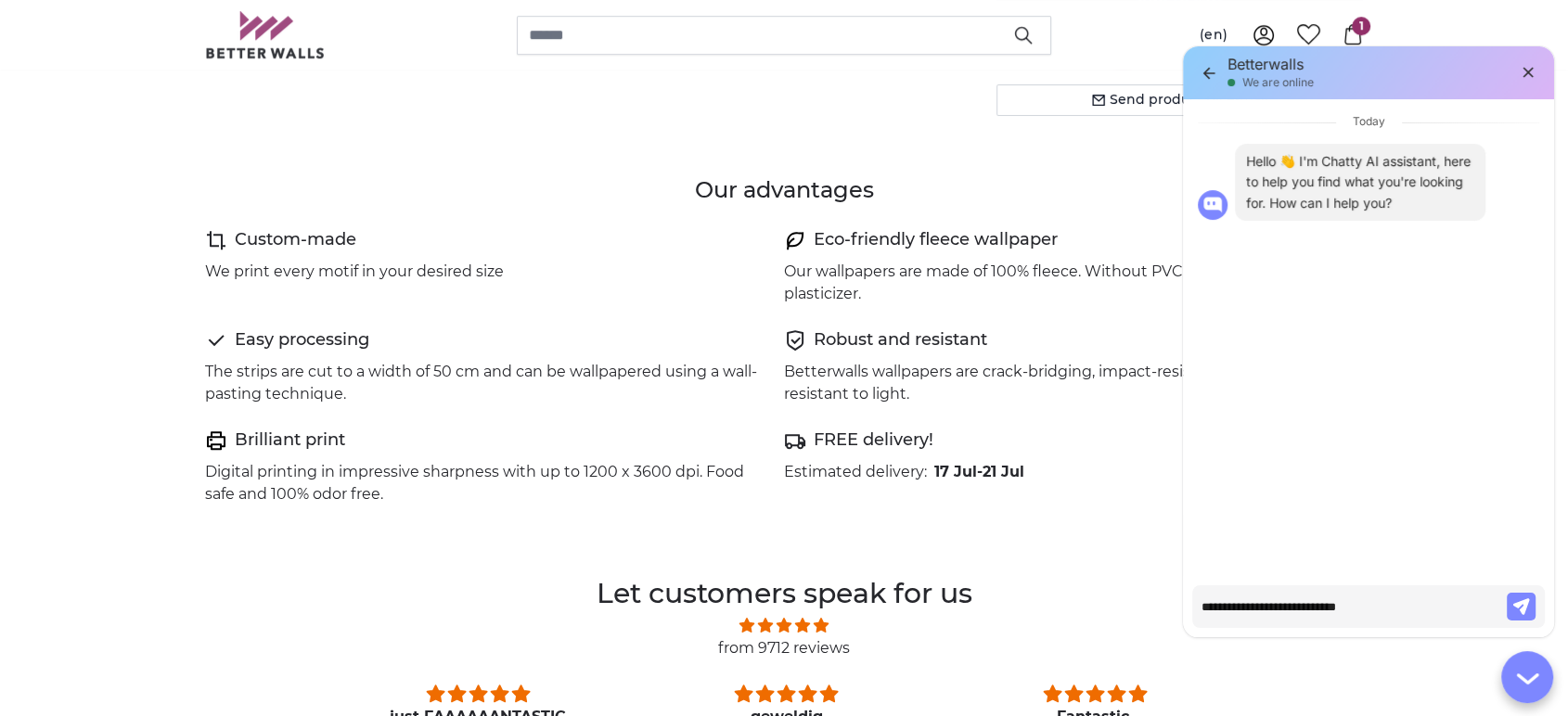 type on "**********" 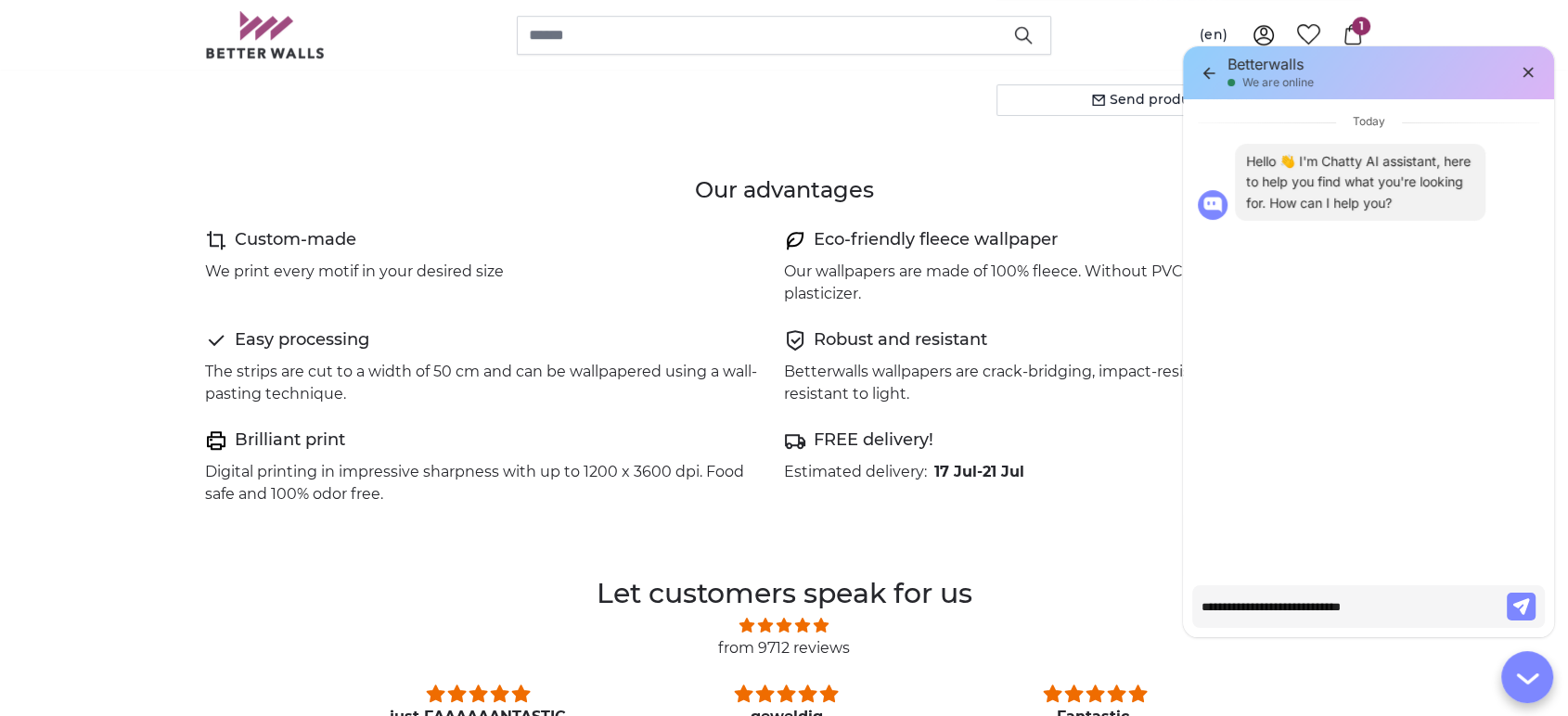 type on "**********" 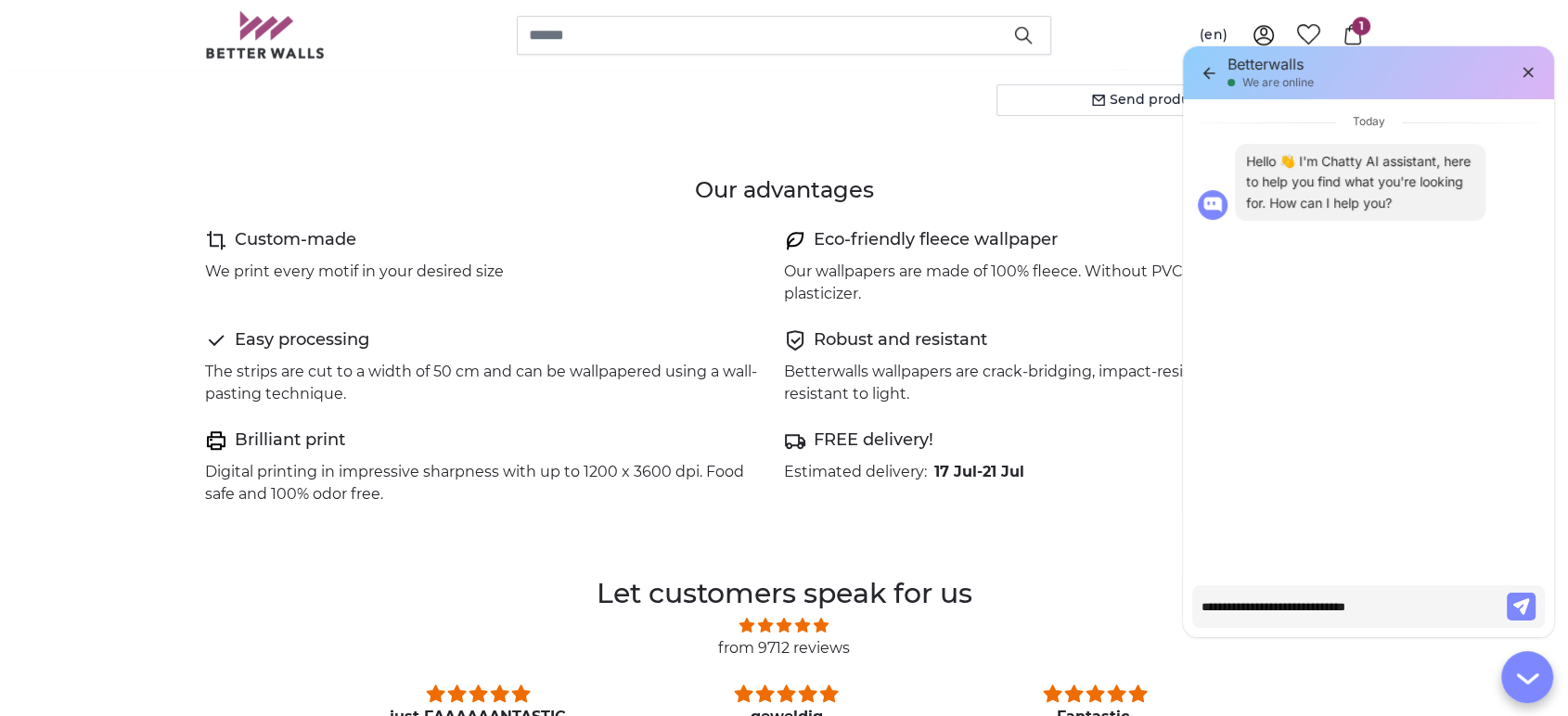 type on "**********" 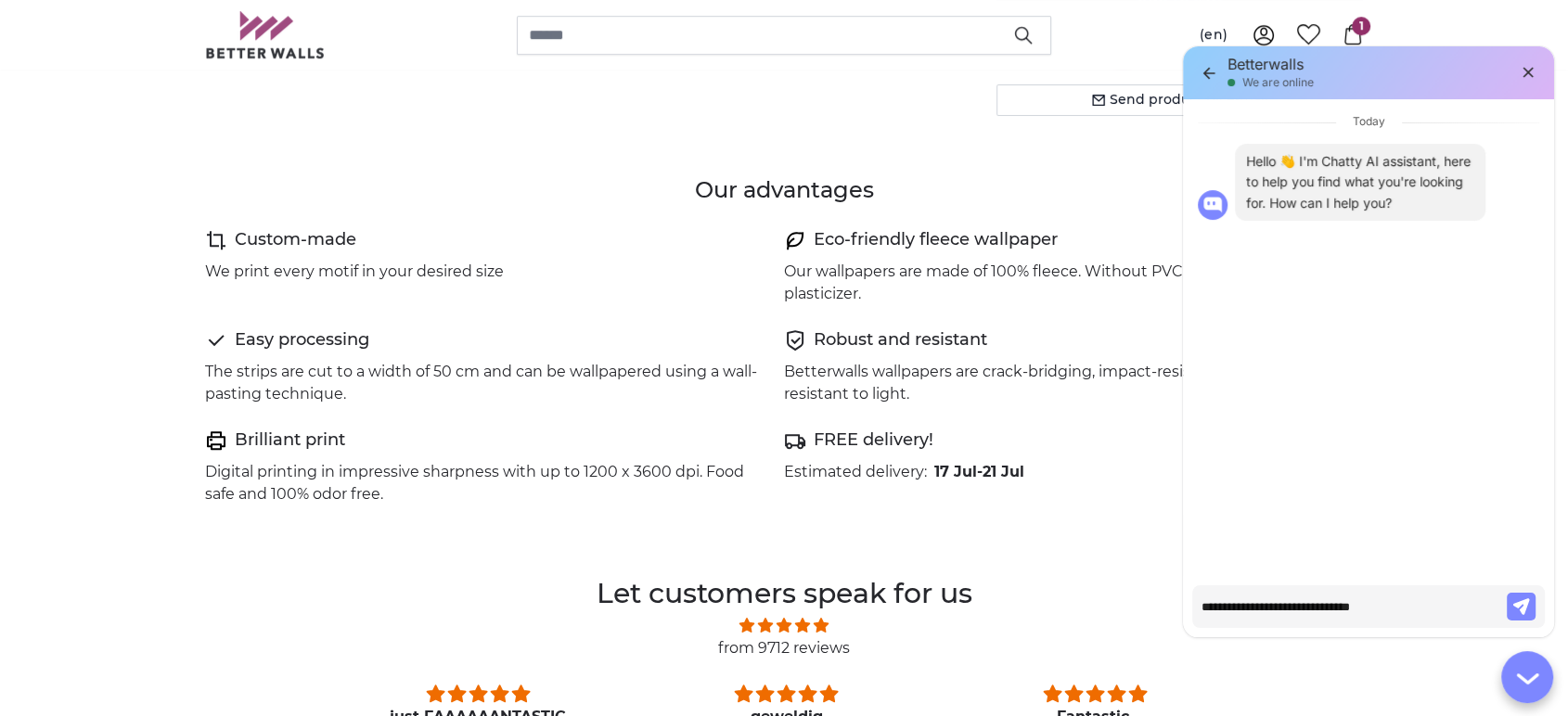 type on "**********" 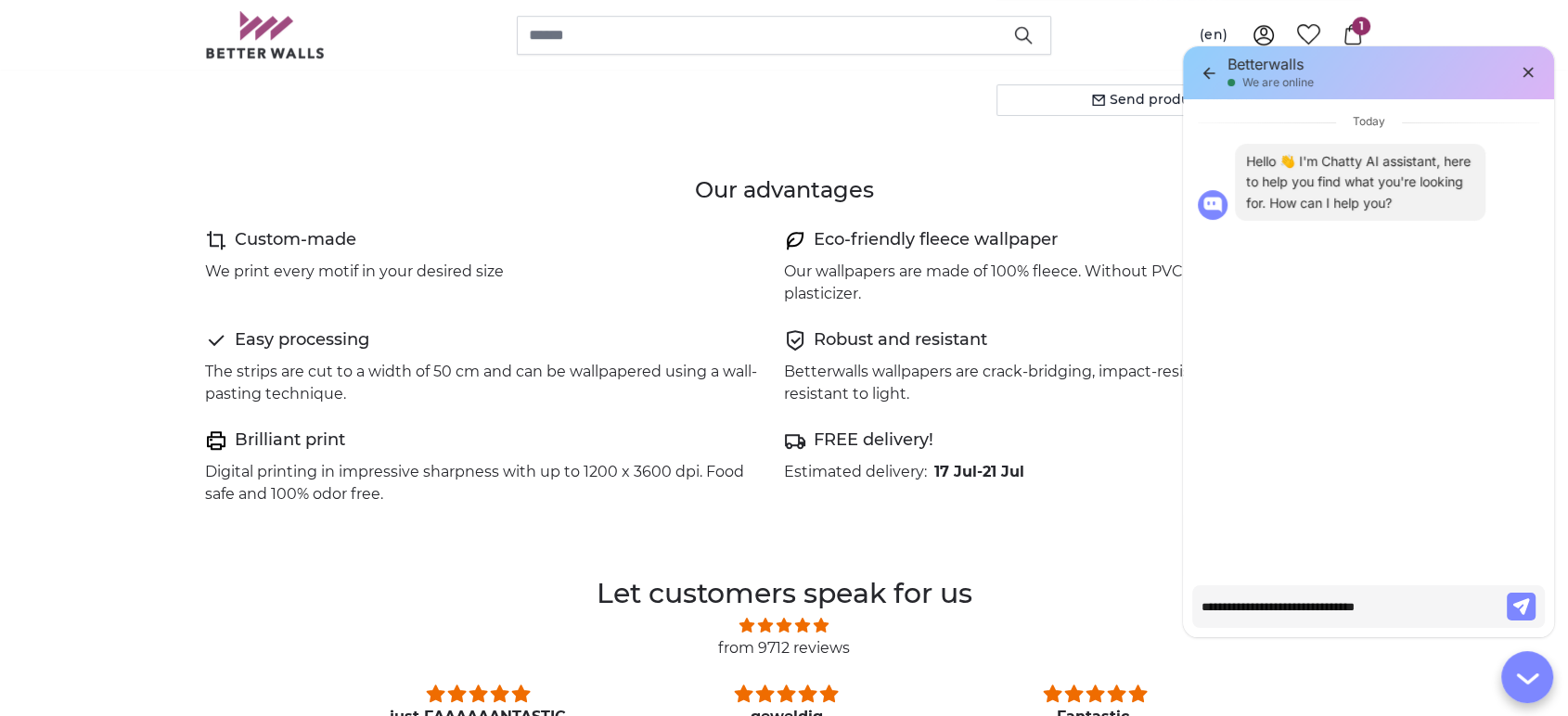 type on "**********" 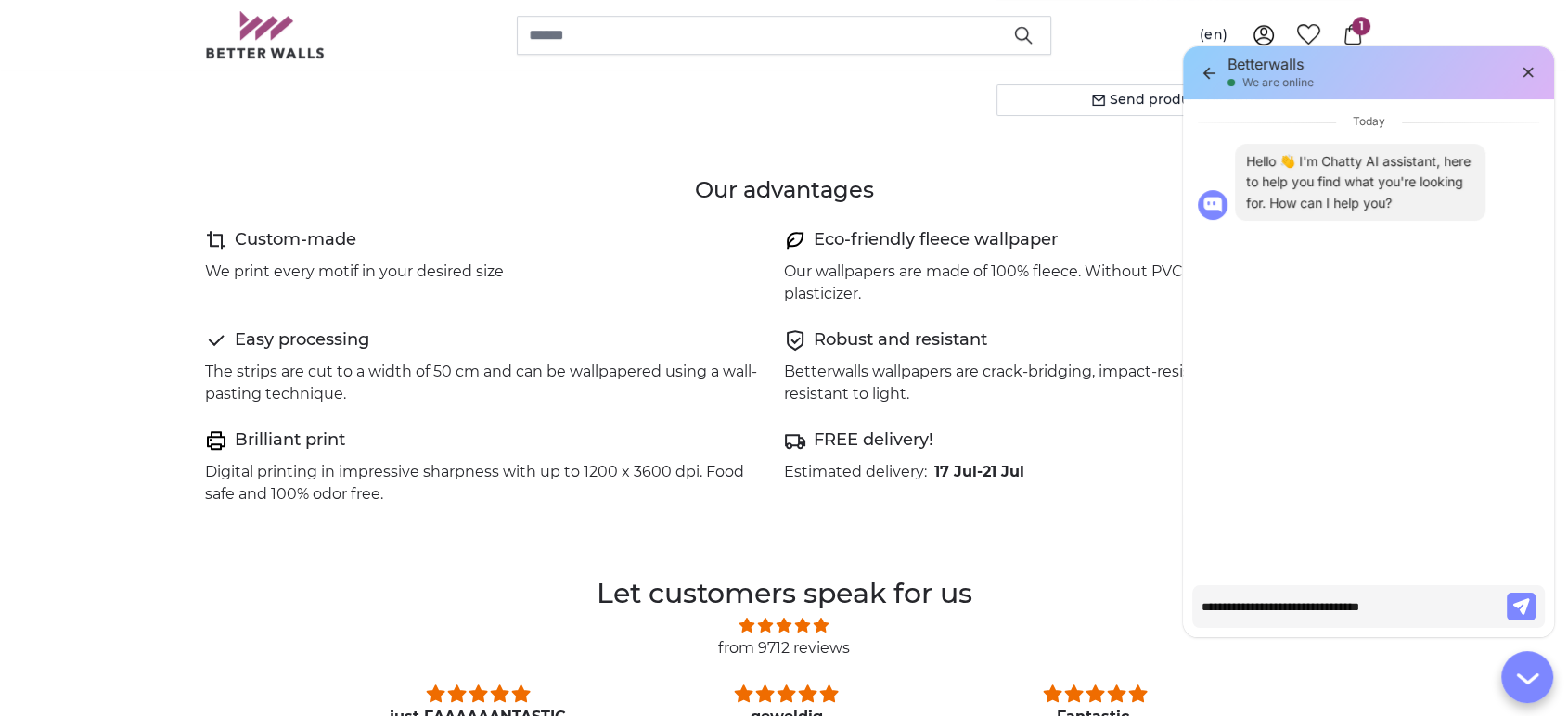 type on "**********" 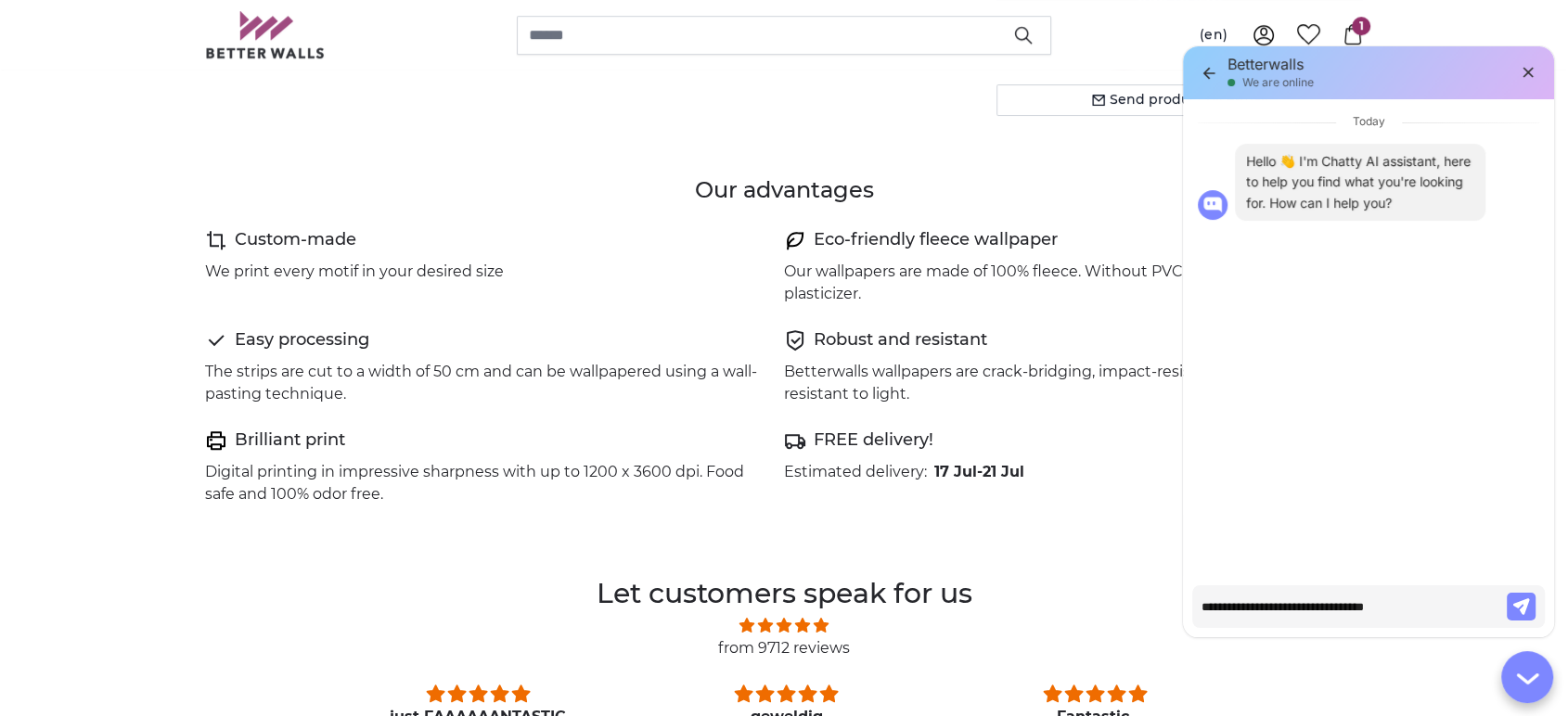 type on "**********" 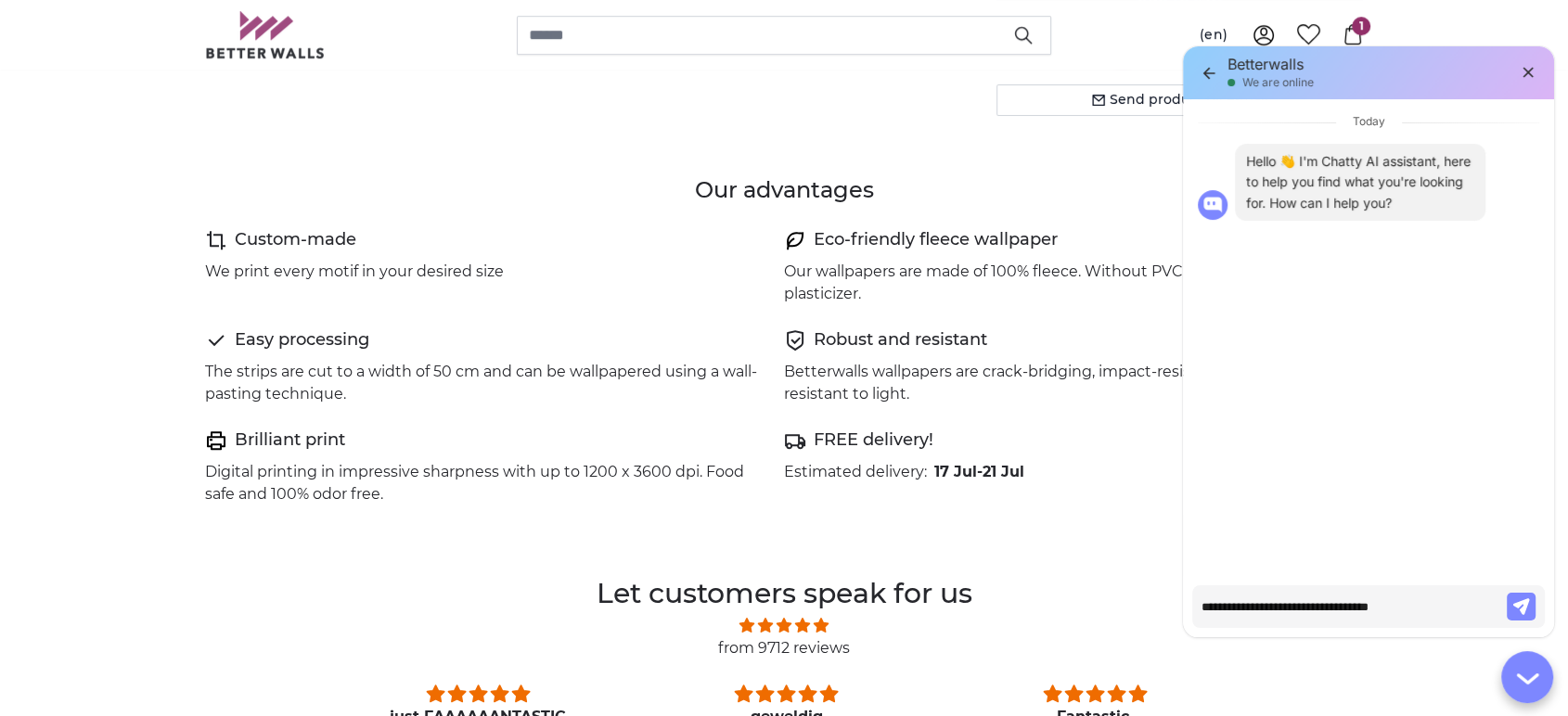 type on "**********" 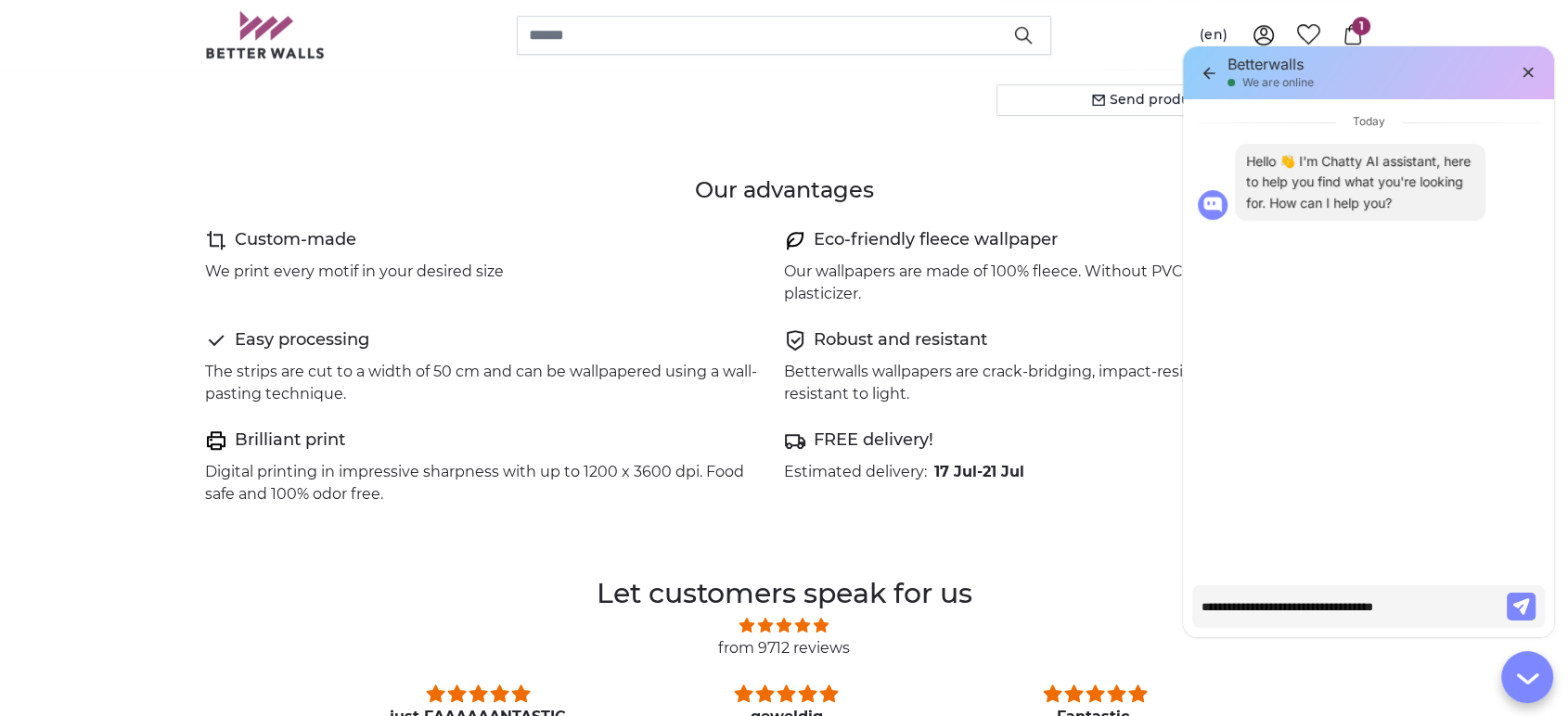 type on "**********" 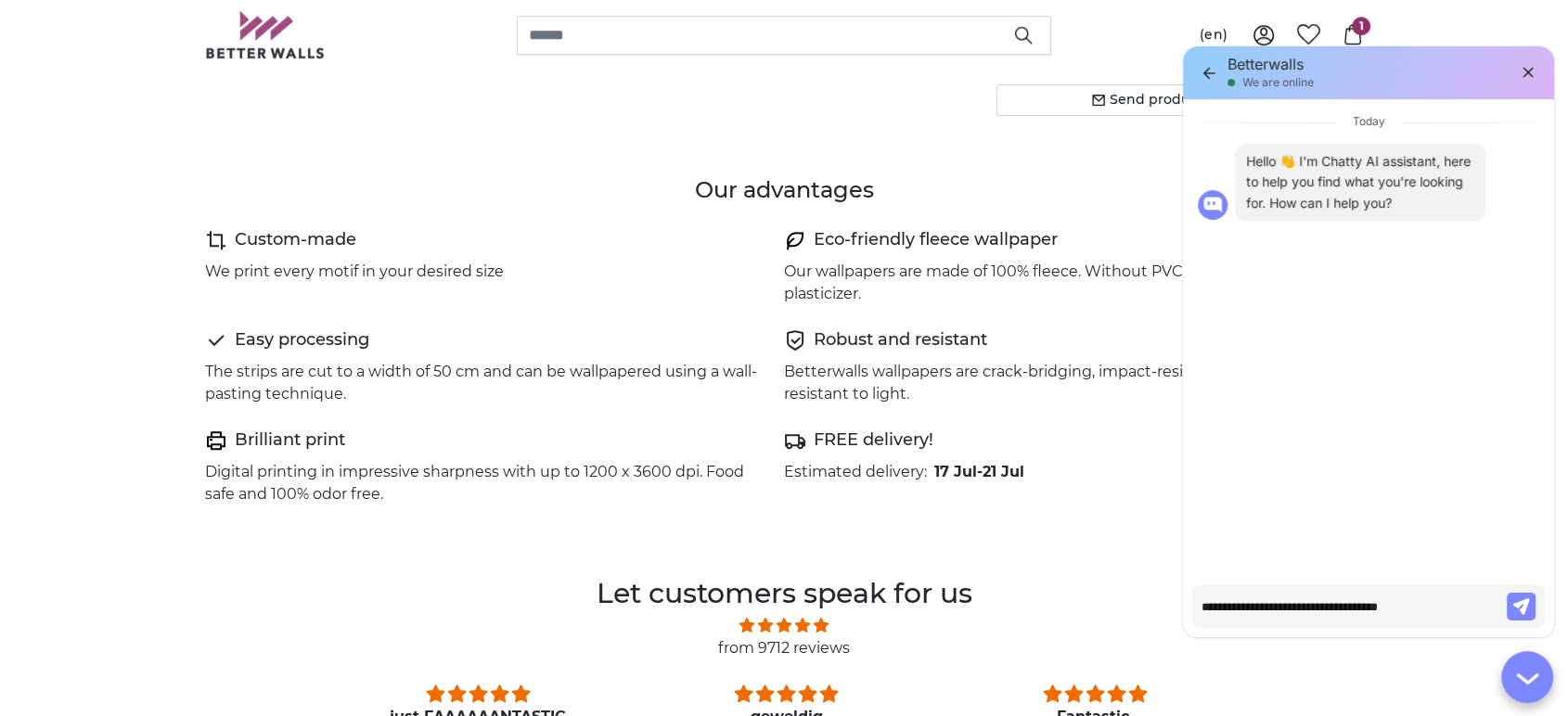 type on "**********" 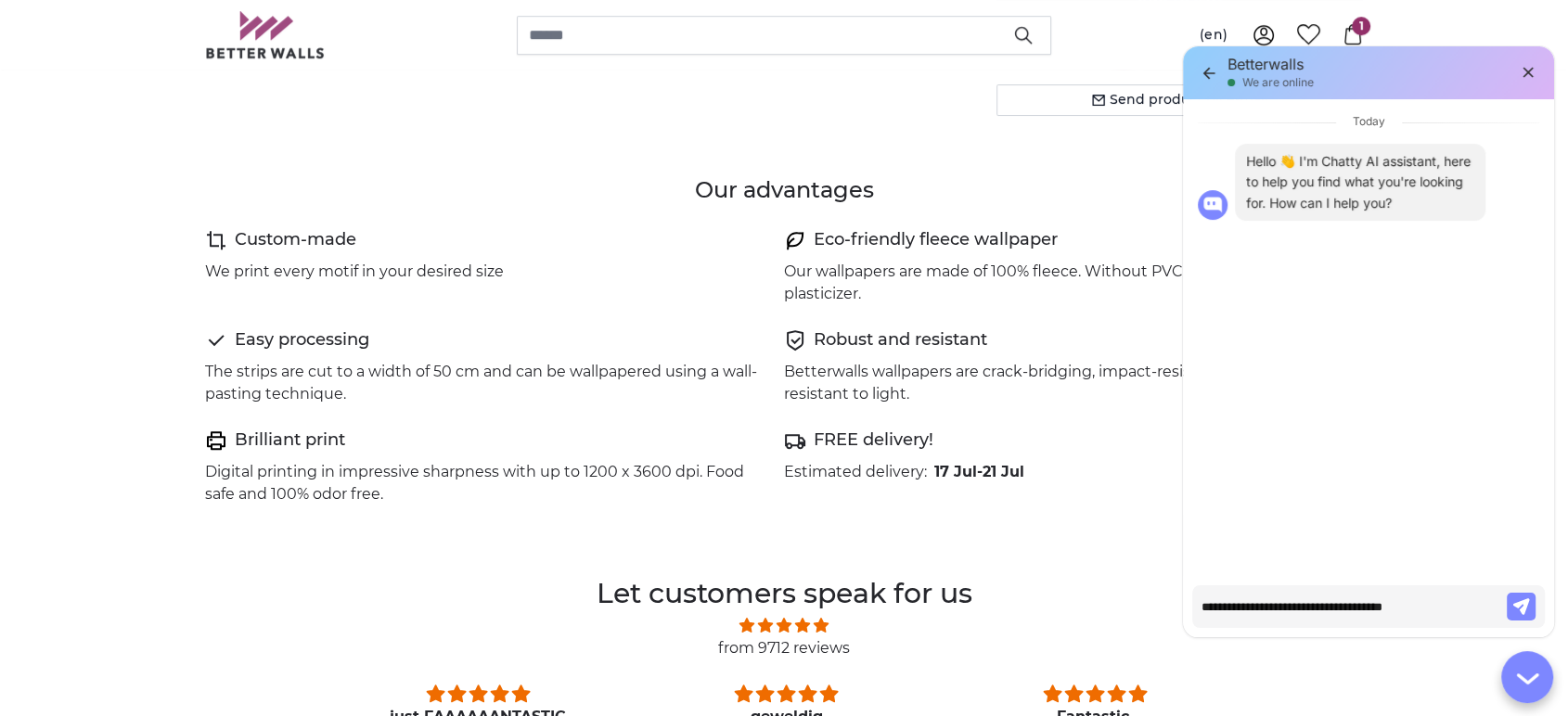 type on "*" 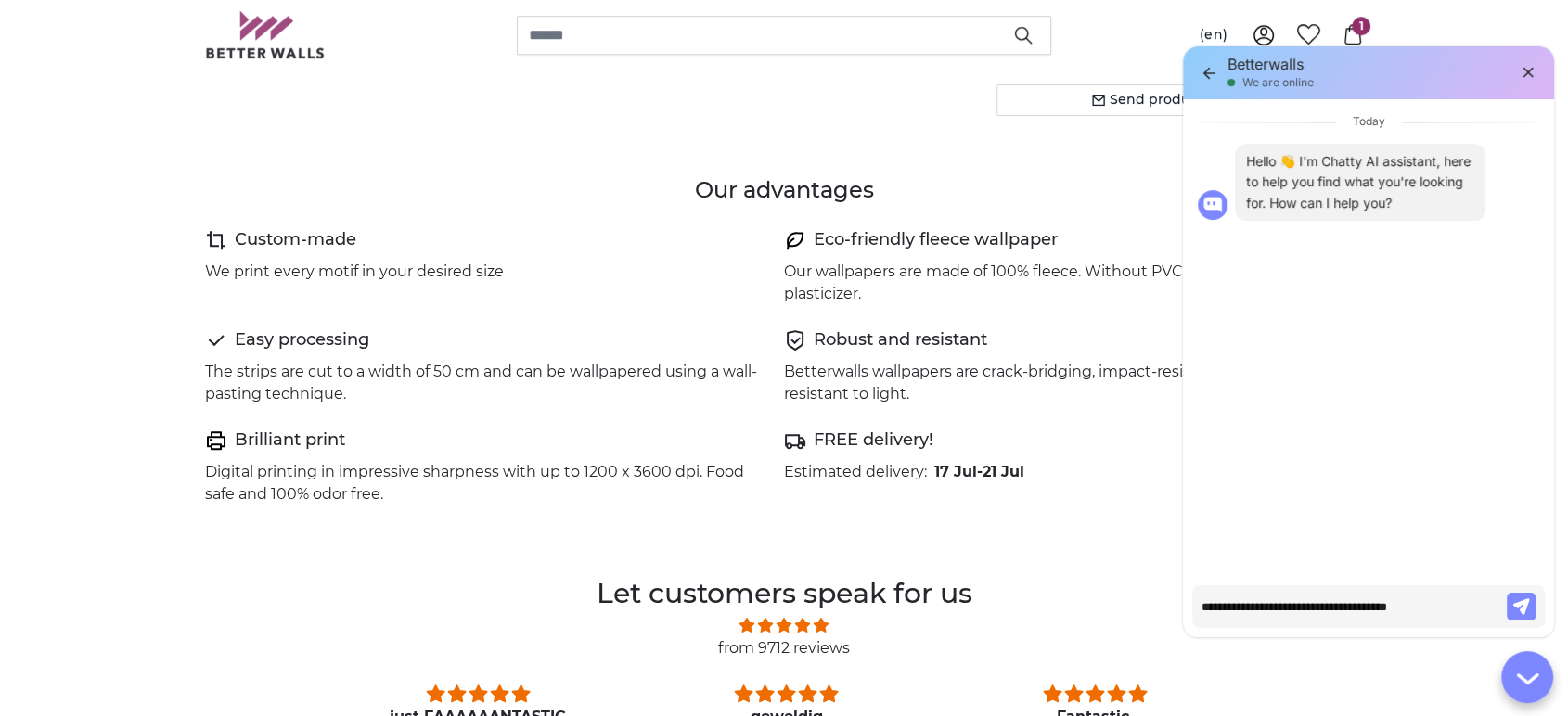type on "**********" 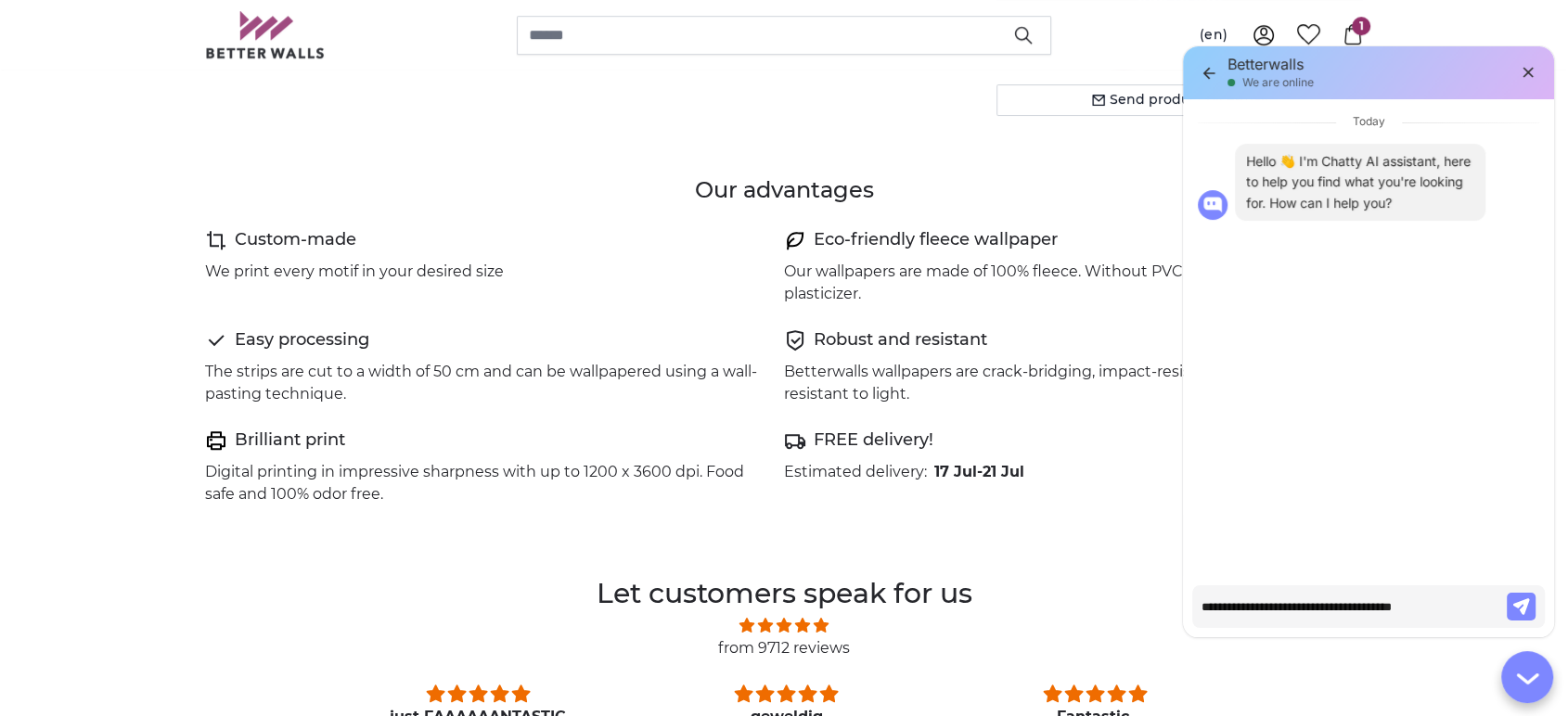 type on "**********" 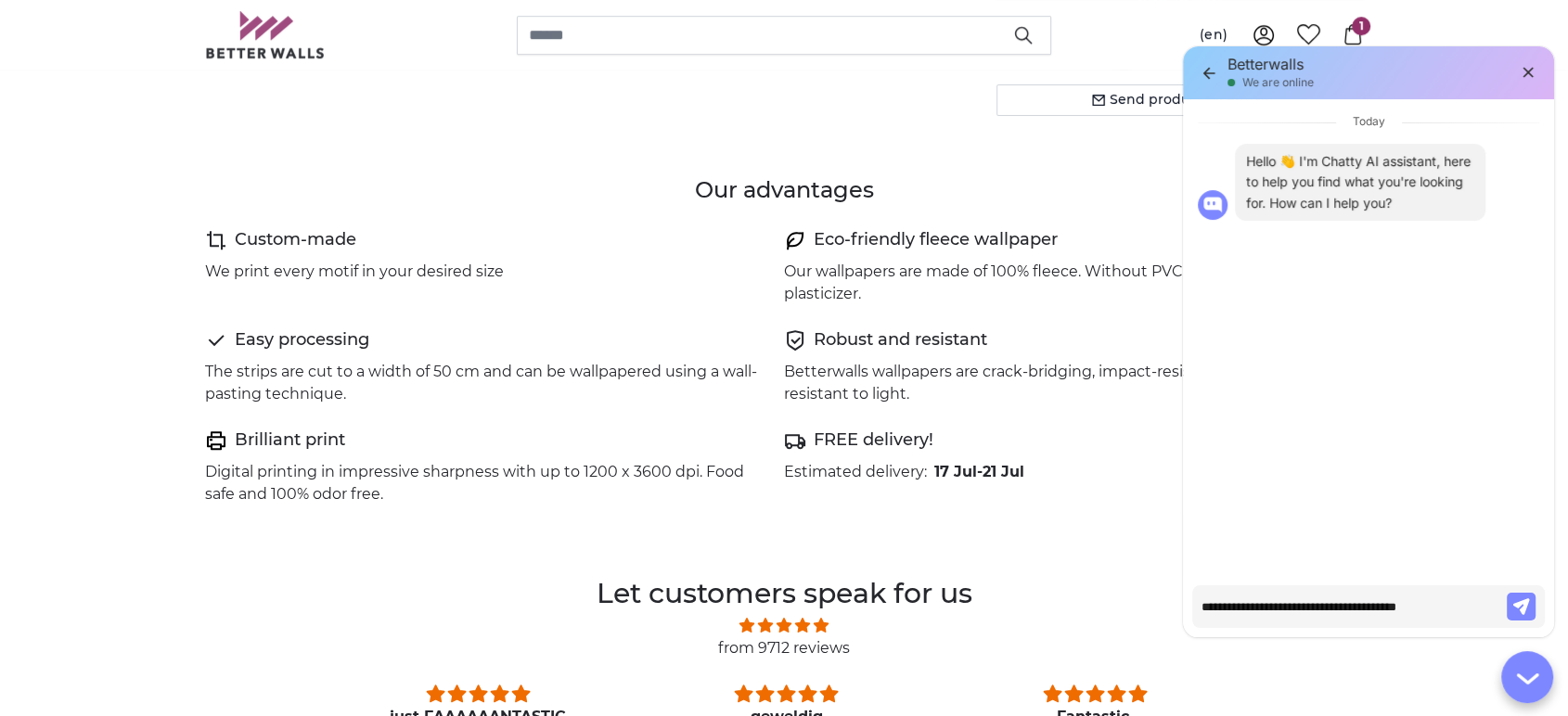 type on "**********" 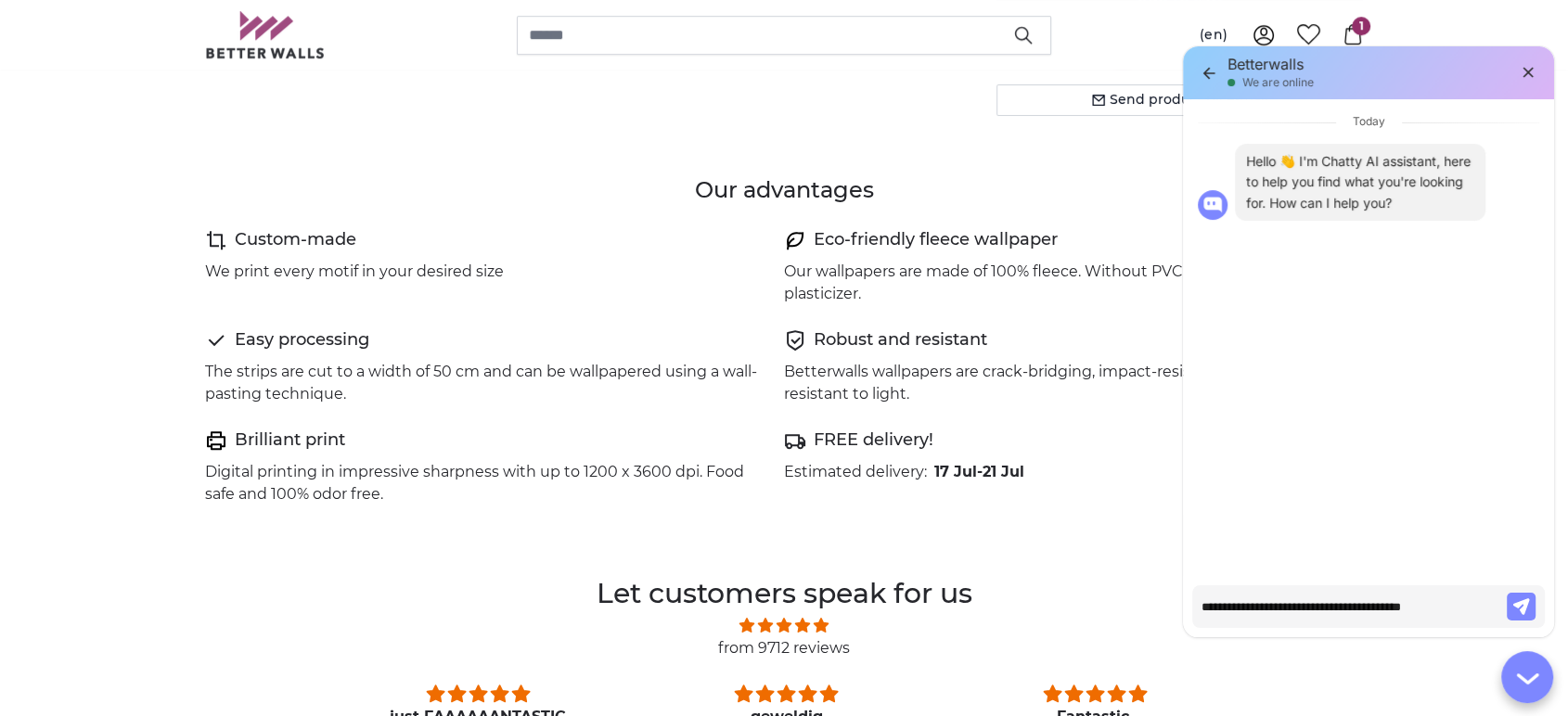 type on "**********" 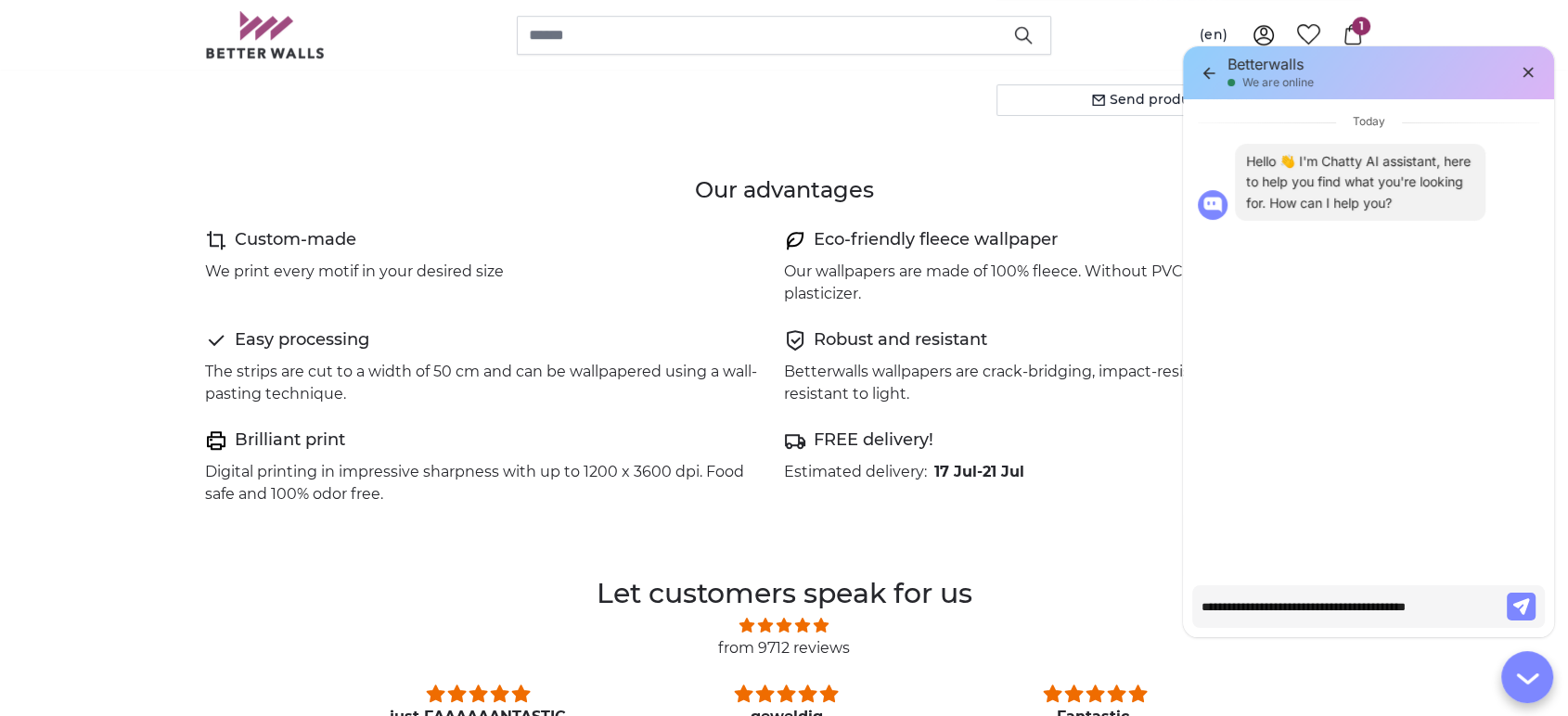 type on "**********" 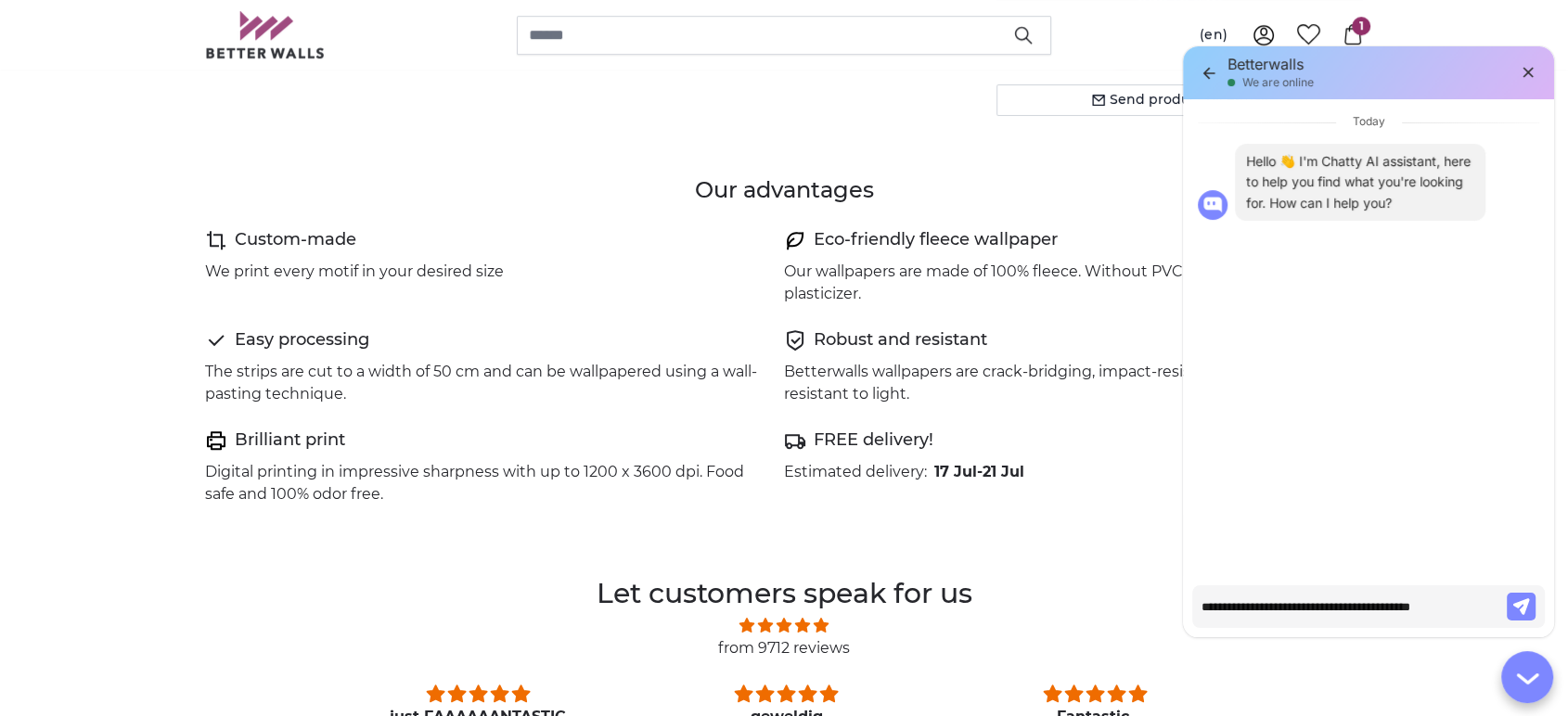 type on "**********" 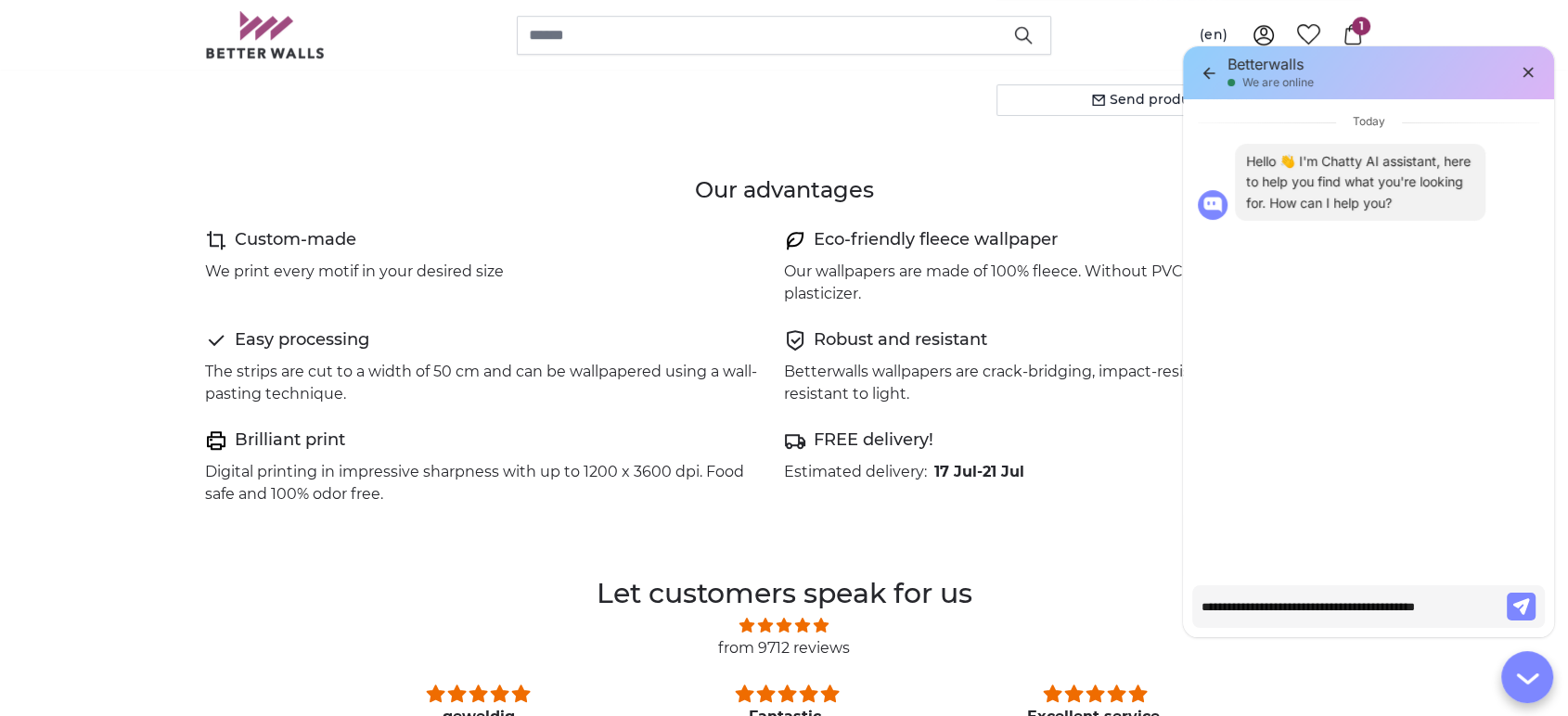 type on "**********" 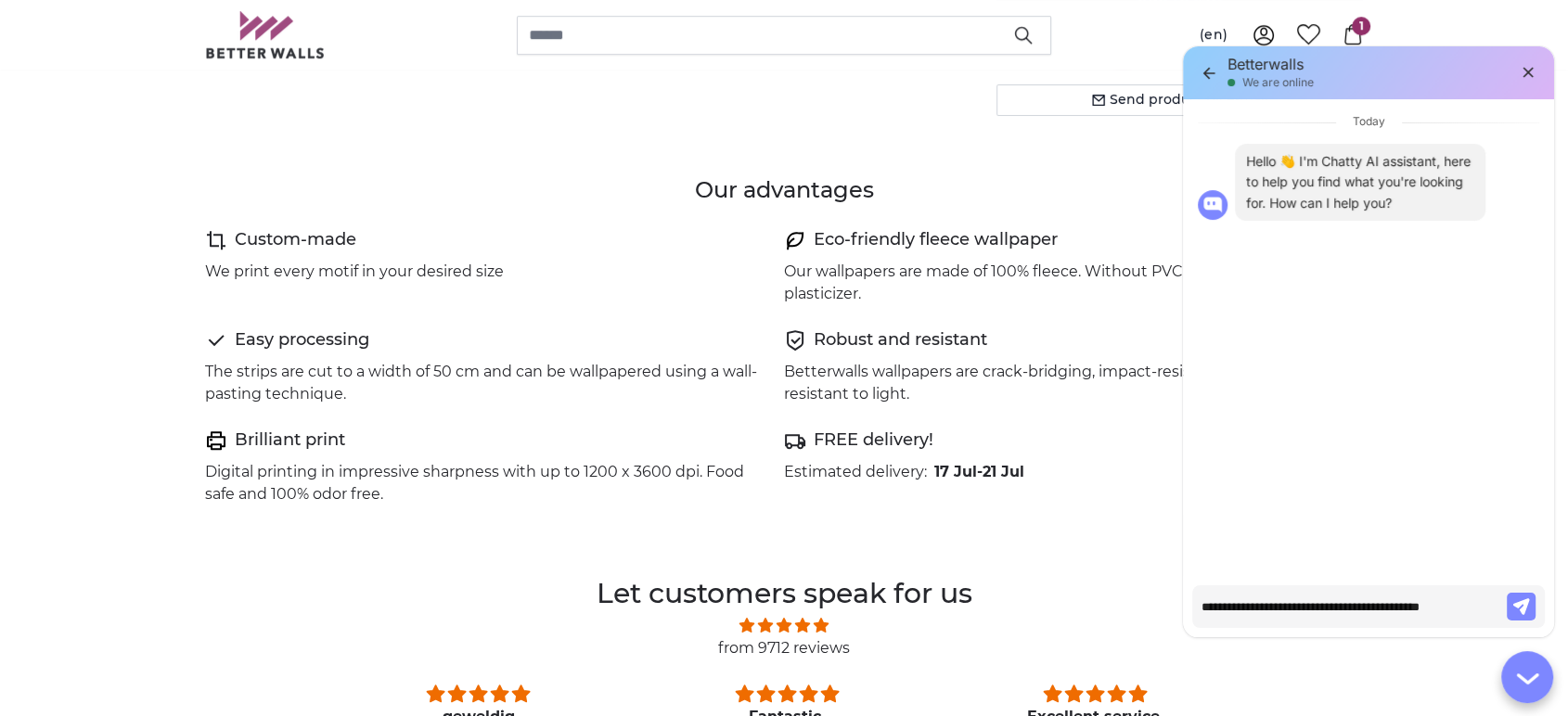 type on "**********" 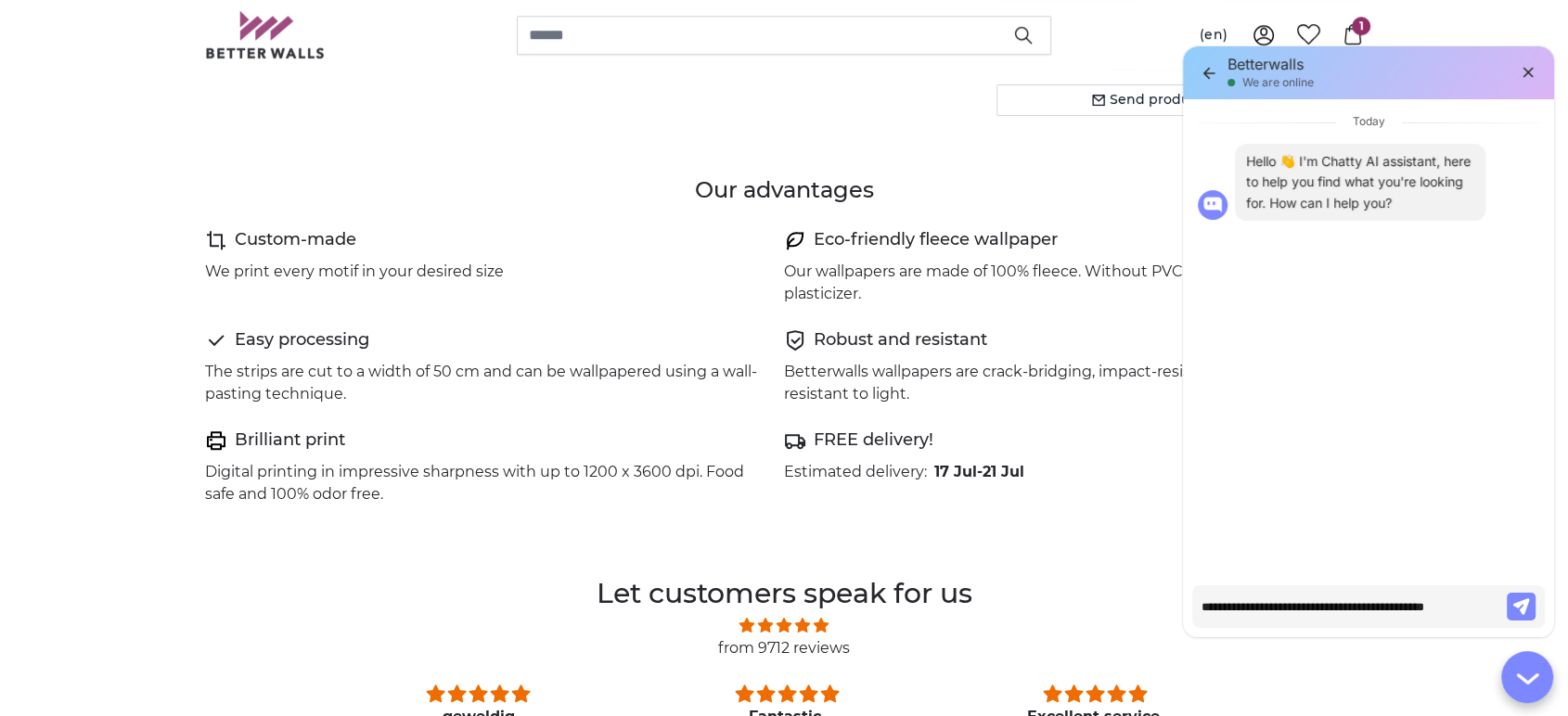 type on "**********" 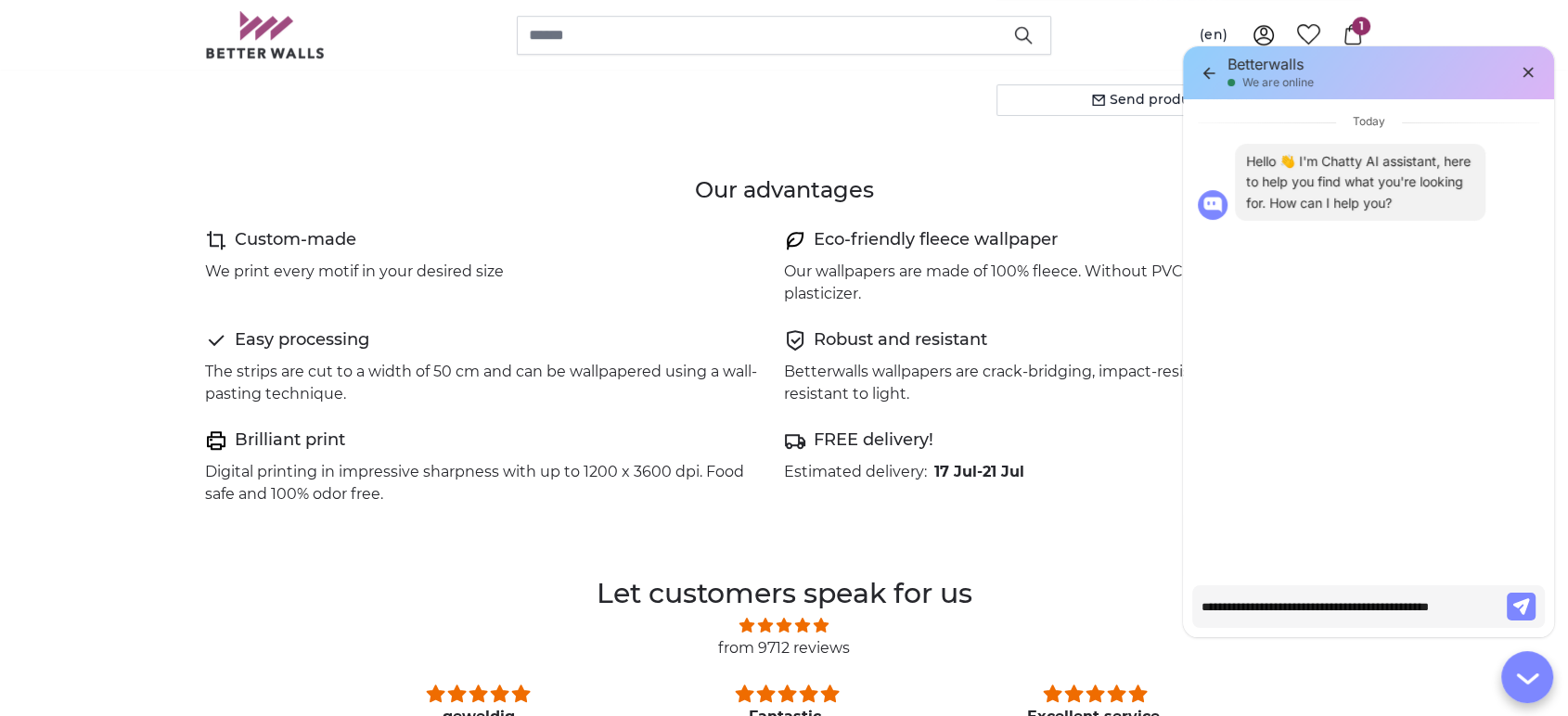 type on "**********" 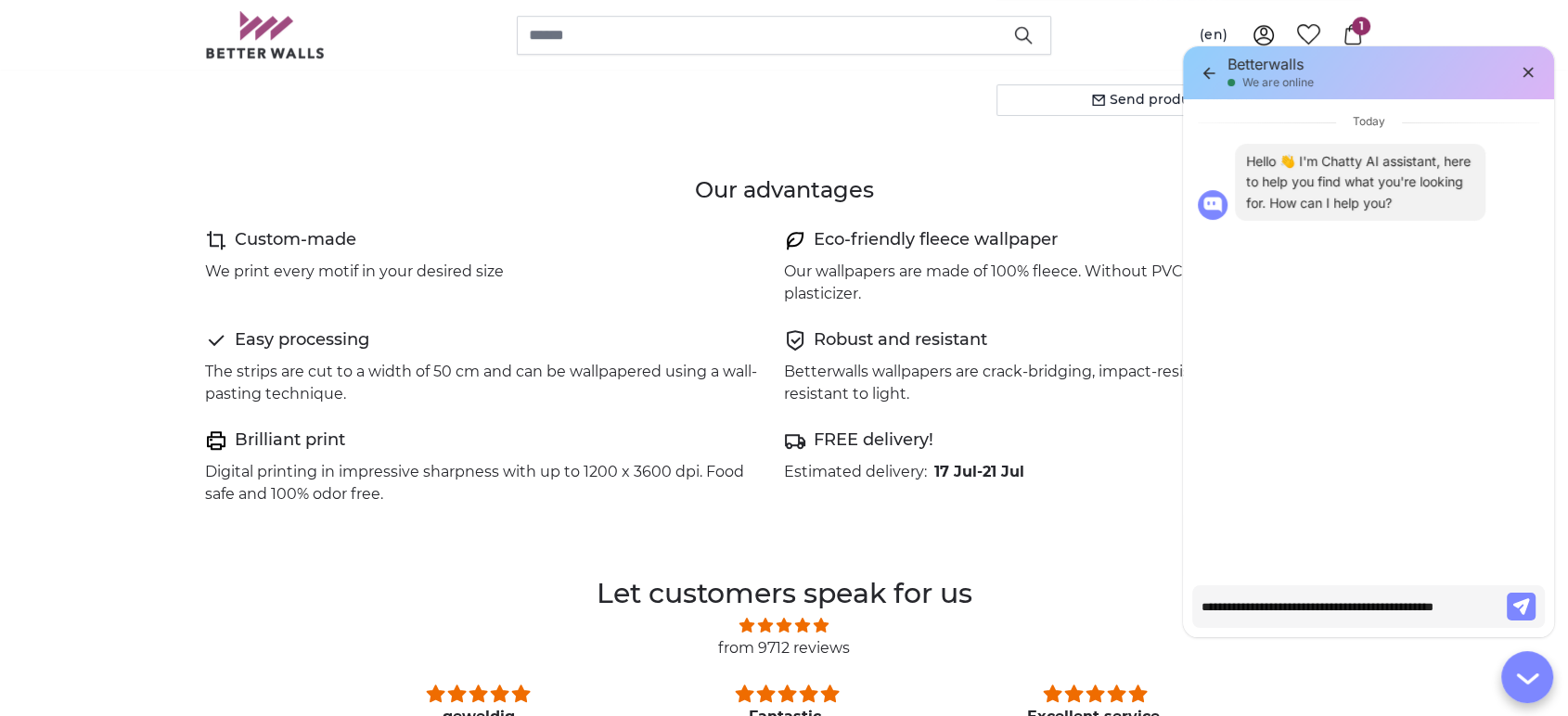 type on "**********" 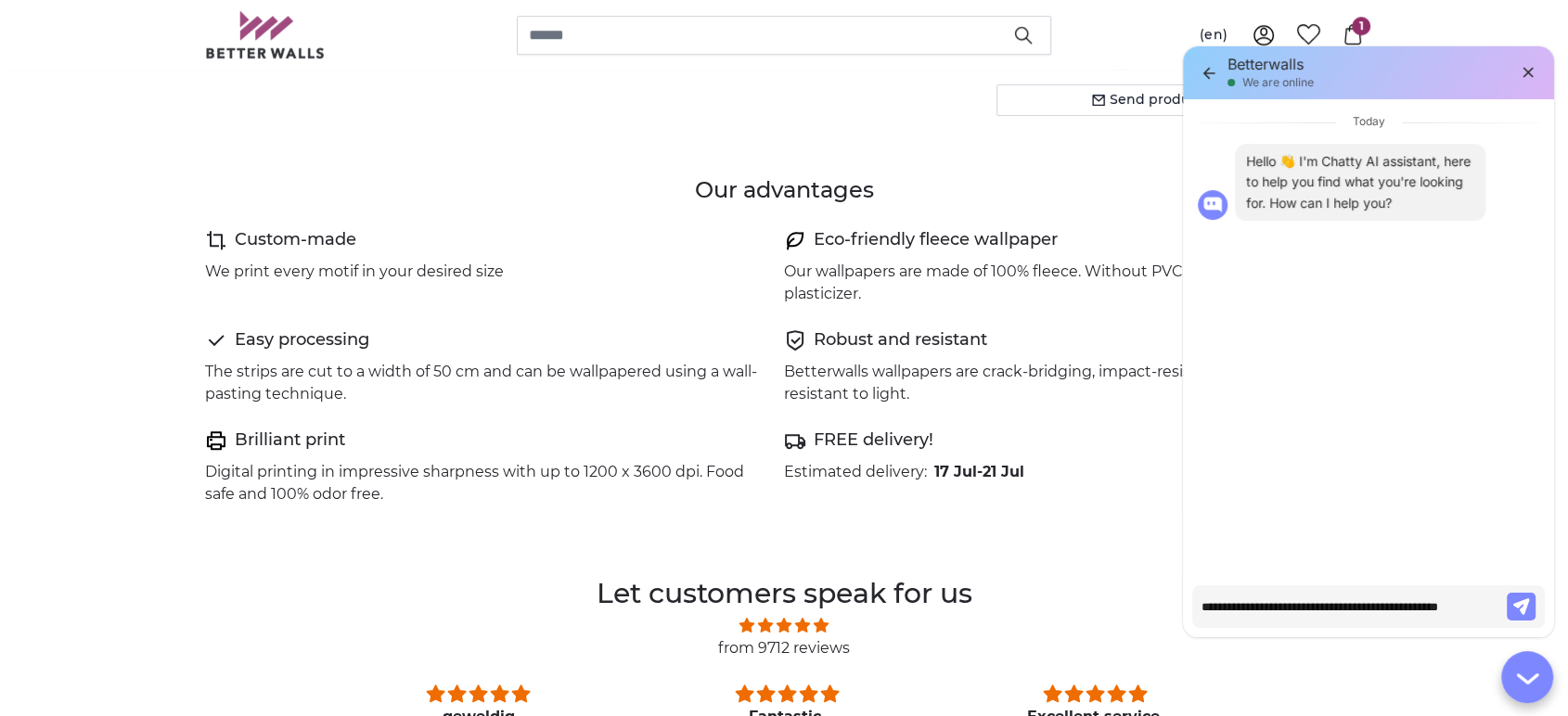 type on "**********" 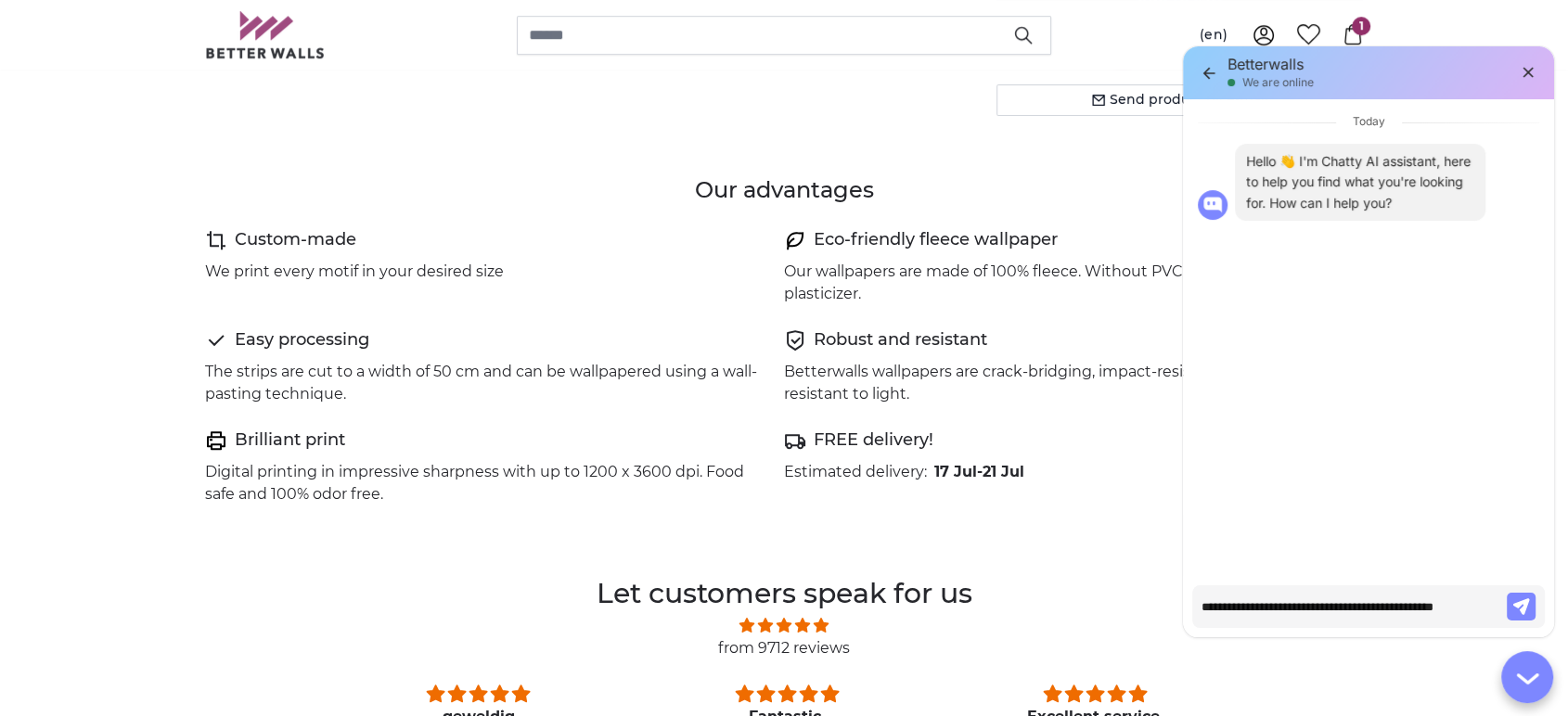 type on "**********" 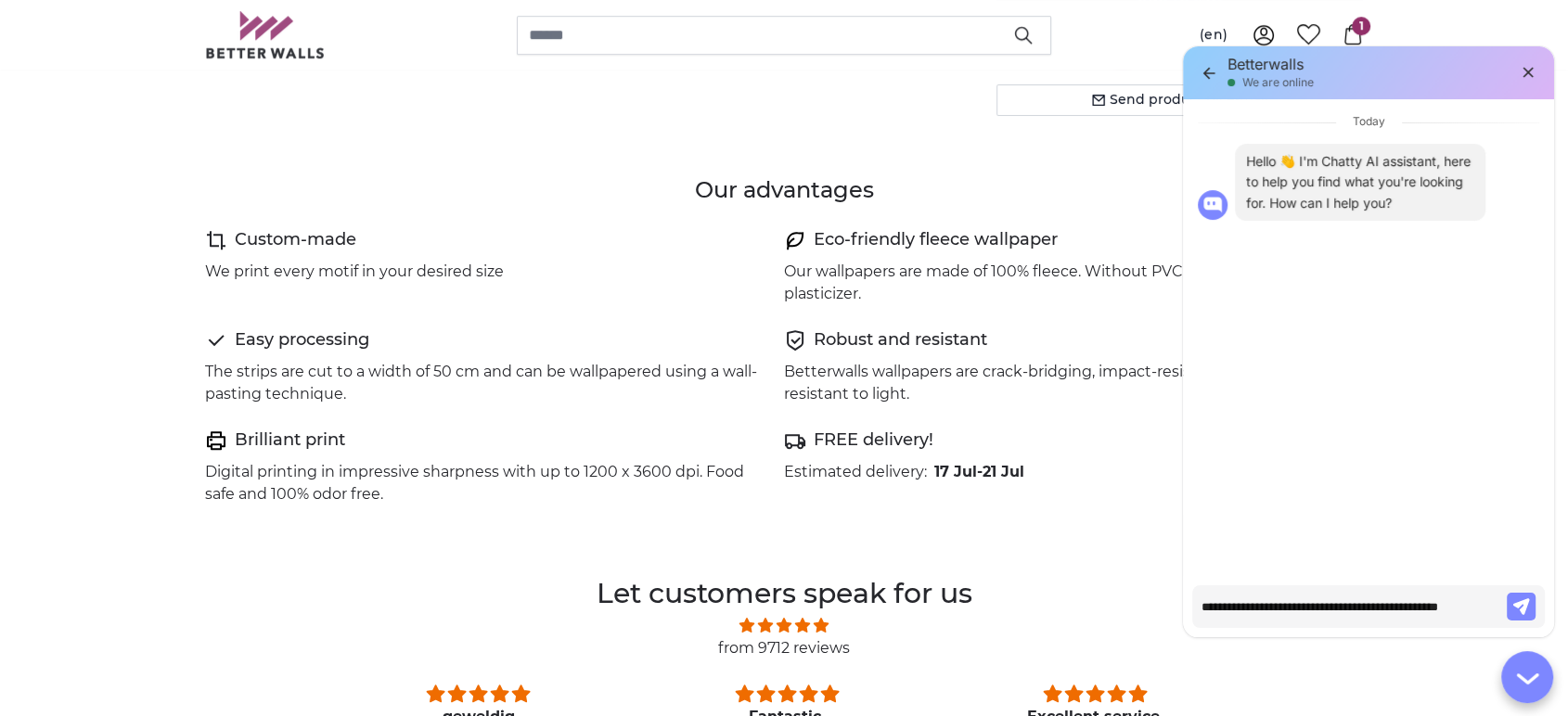 type on "**********" 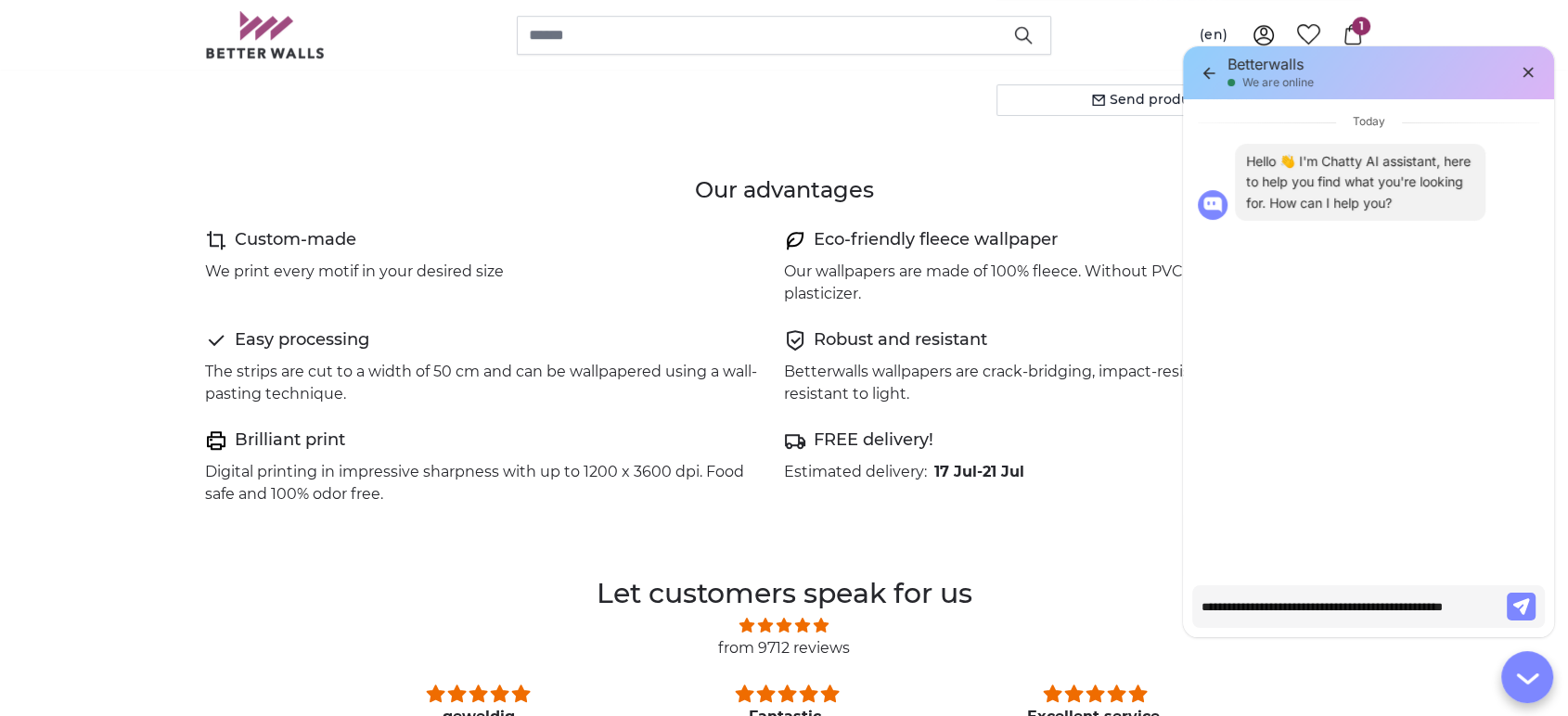 type on "**********" 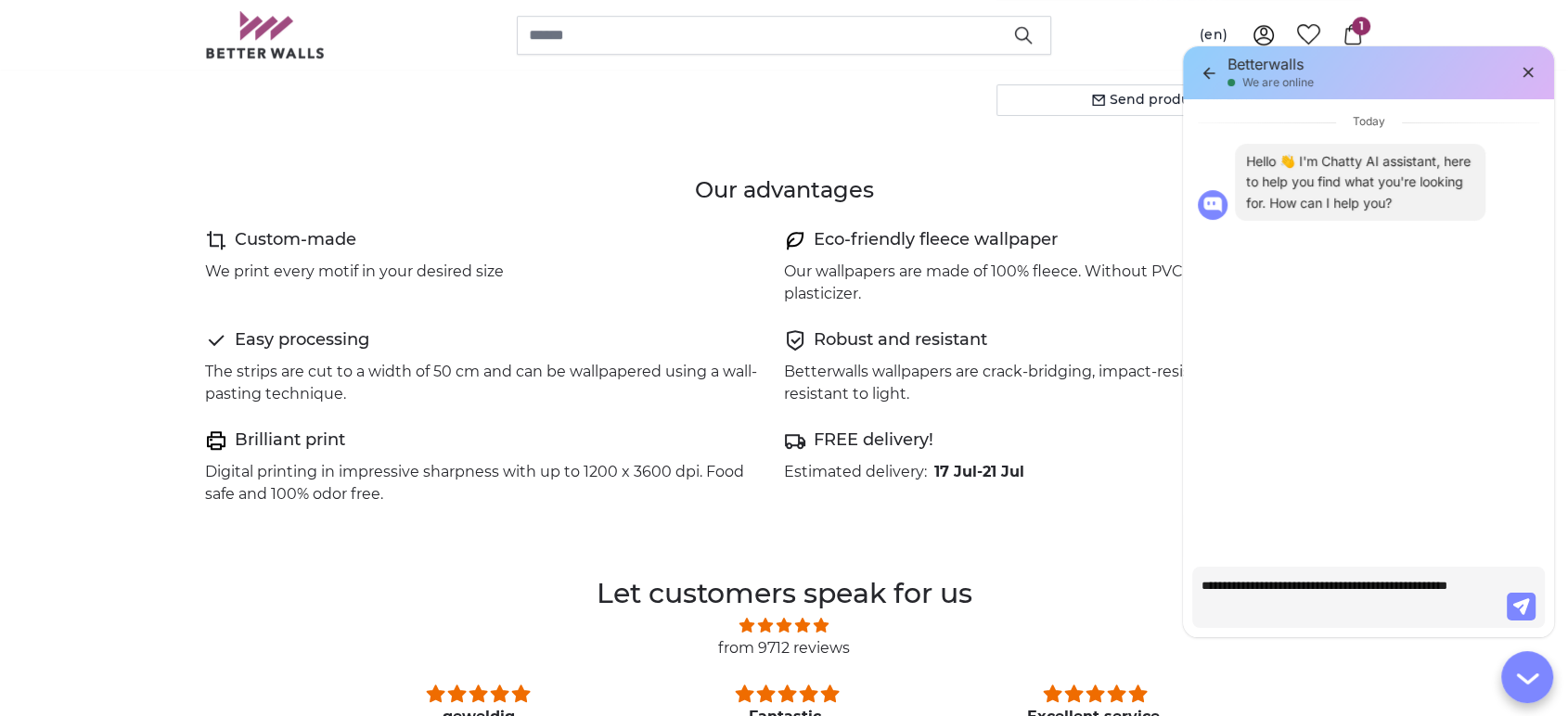 type on "**********" 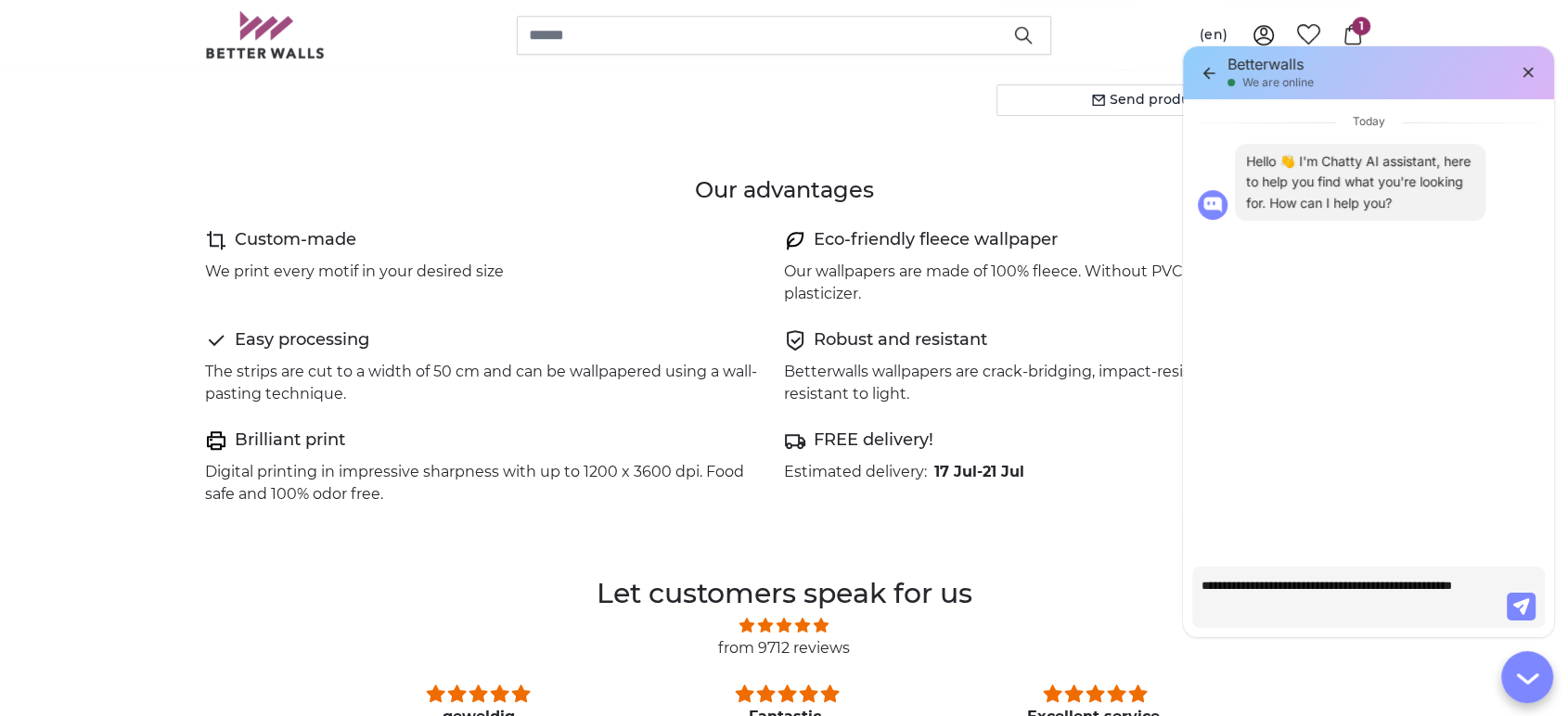 type on "**********" 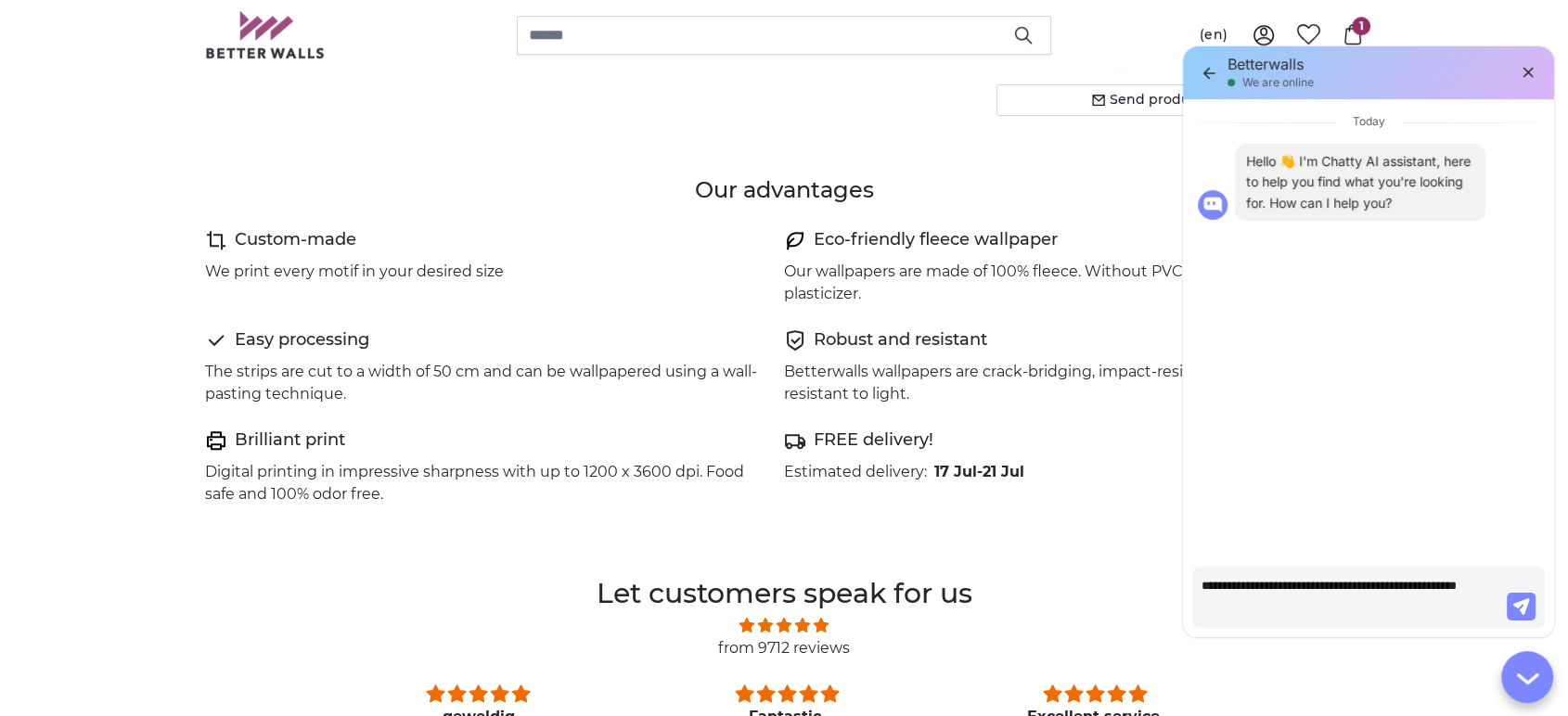 type on "**********" 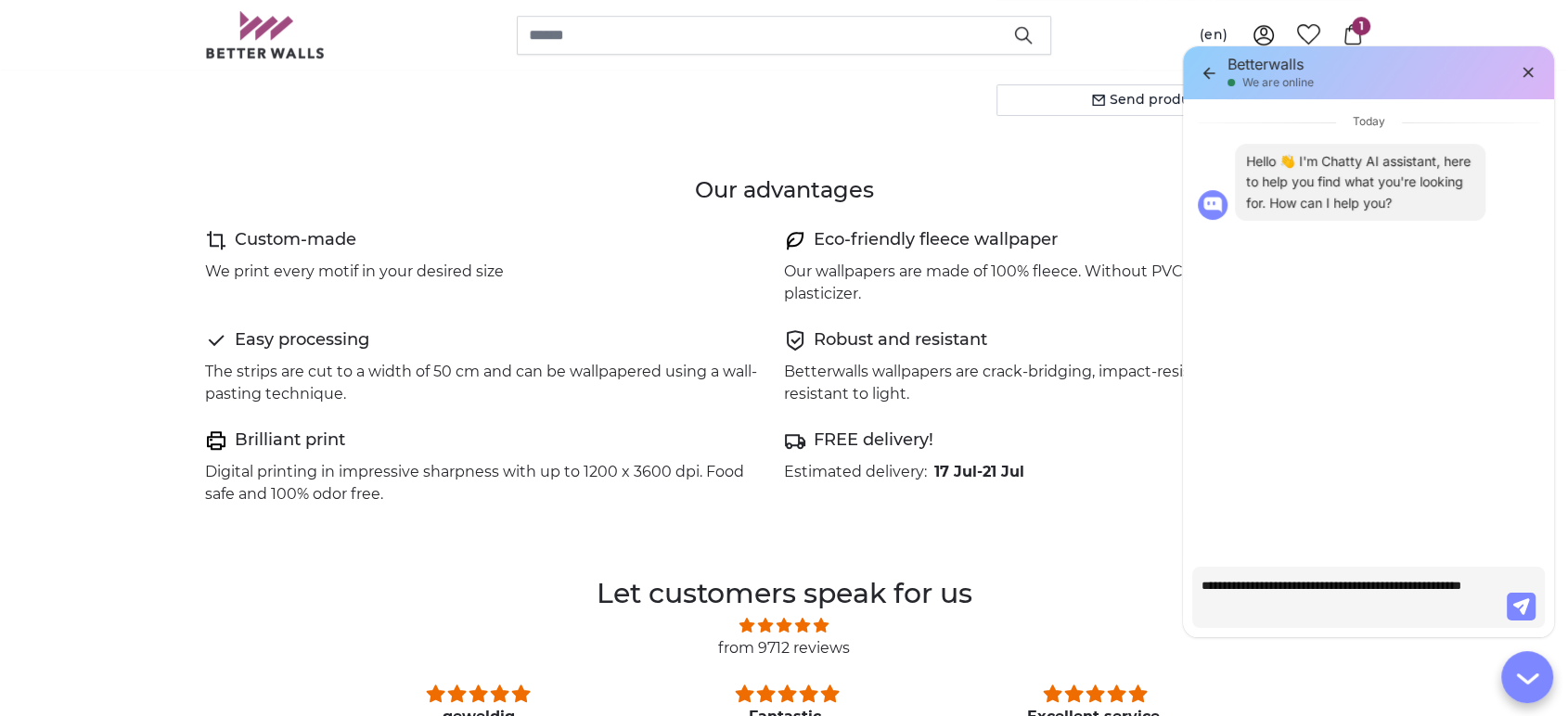 type on "**********" 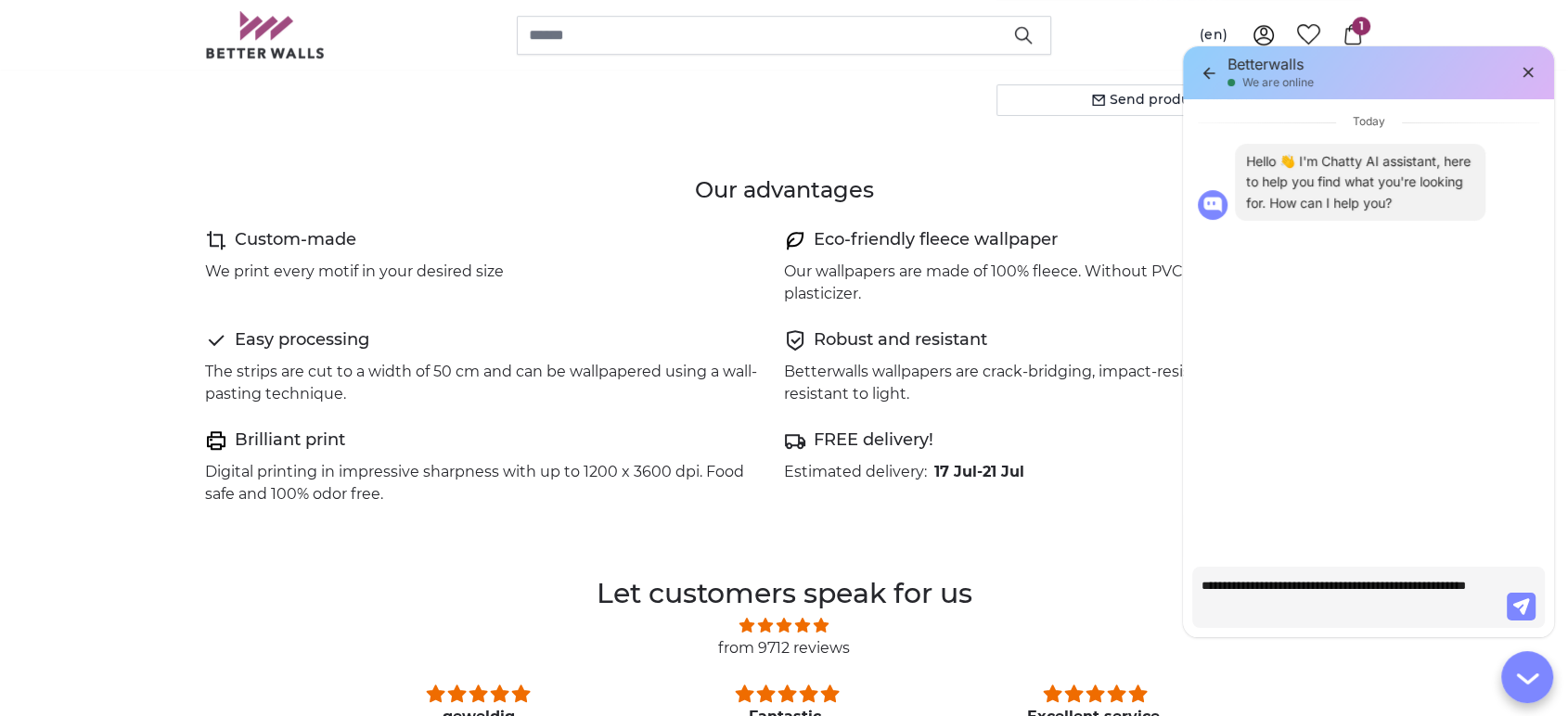 type on "**********" 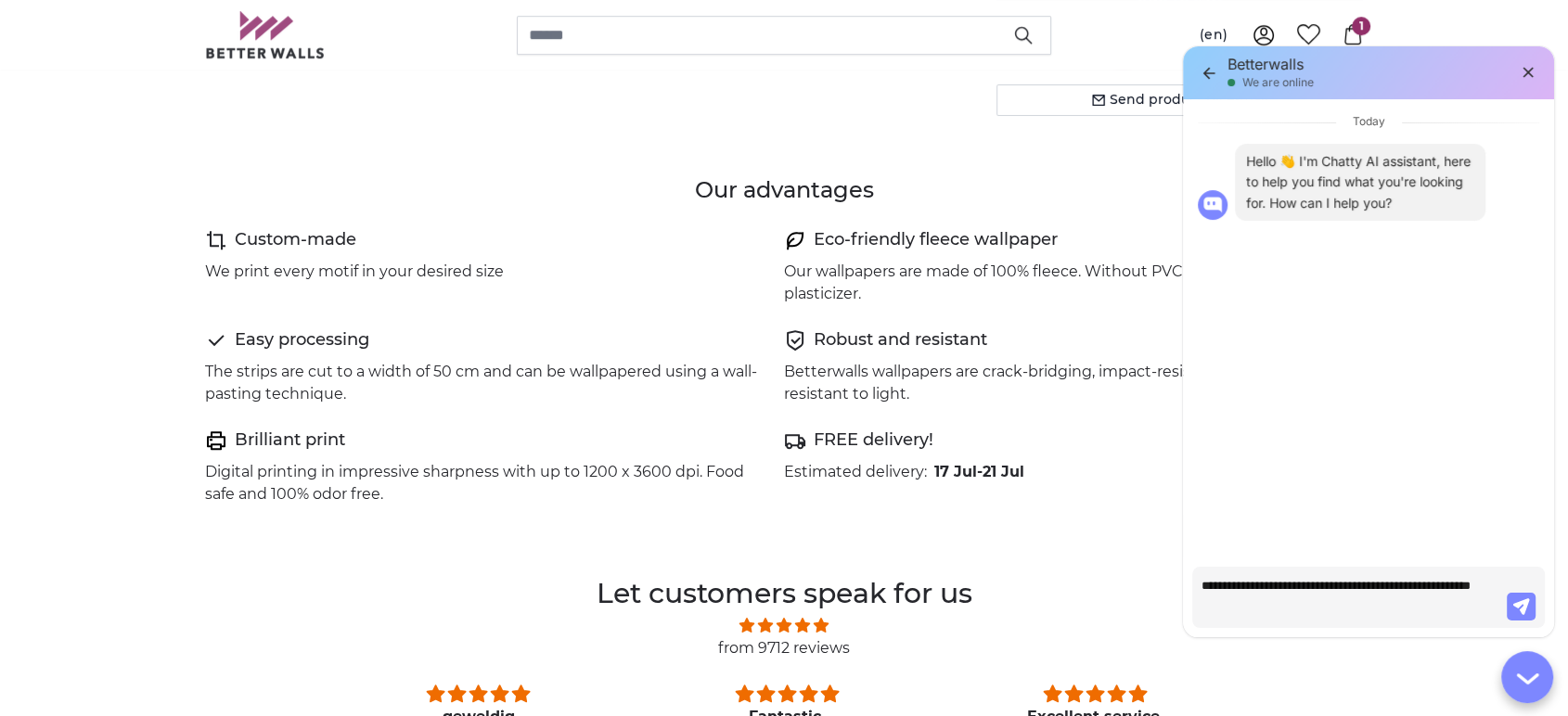 type on "**********" 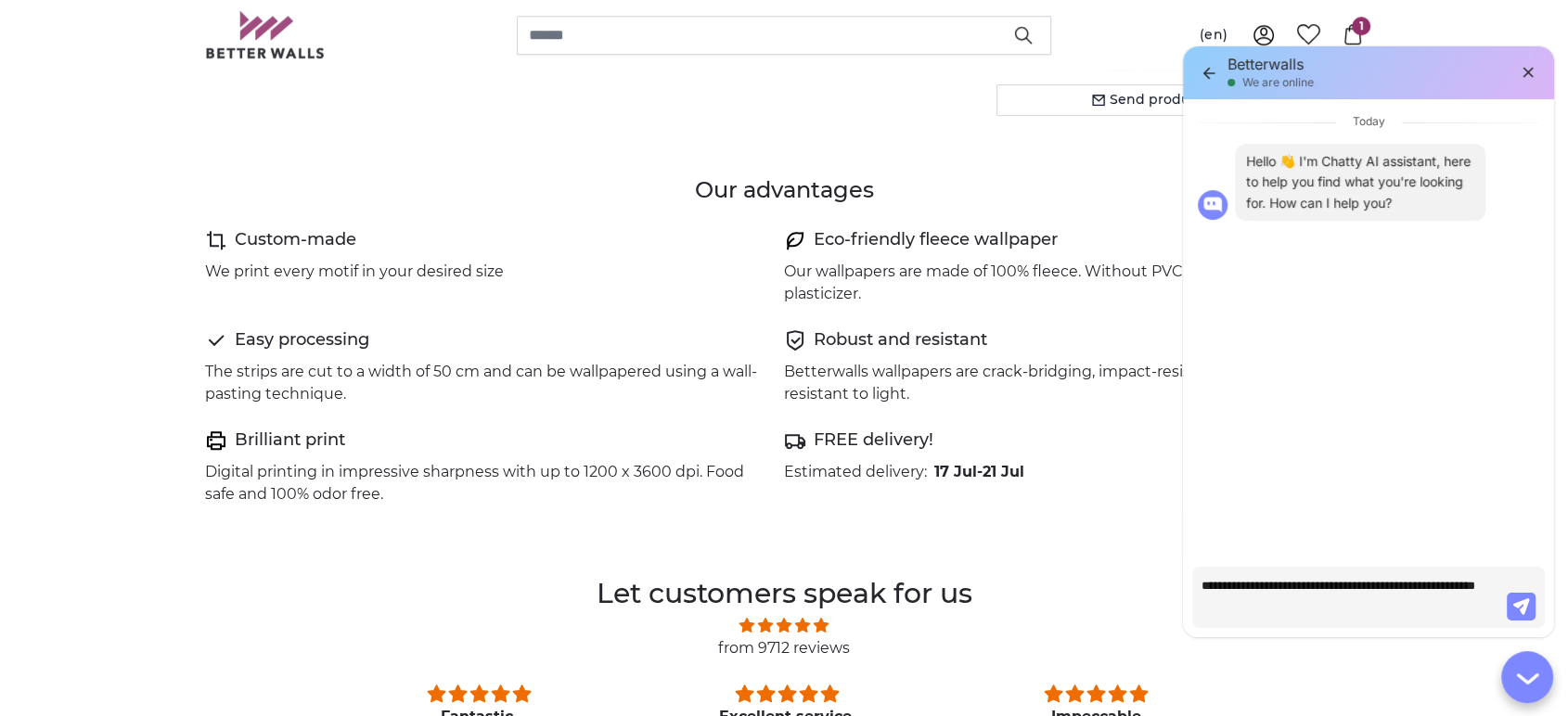 type on "**********" 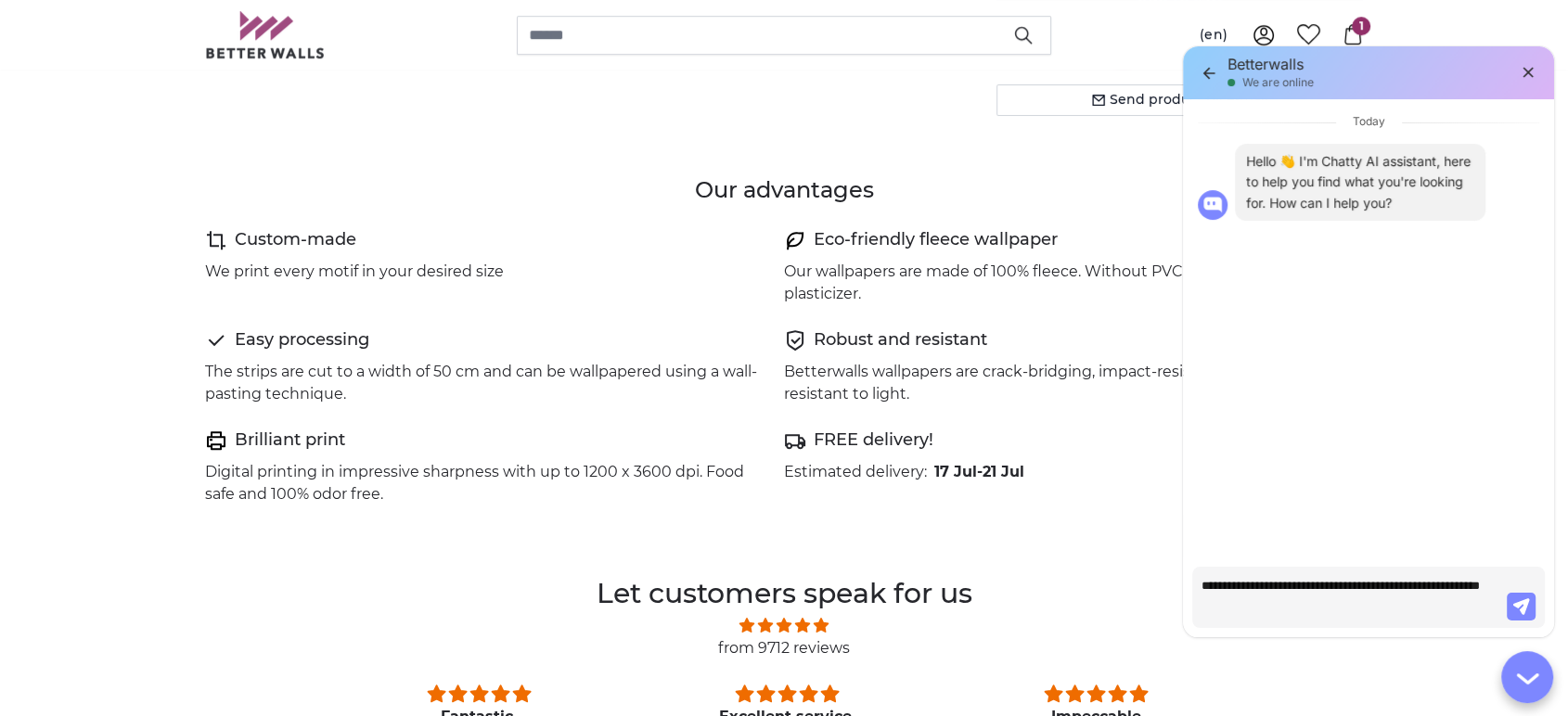 type on "**********" 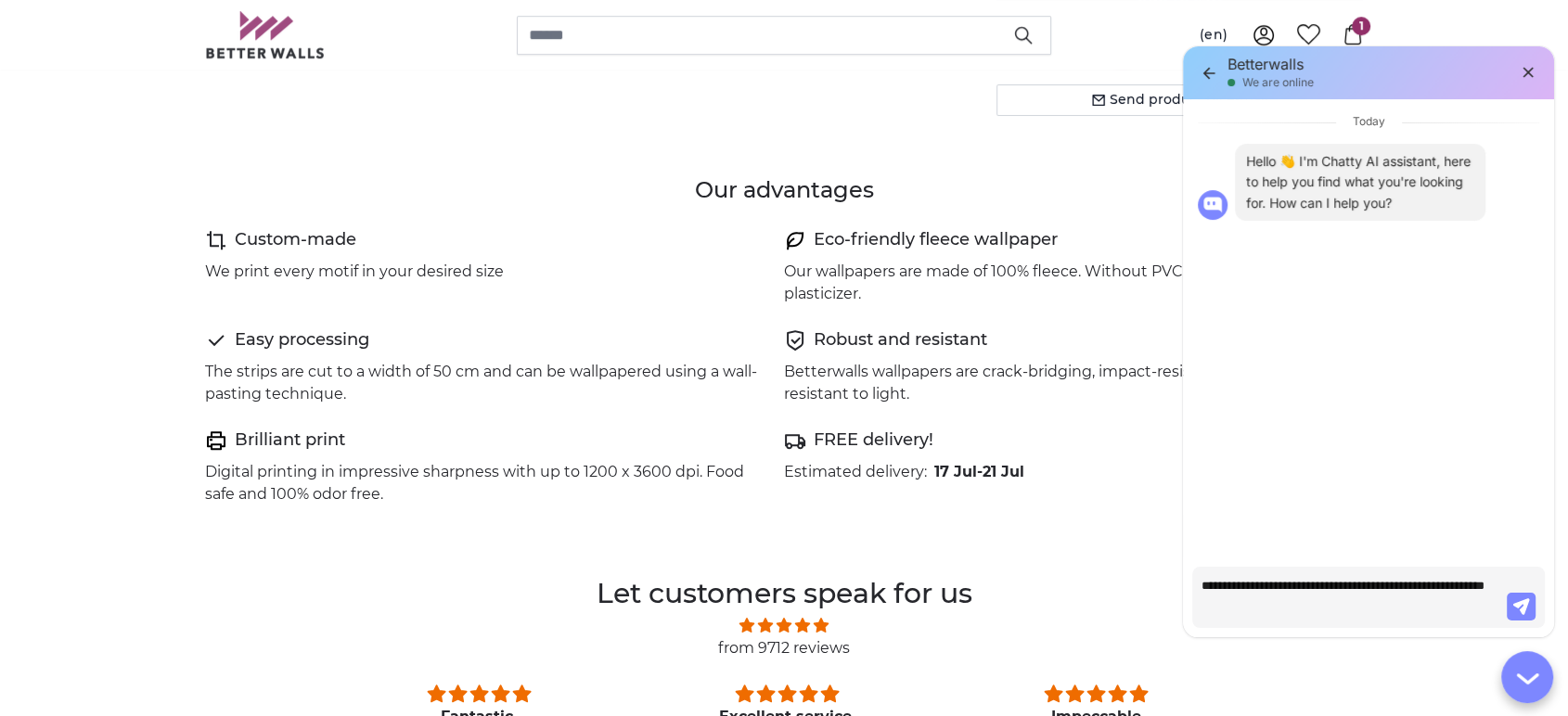 type on "**********" 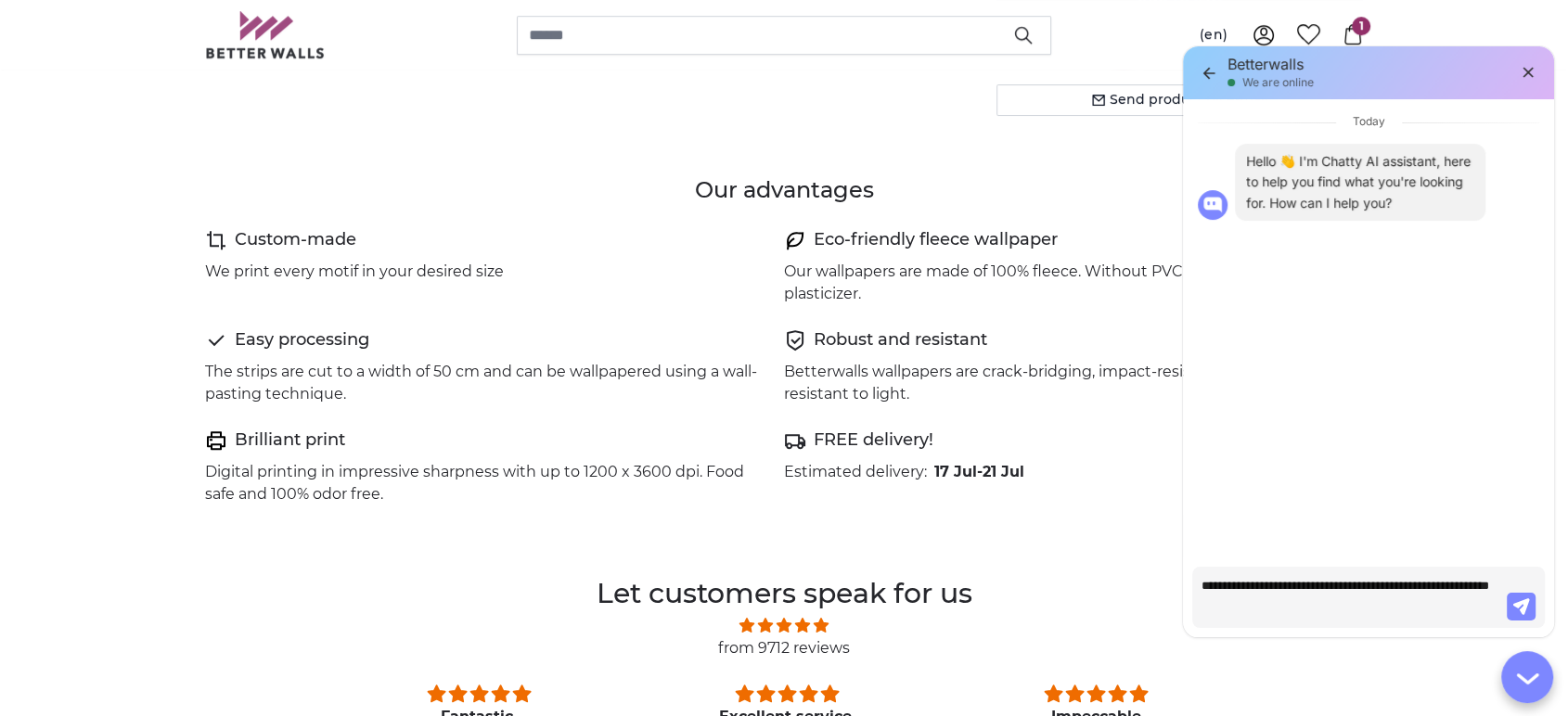type on "**********" 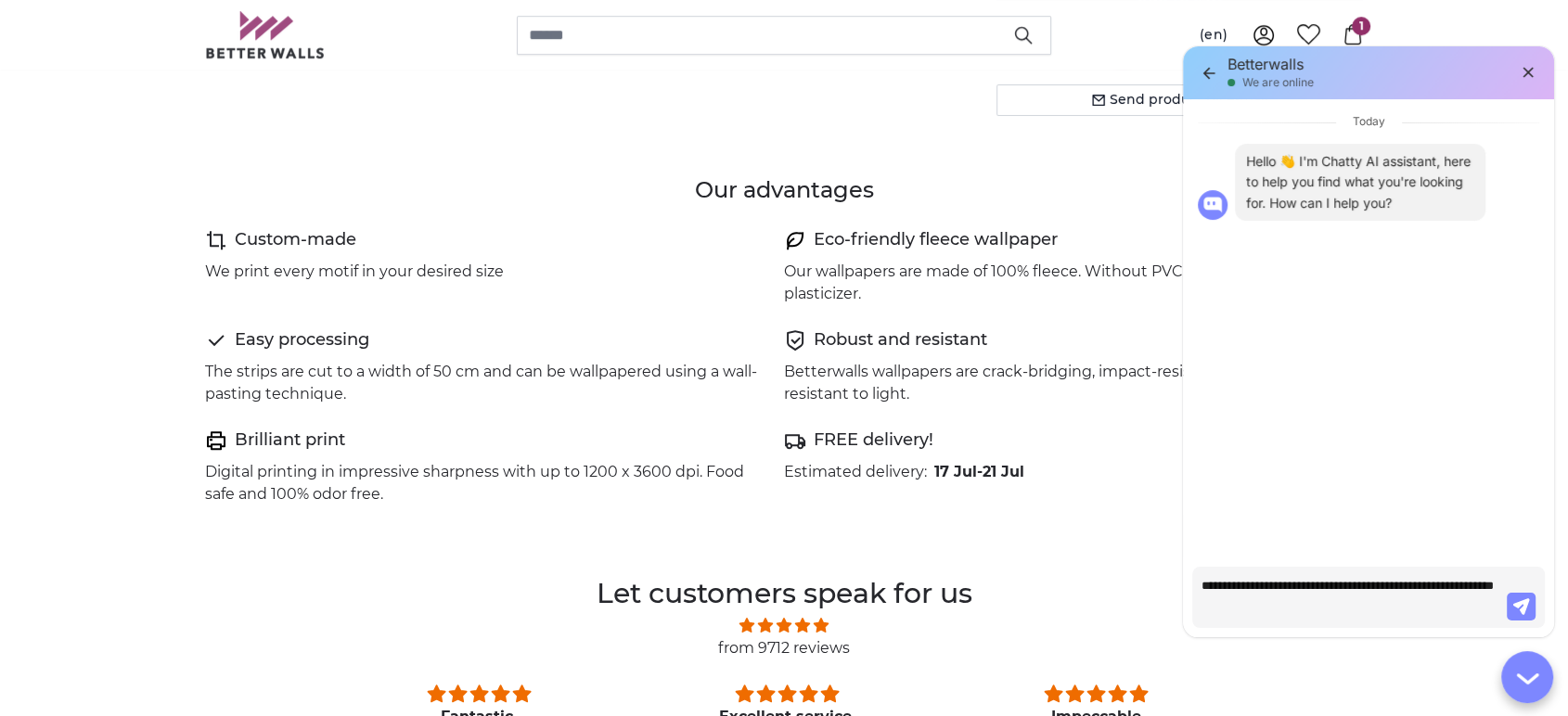 type on "**********" 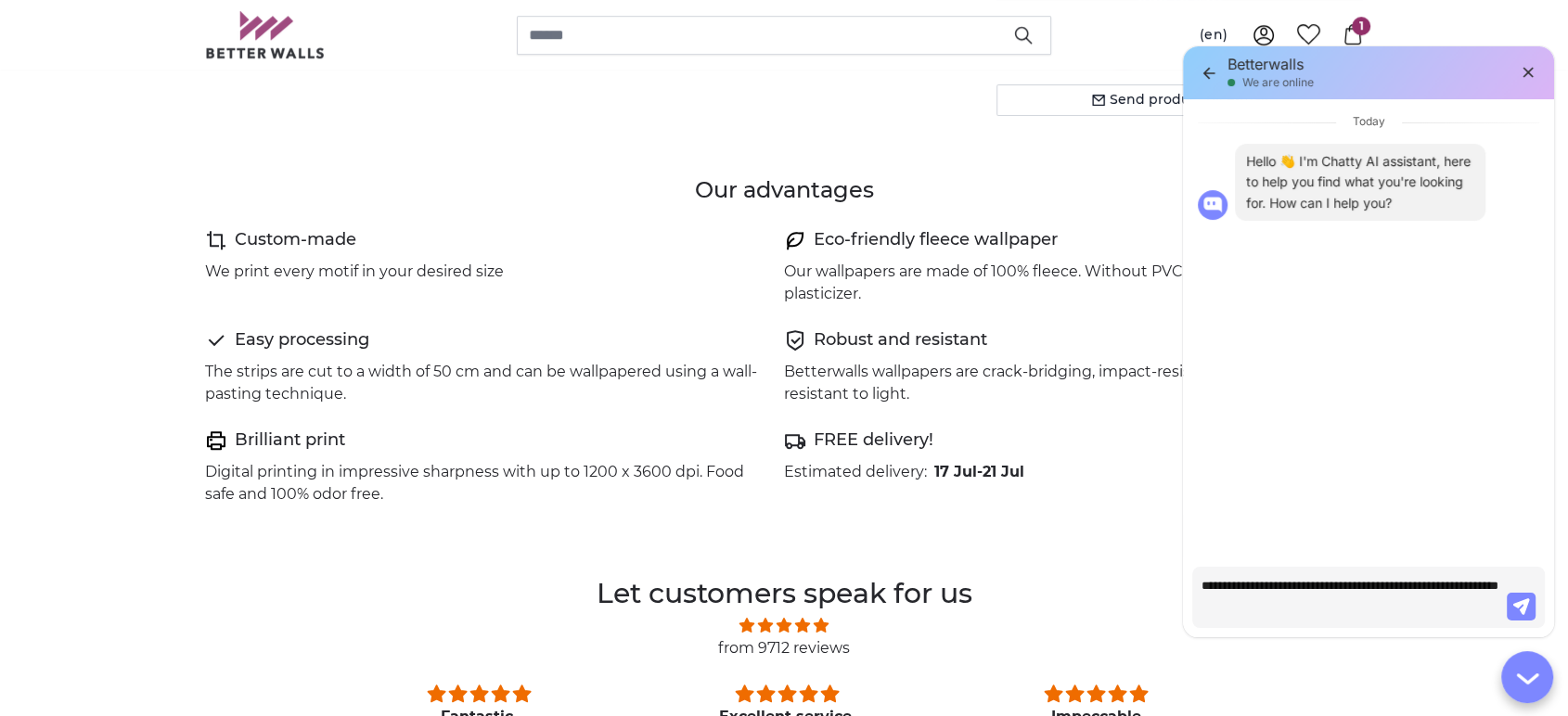 type on "**********" 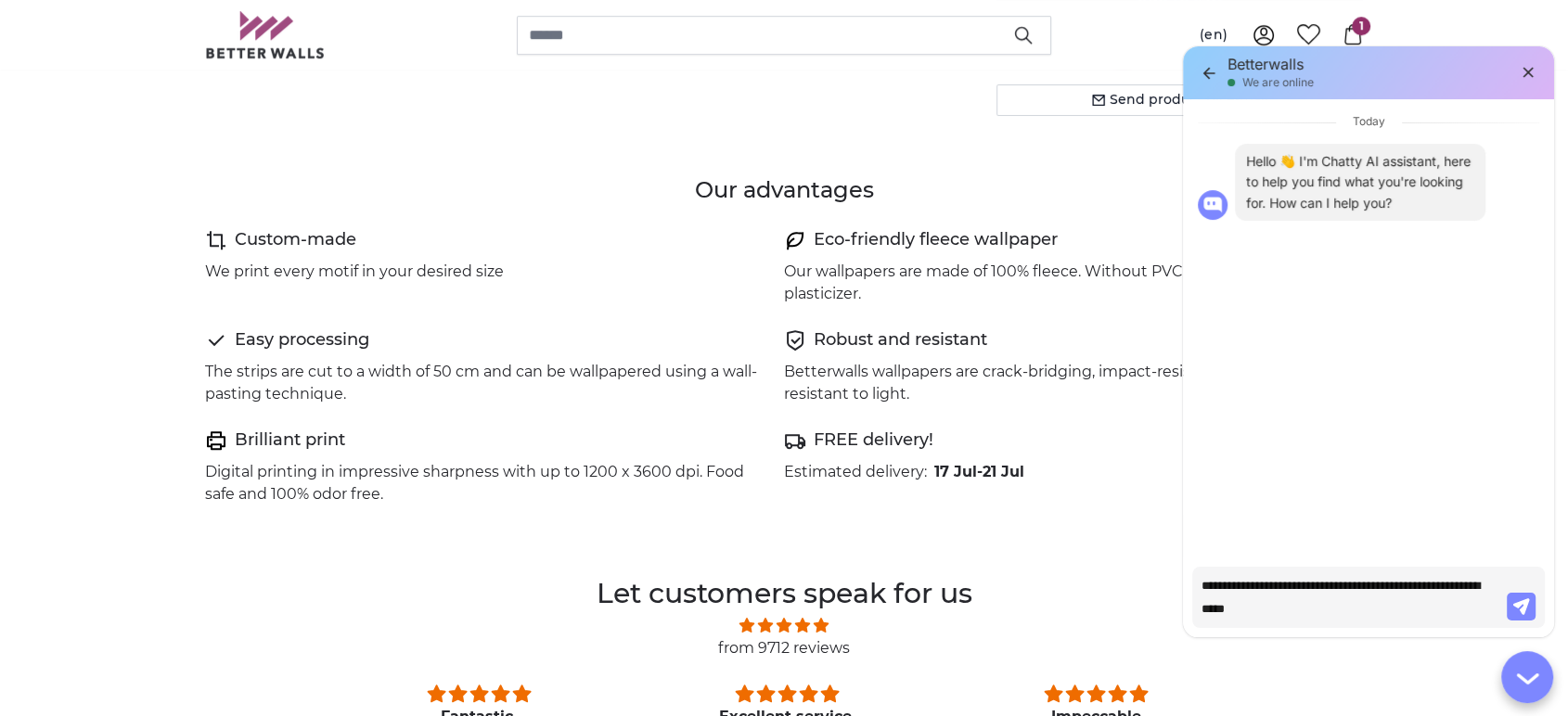 type on "**********" 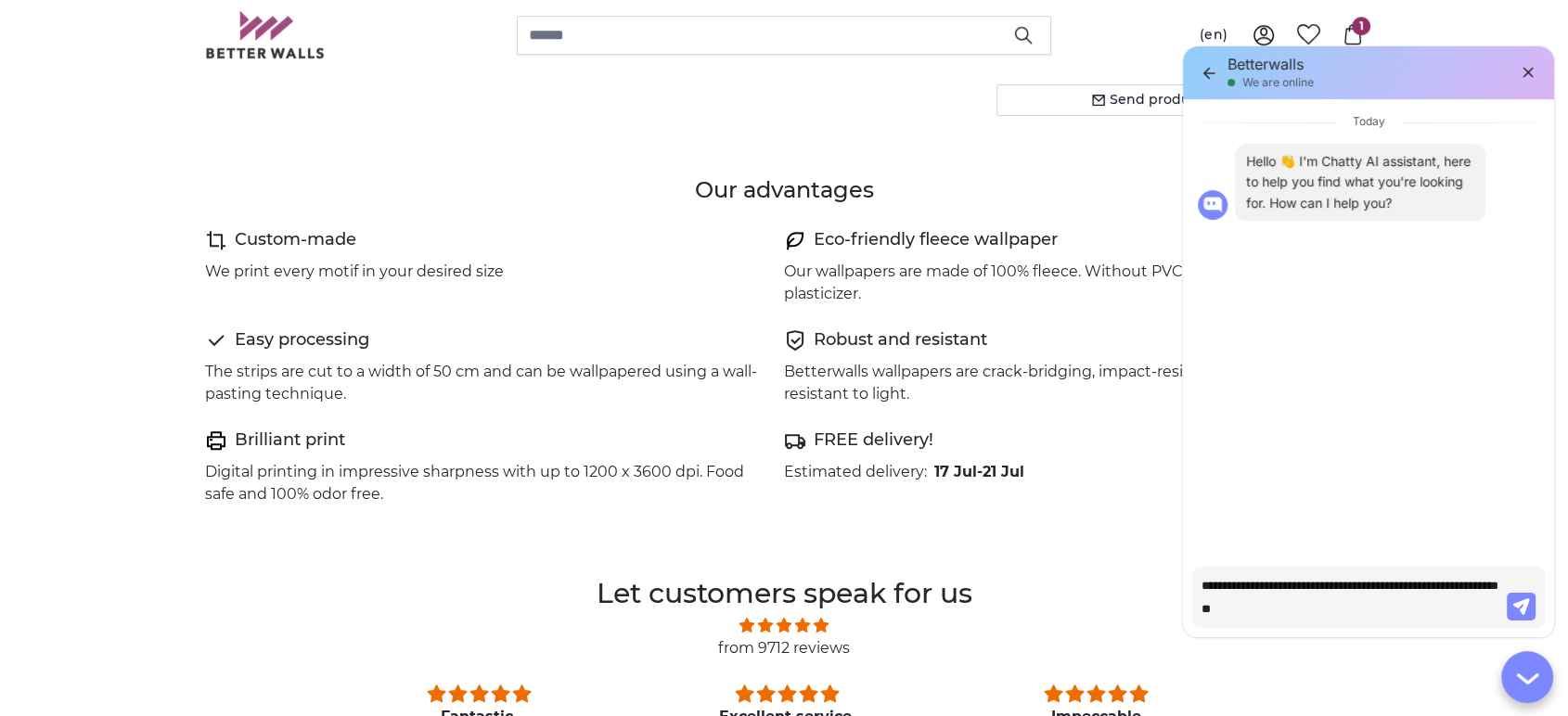 type on "**********" 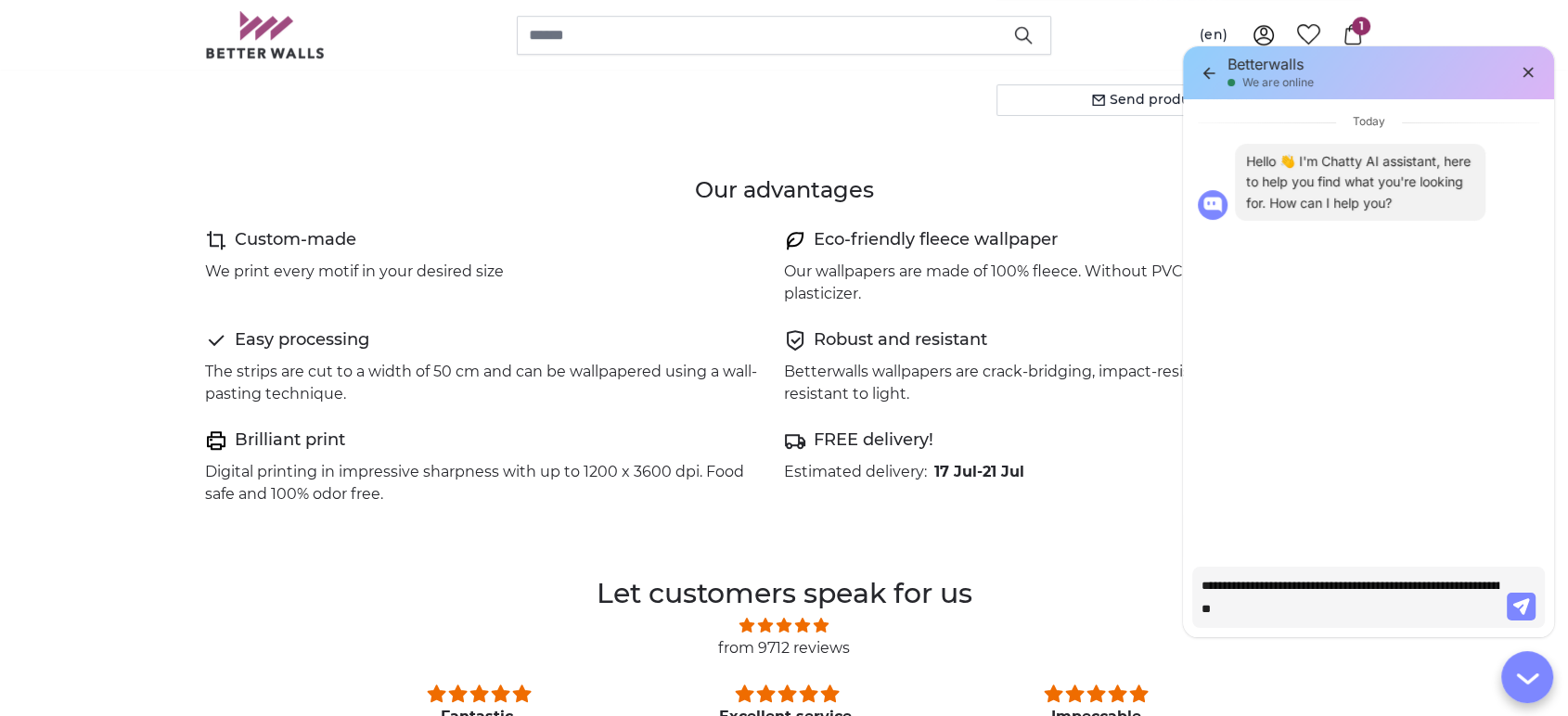 type on "**********" 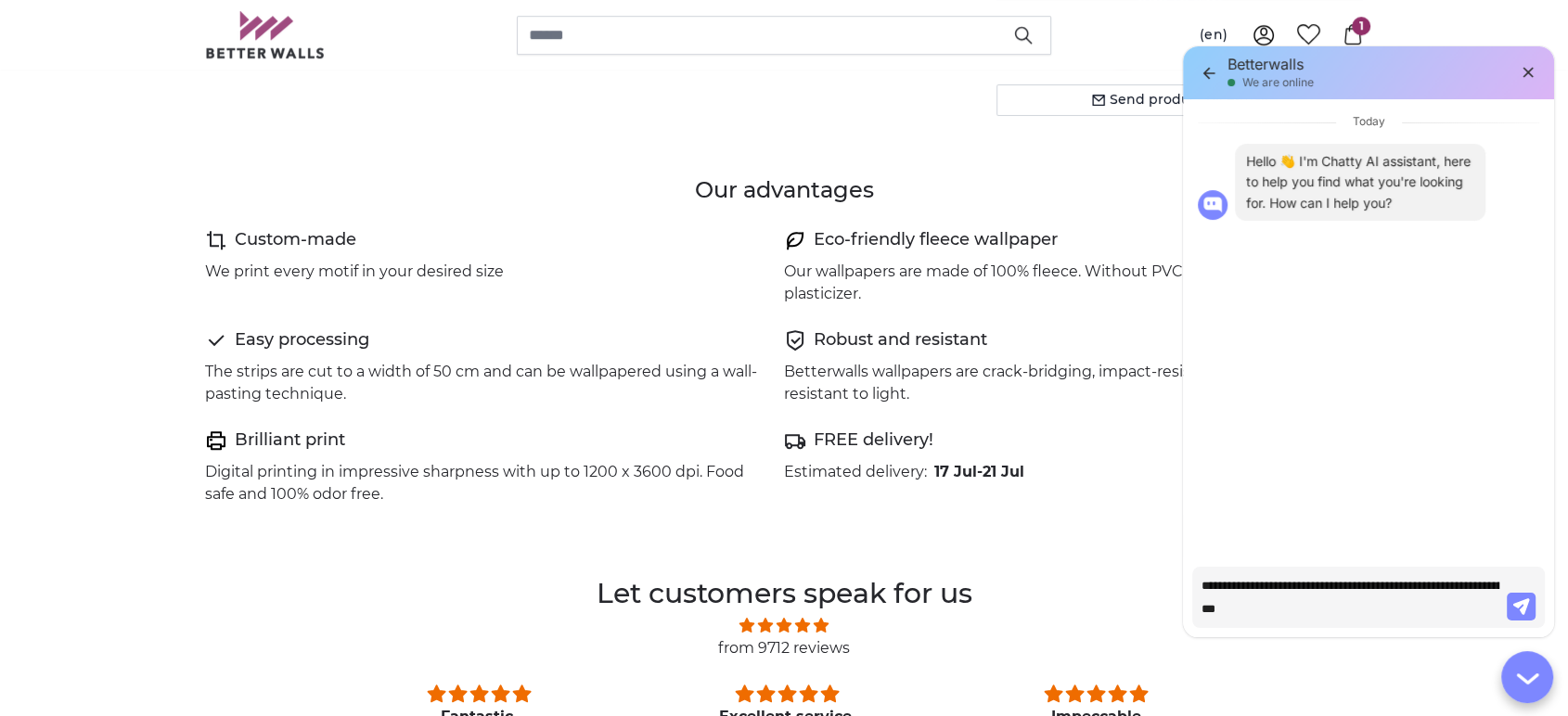 type on "*" 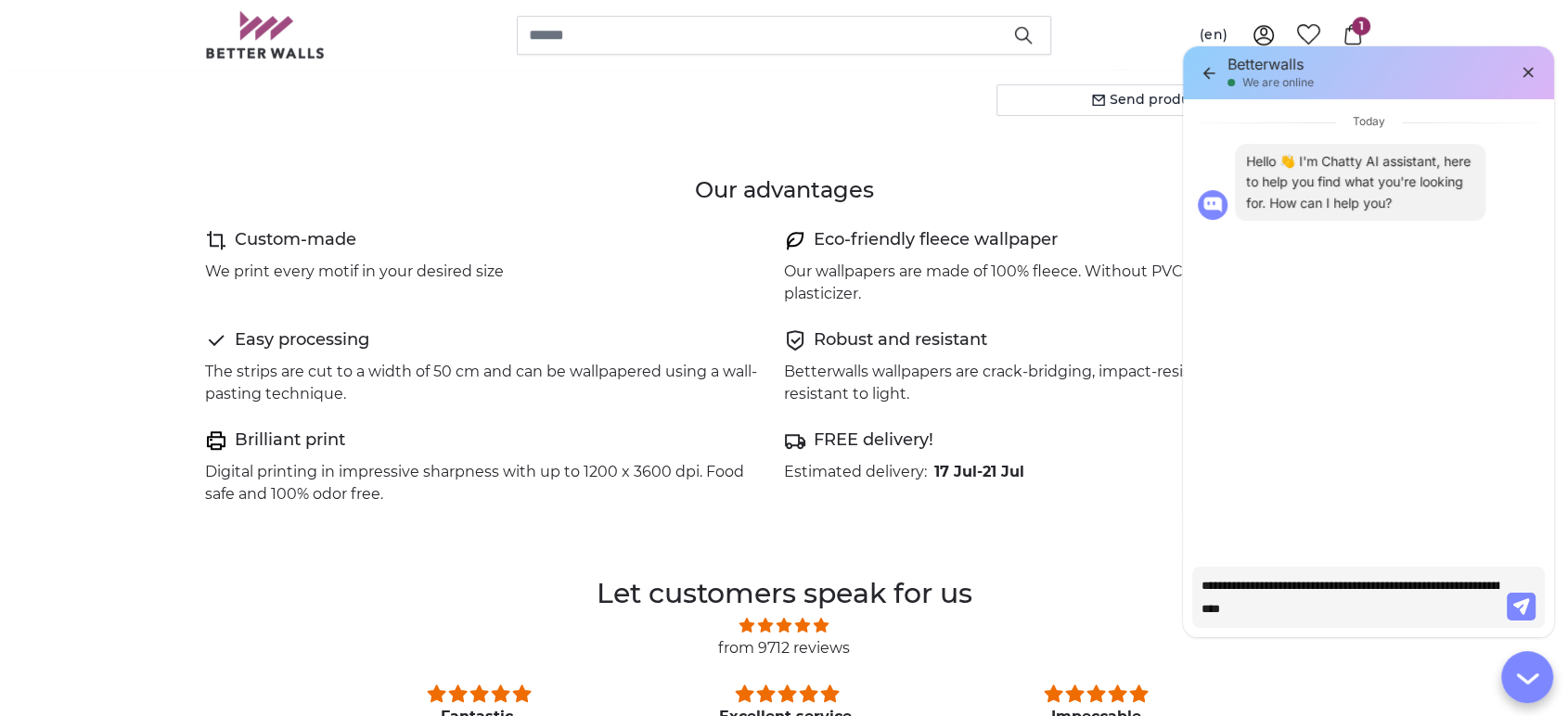 type on "**********" 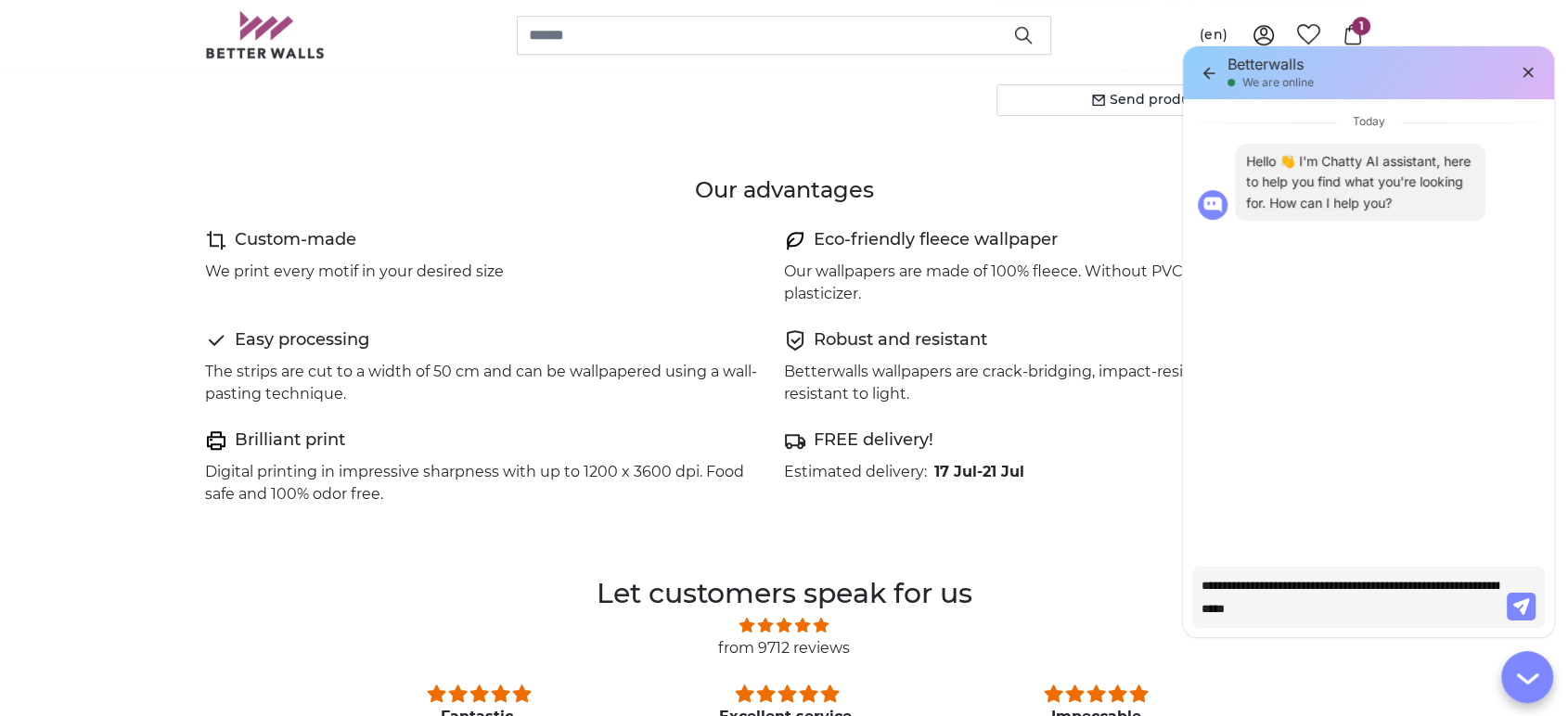 type on "**********" 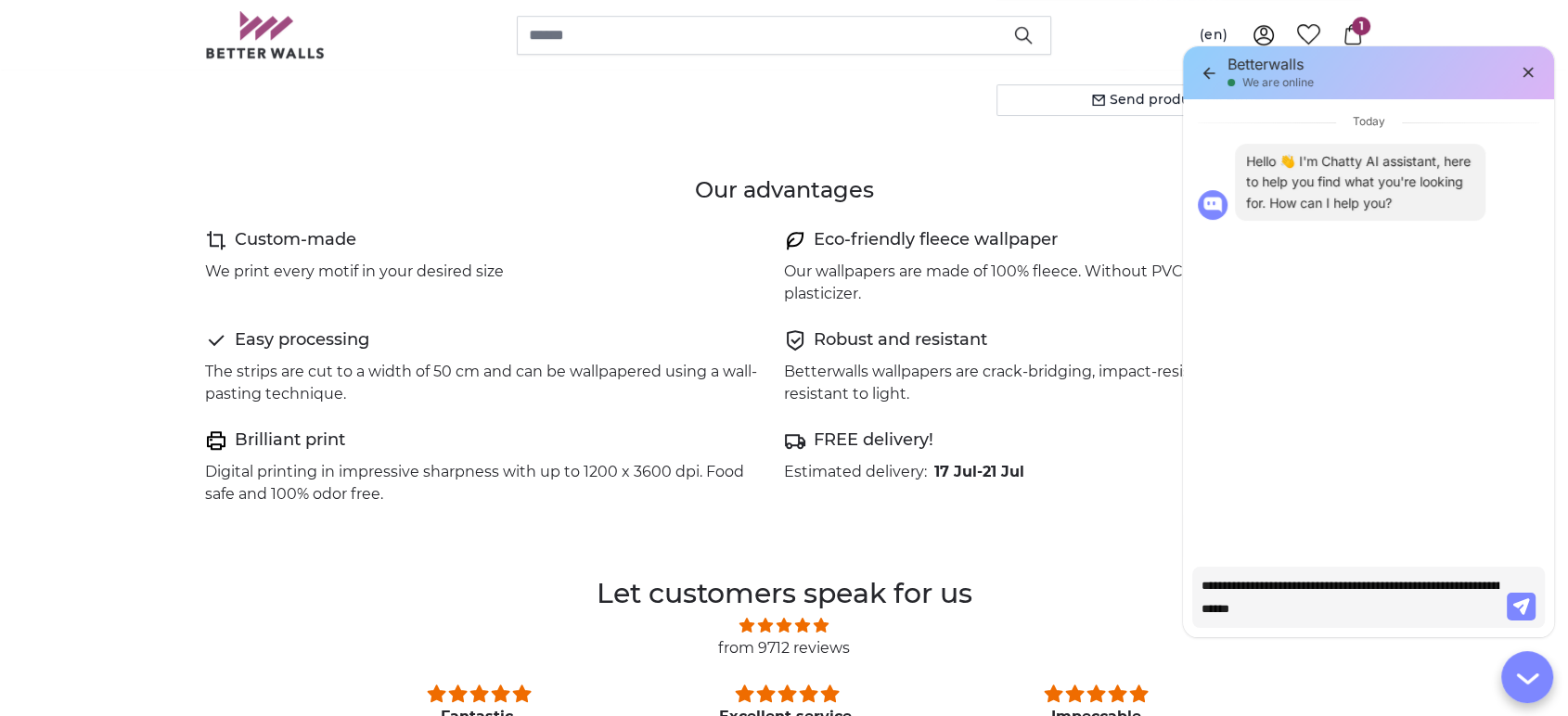 type on "**********" 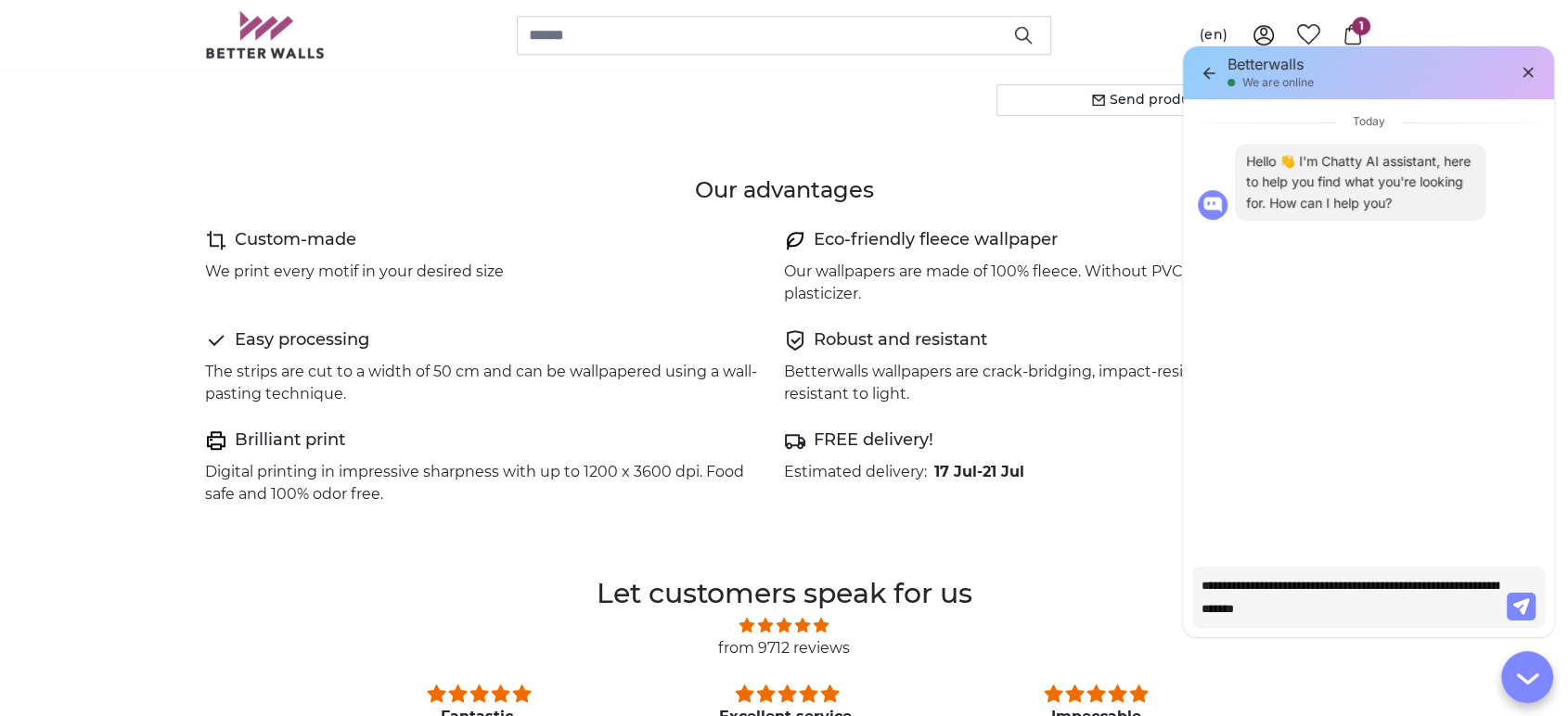 type on "**********" 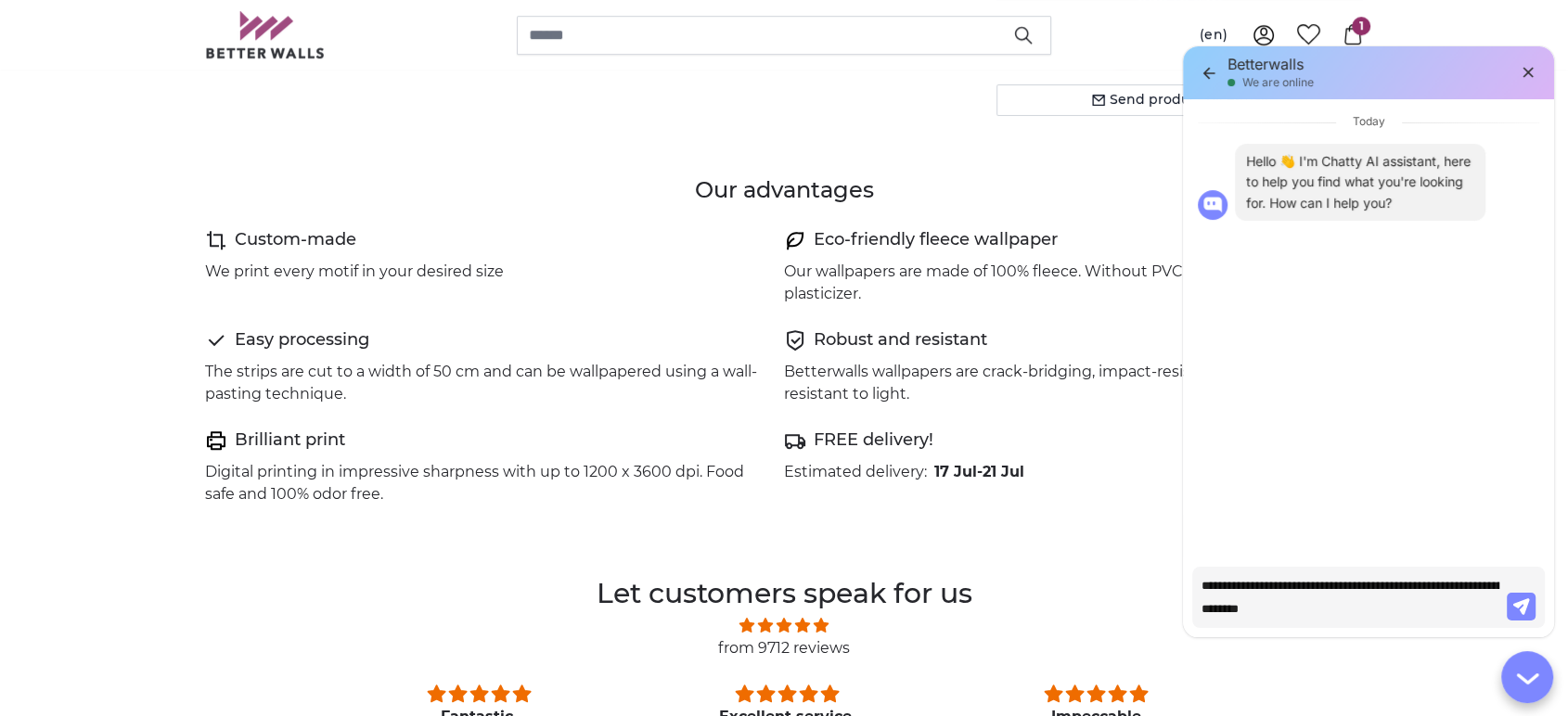 type on "**********" 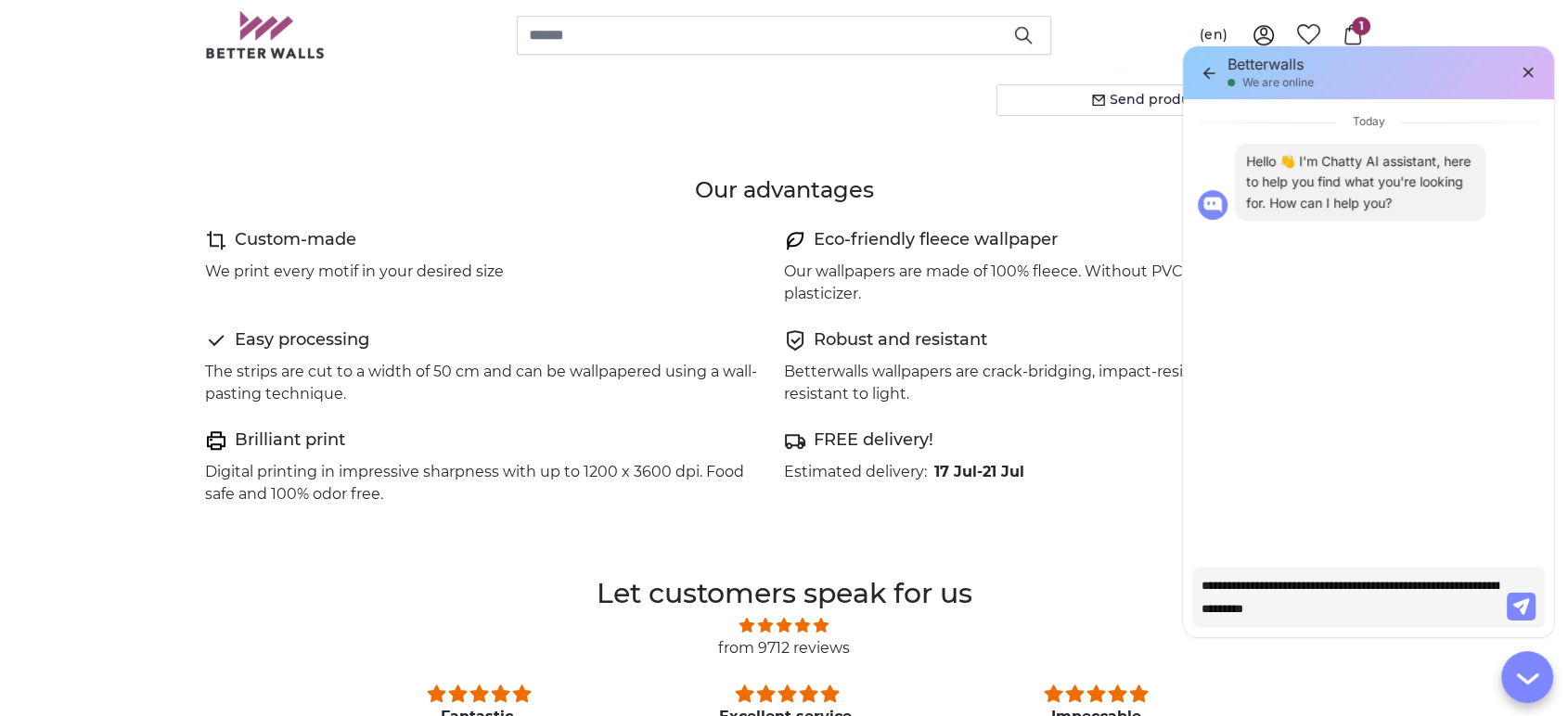 type on "**********" 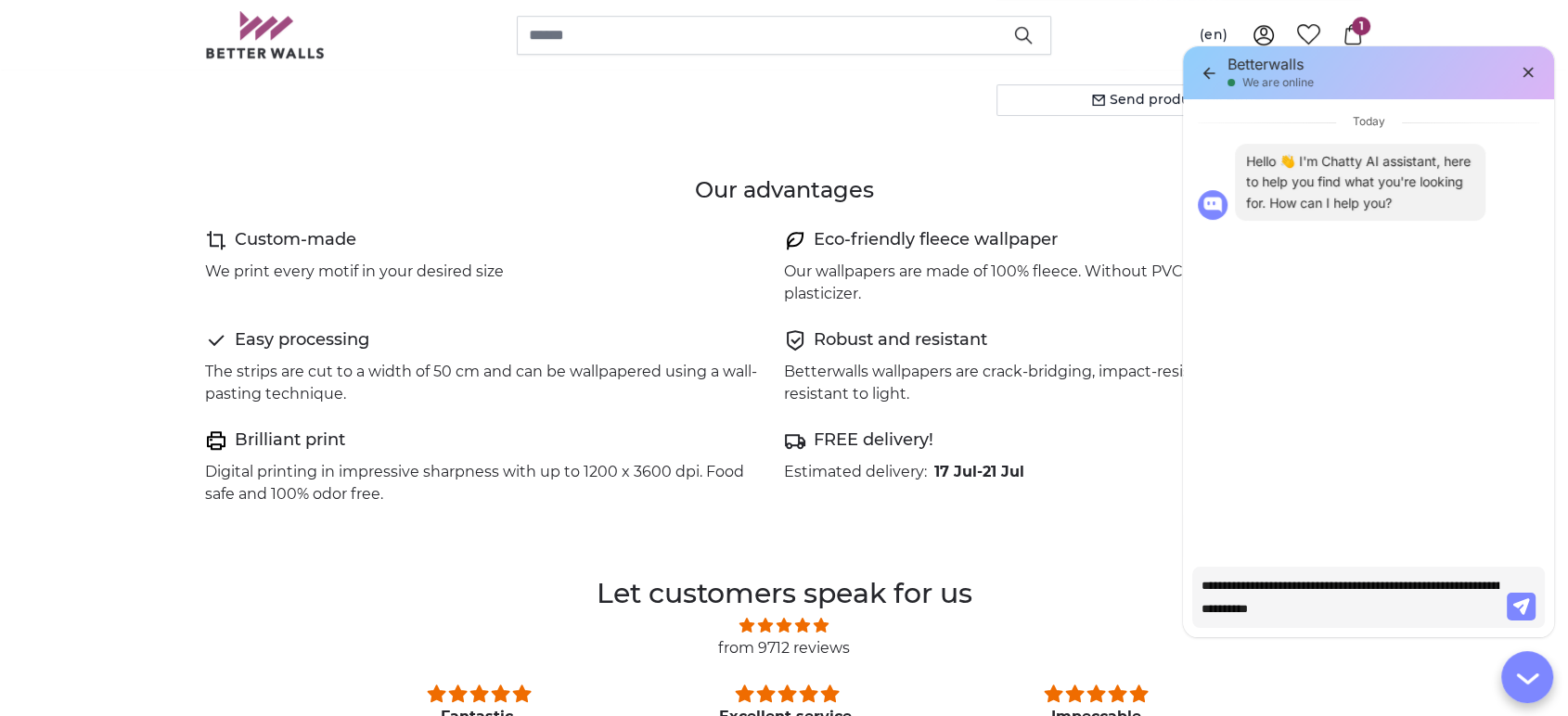 type on "**********" 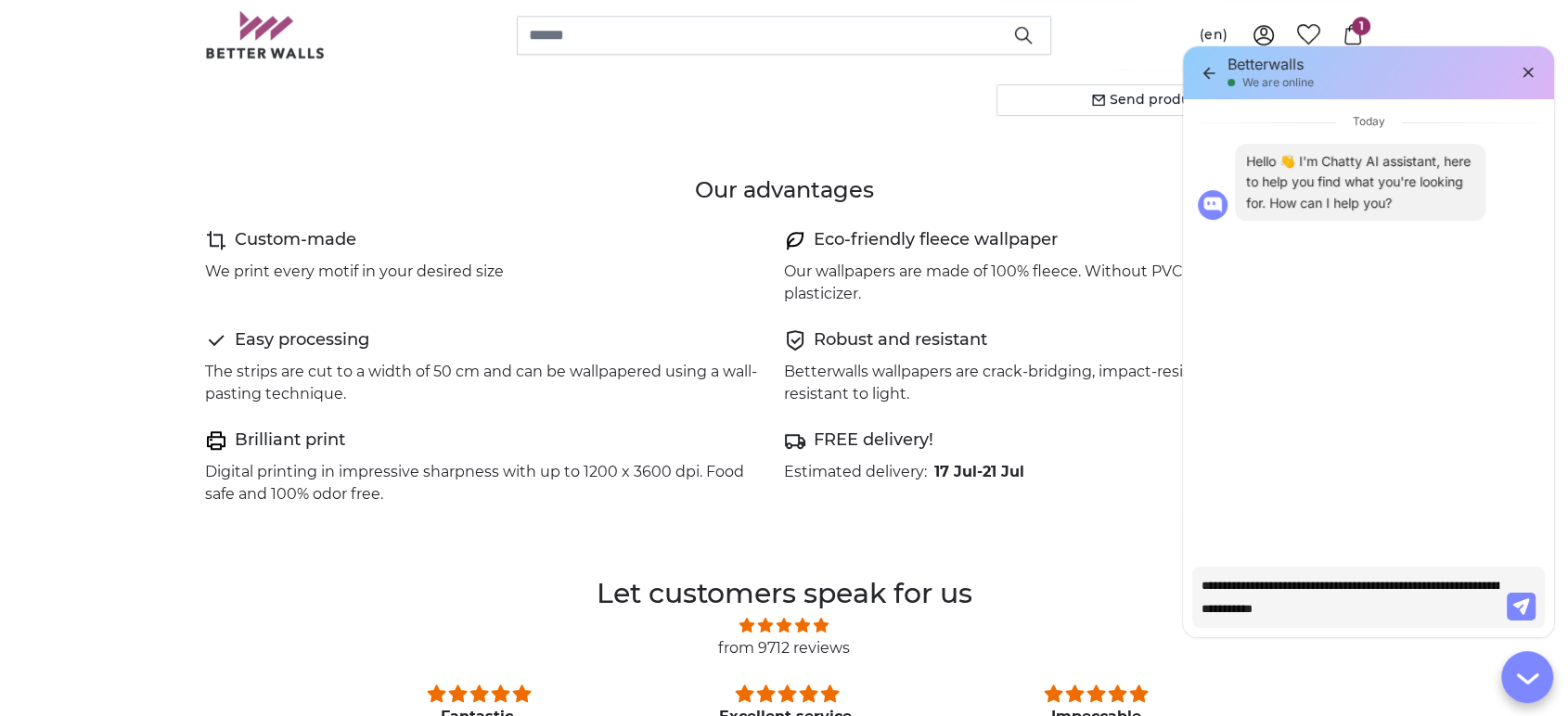 type on "**********" 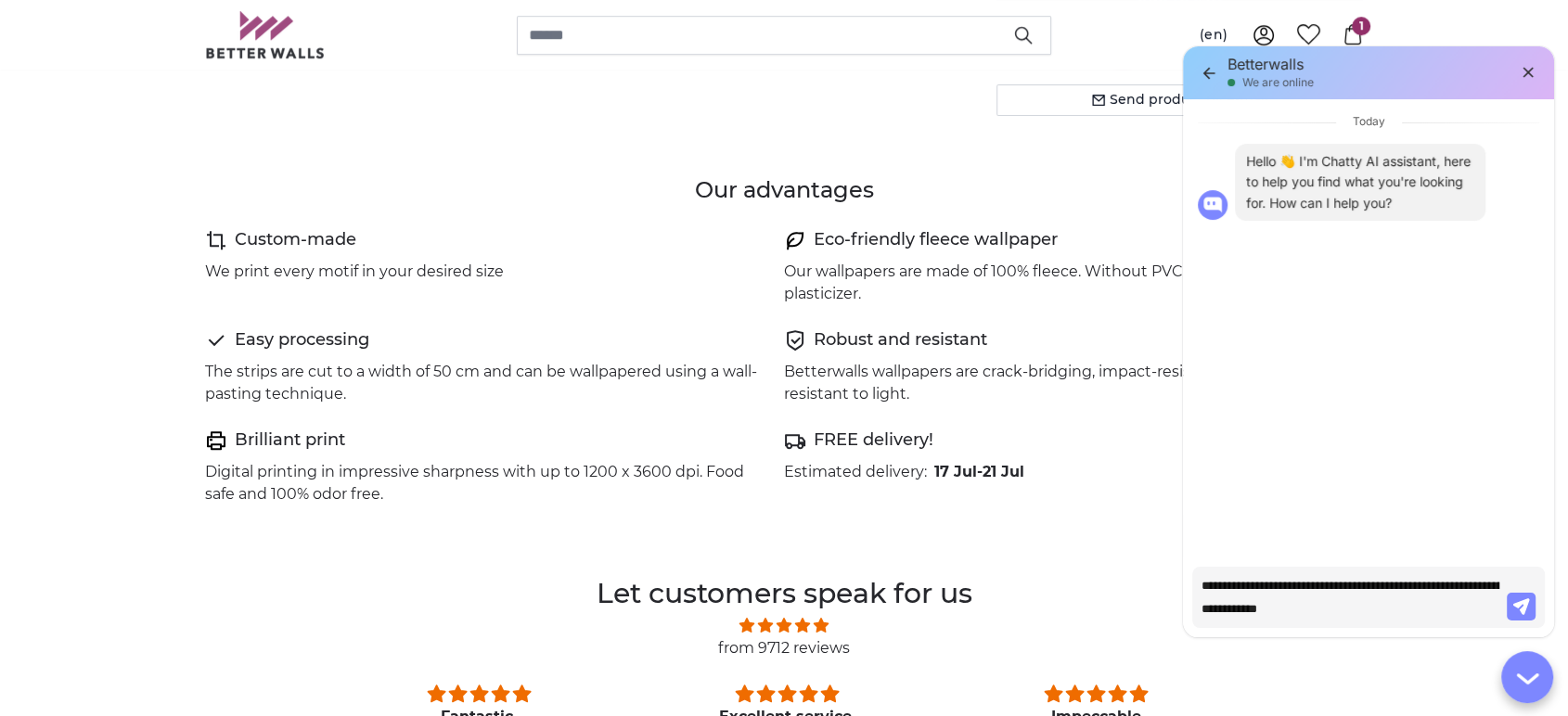 type on "**********" 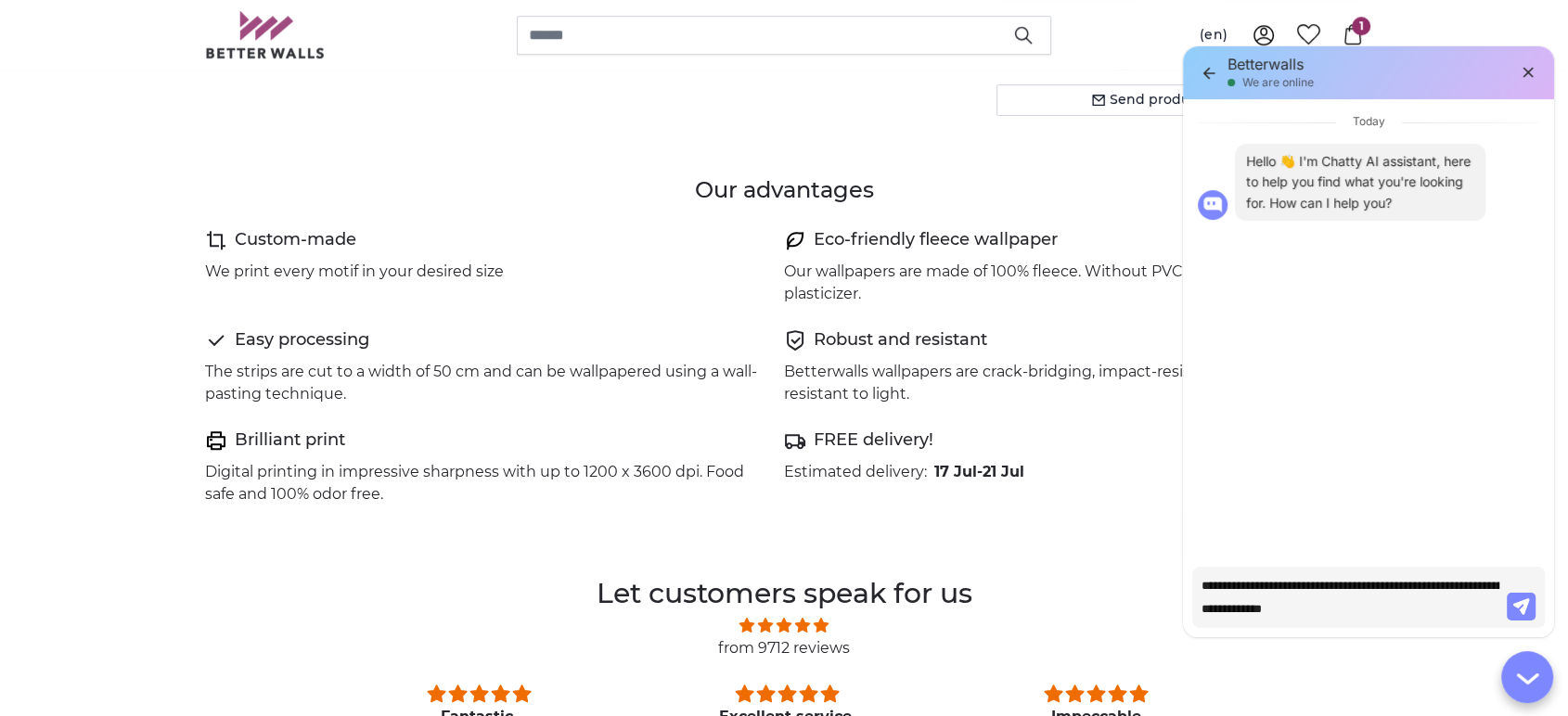 type on "**********" 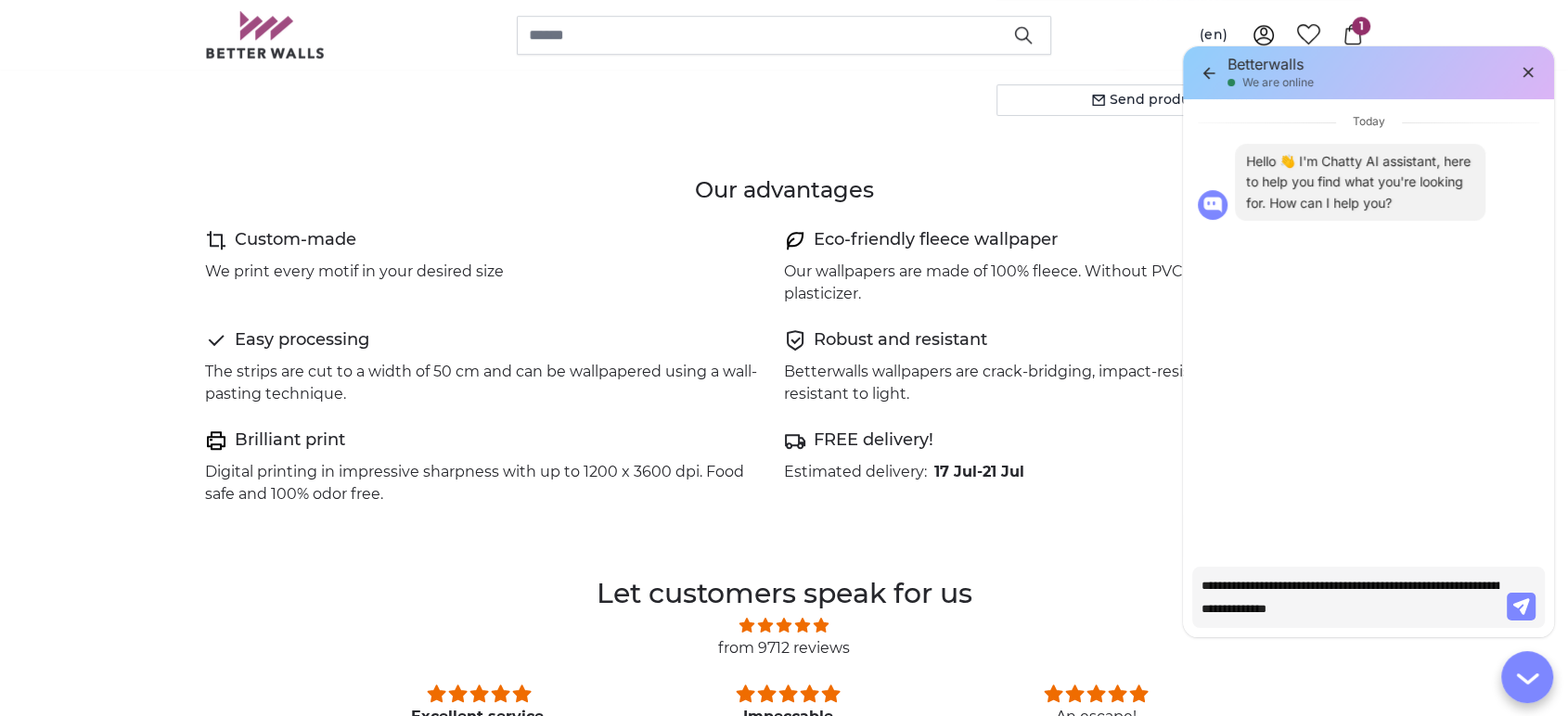 type on "**********" 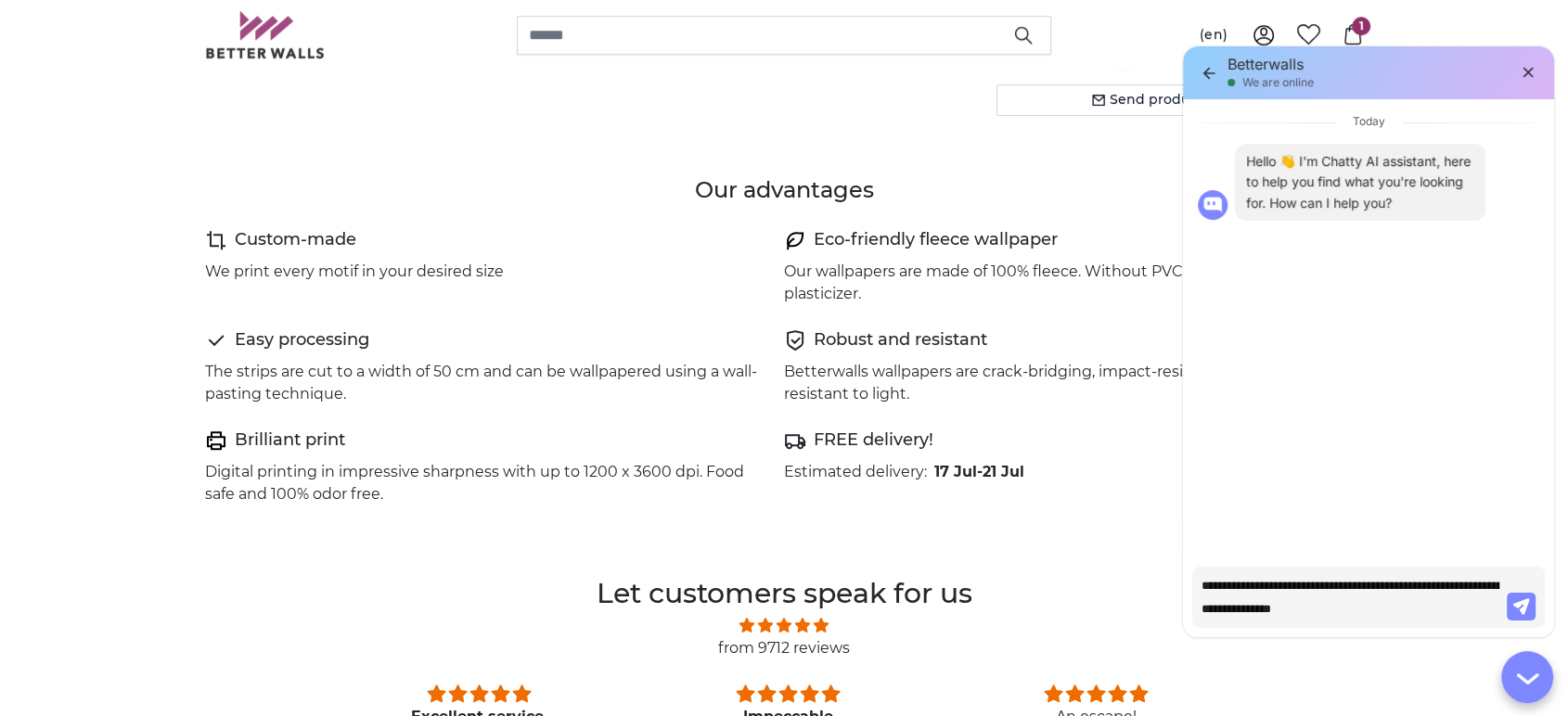 type on "*" 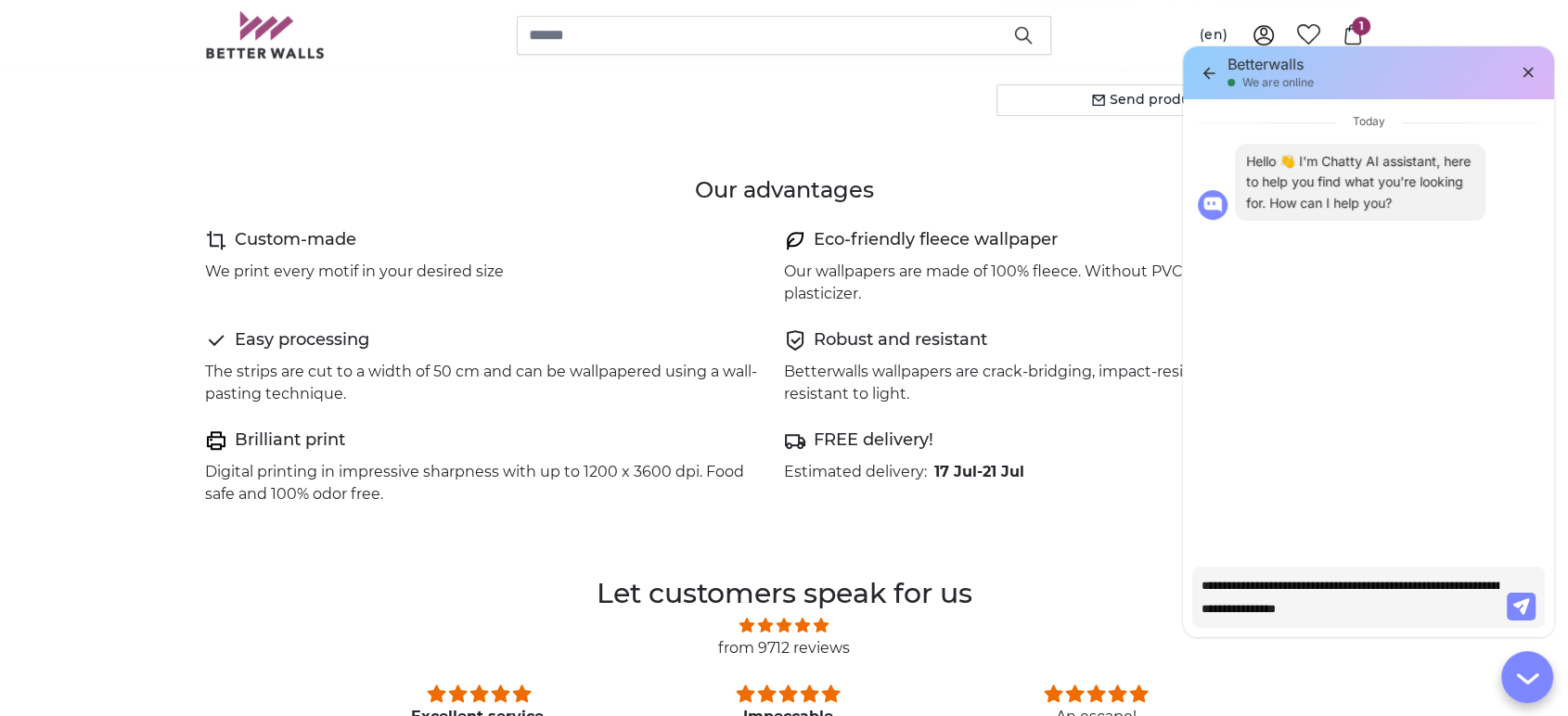 type on "**********" 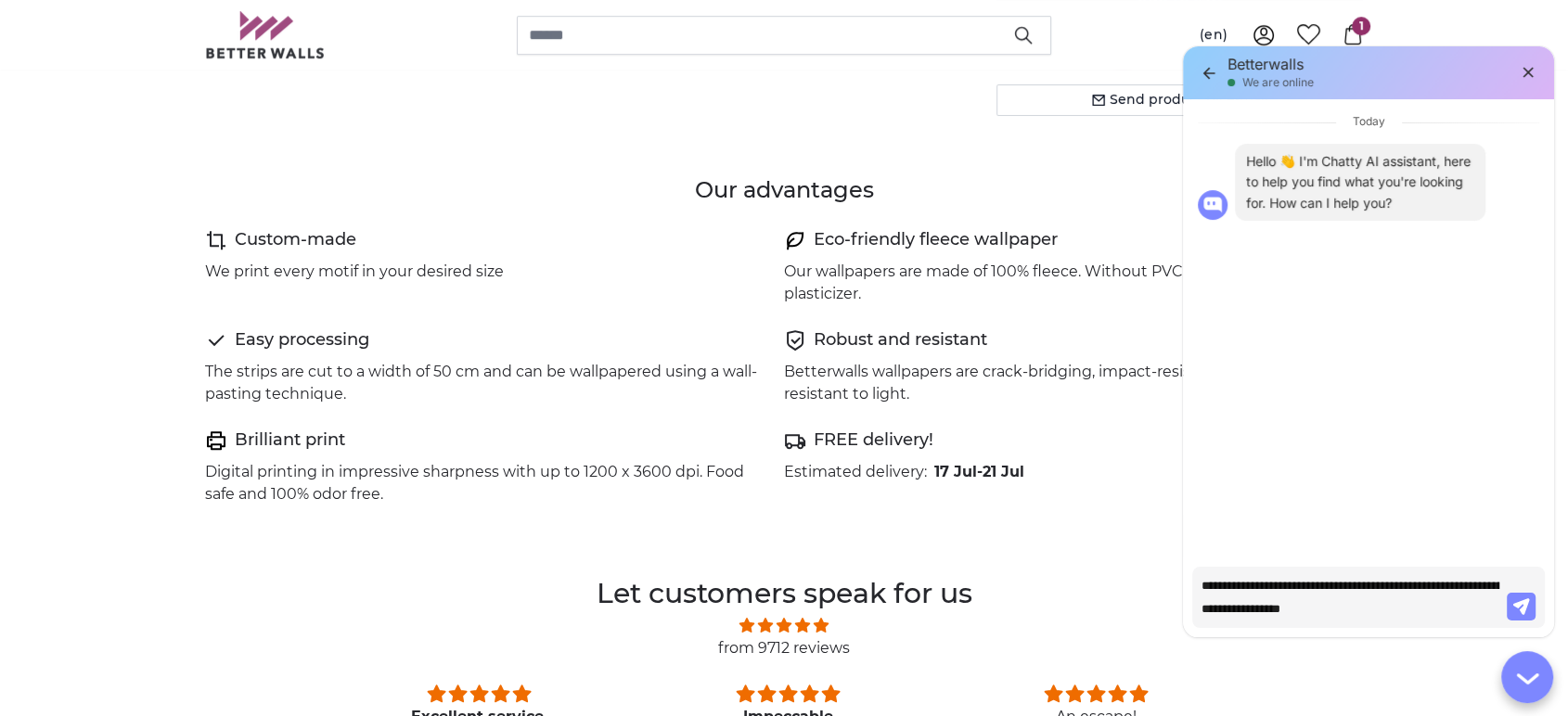 type on "**********" 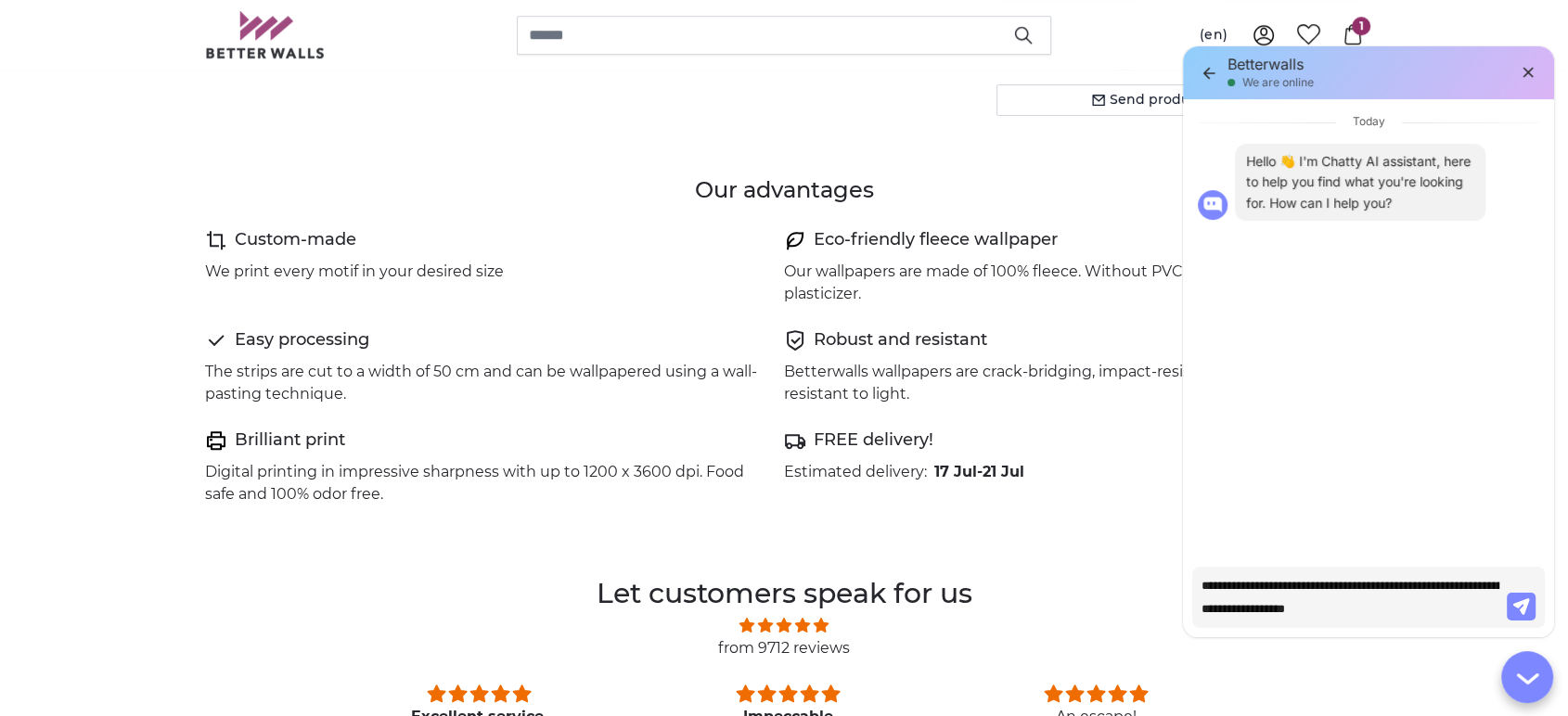 type on "**********" 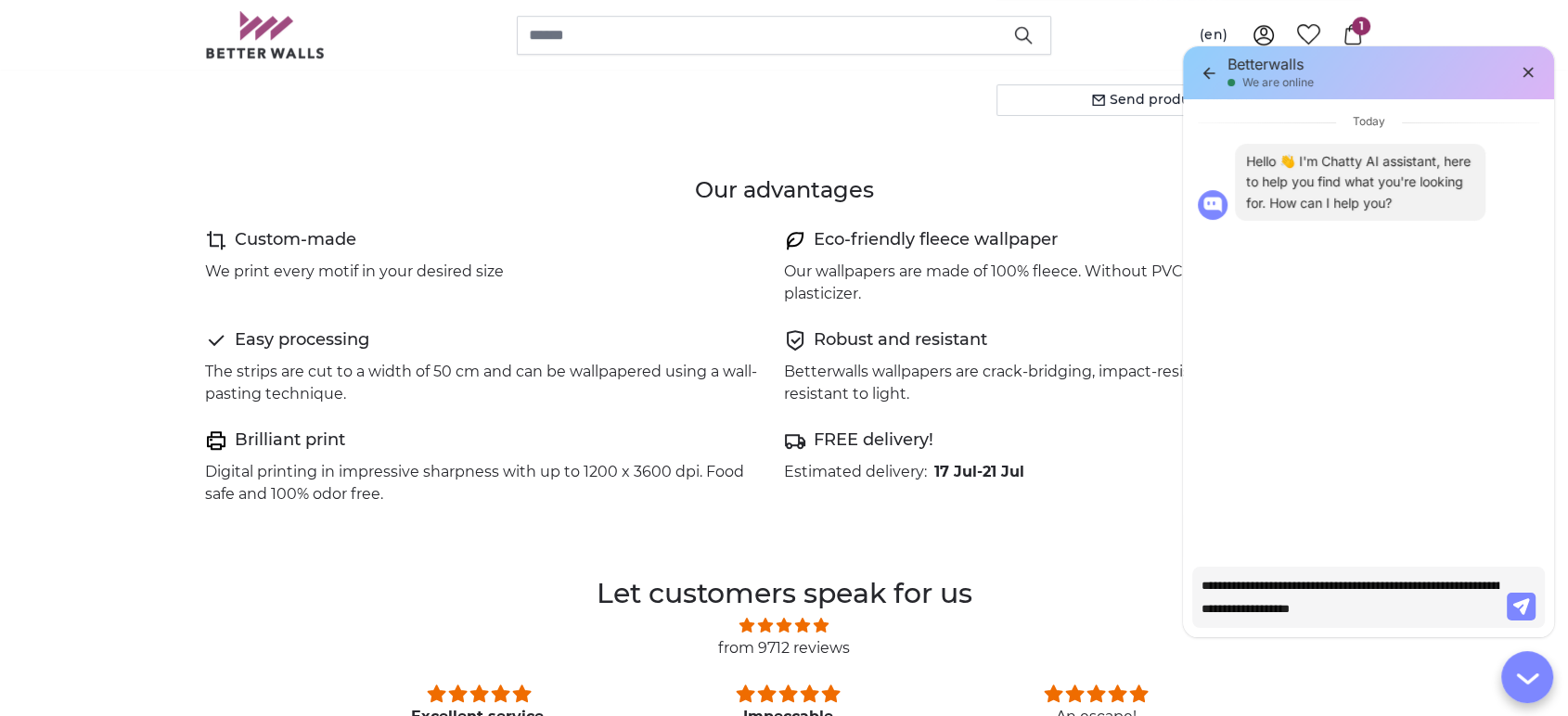type on "**********" 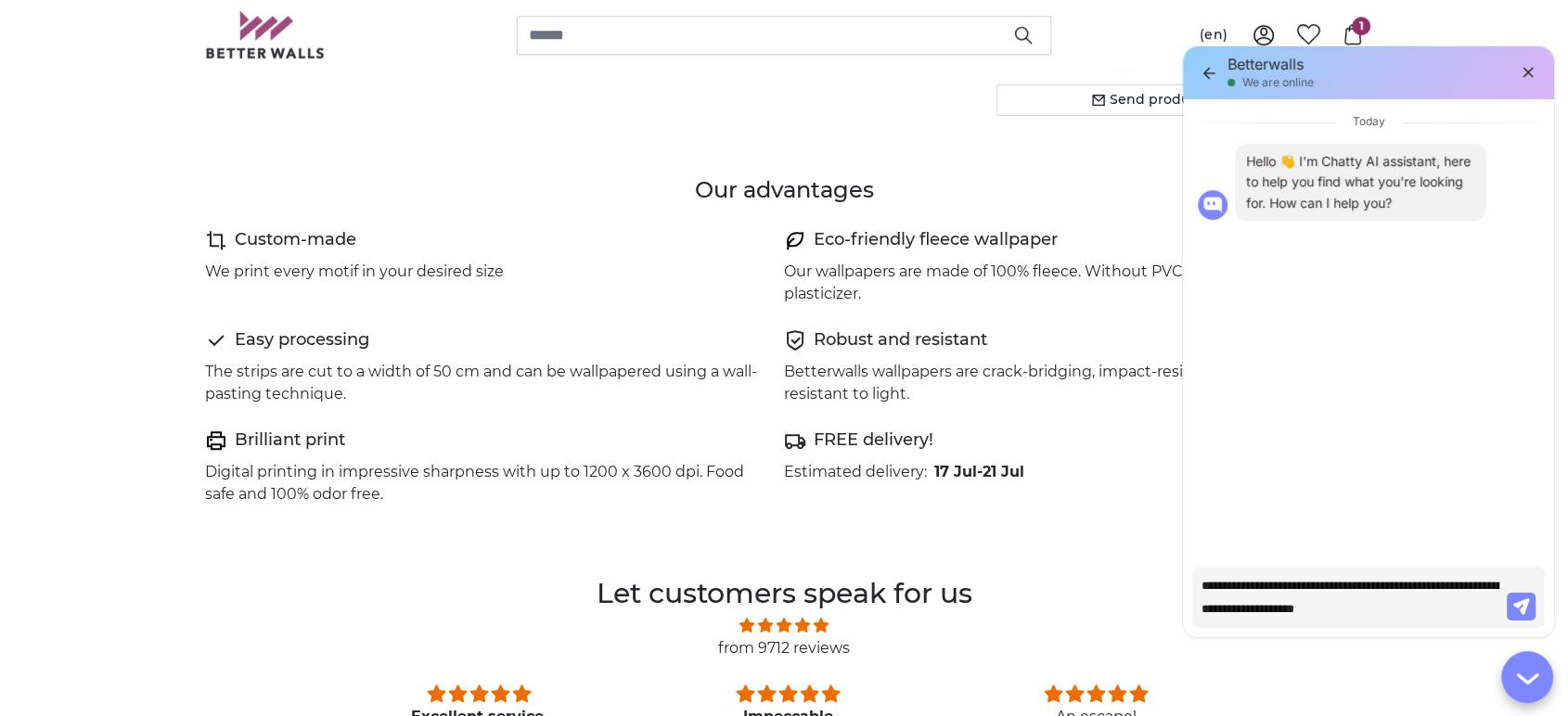 type on "**********" 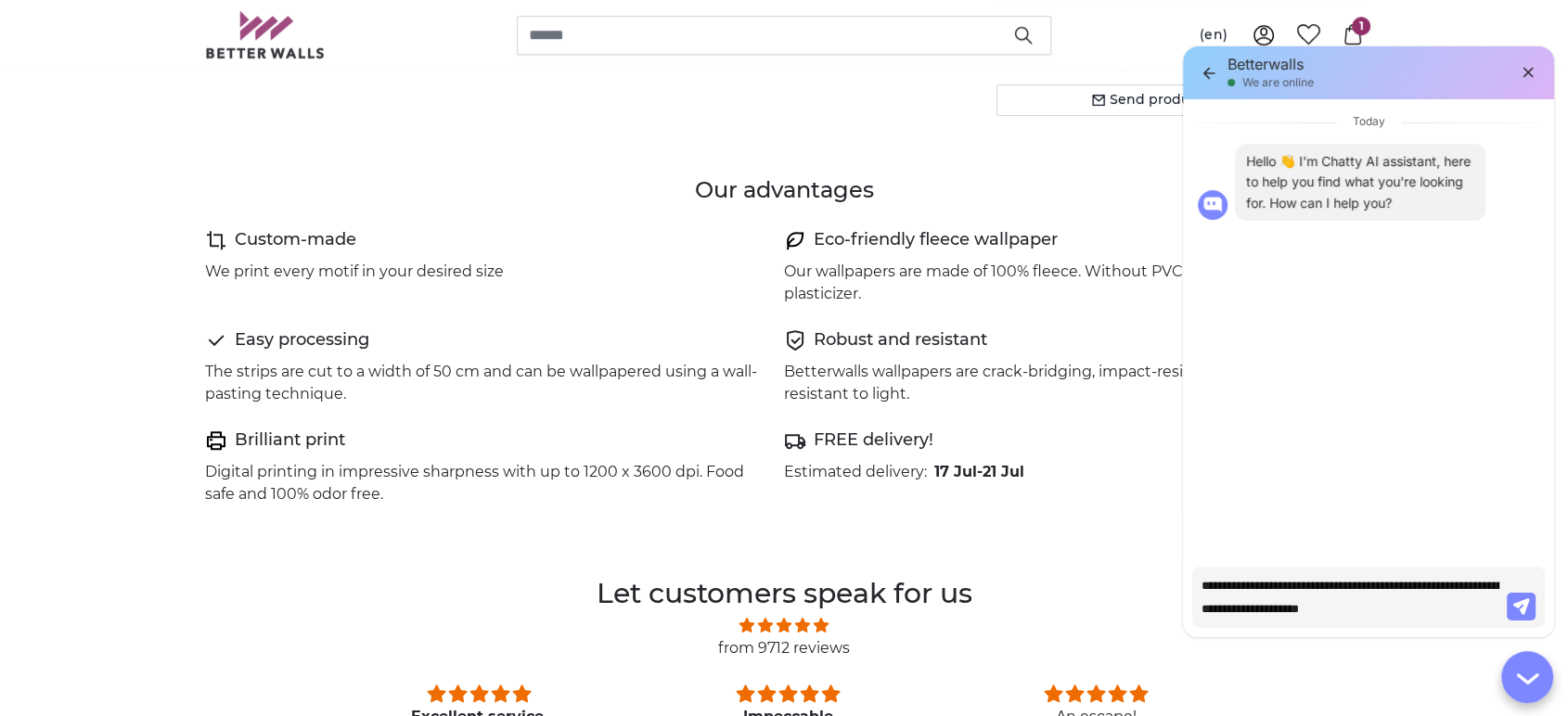 type on "**********" 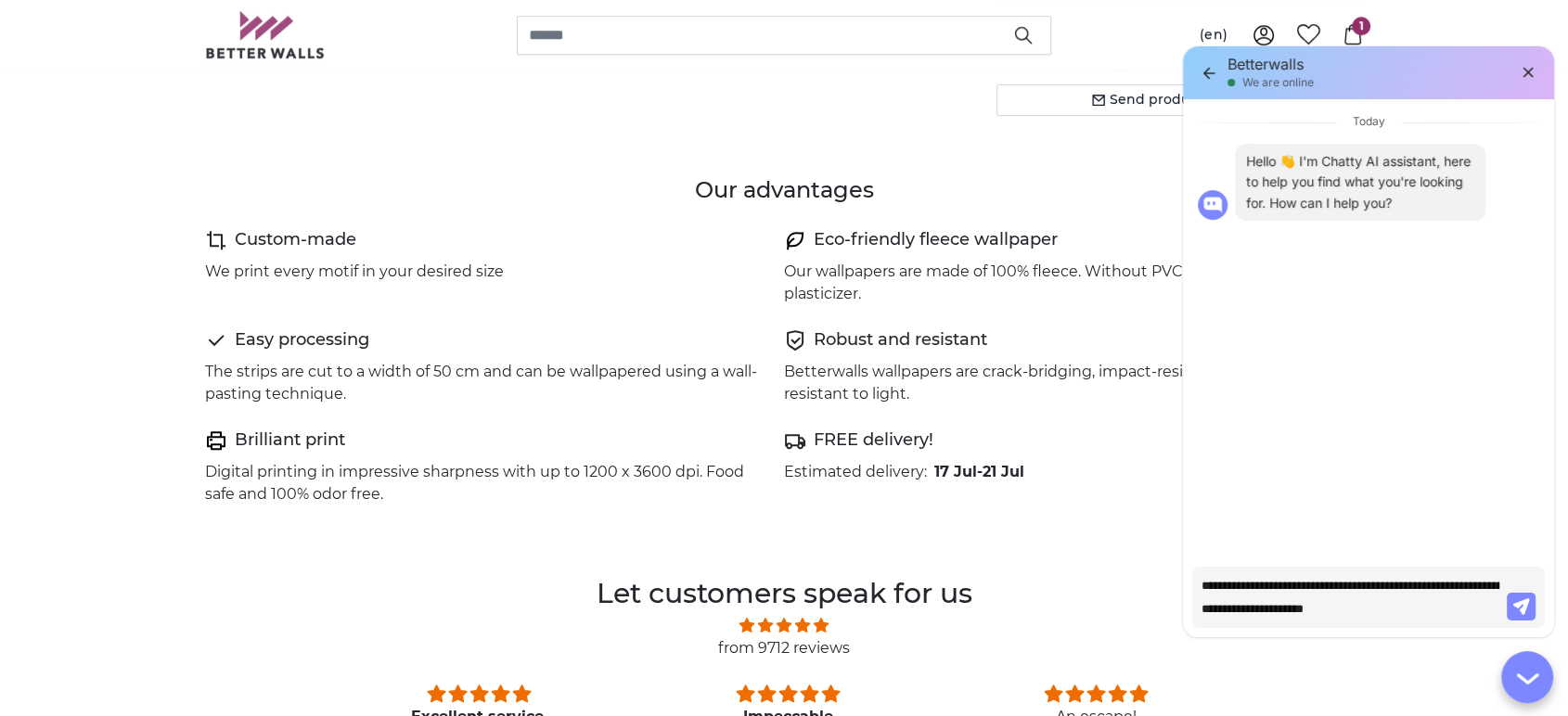 type on "**********" 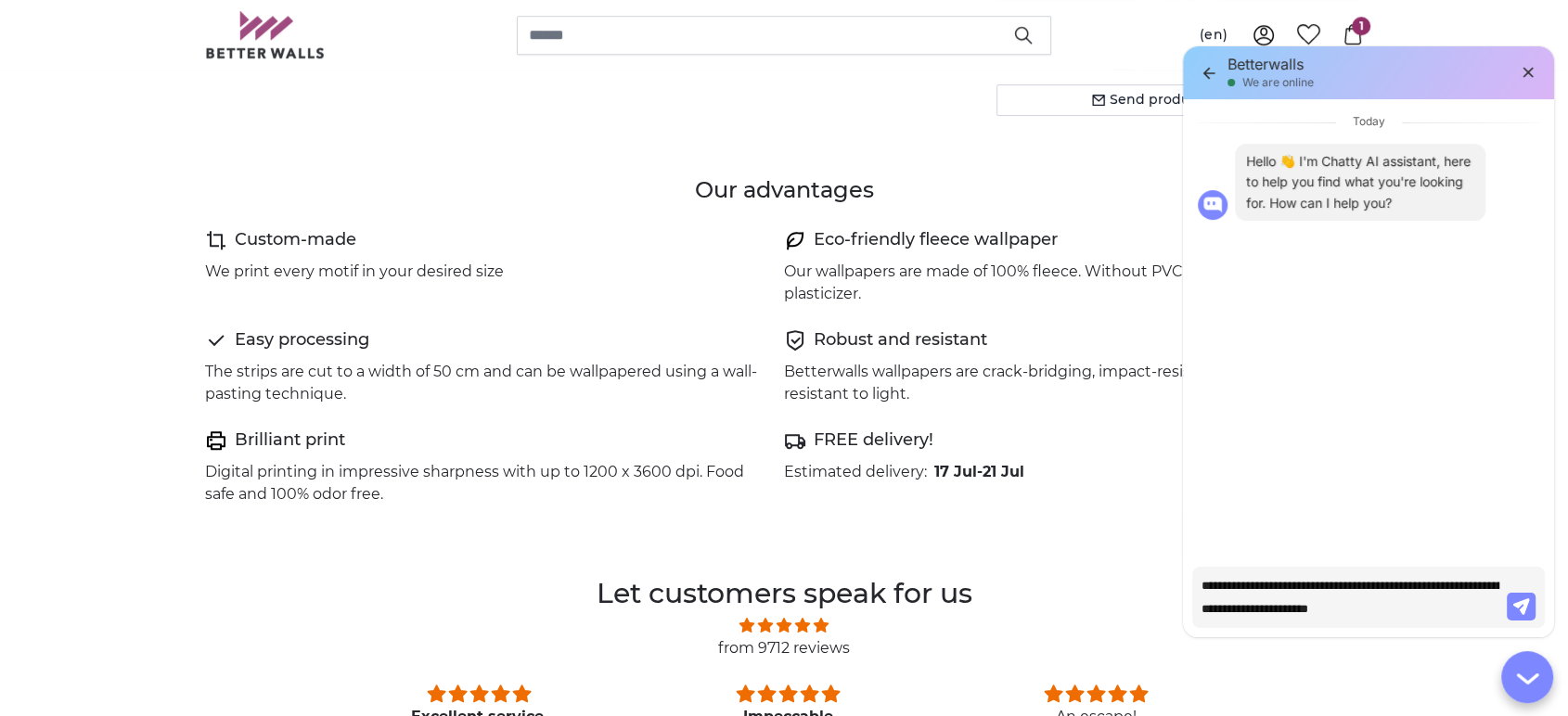 type on "**********" 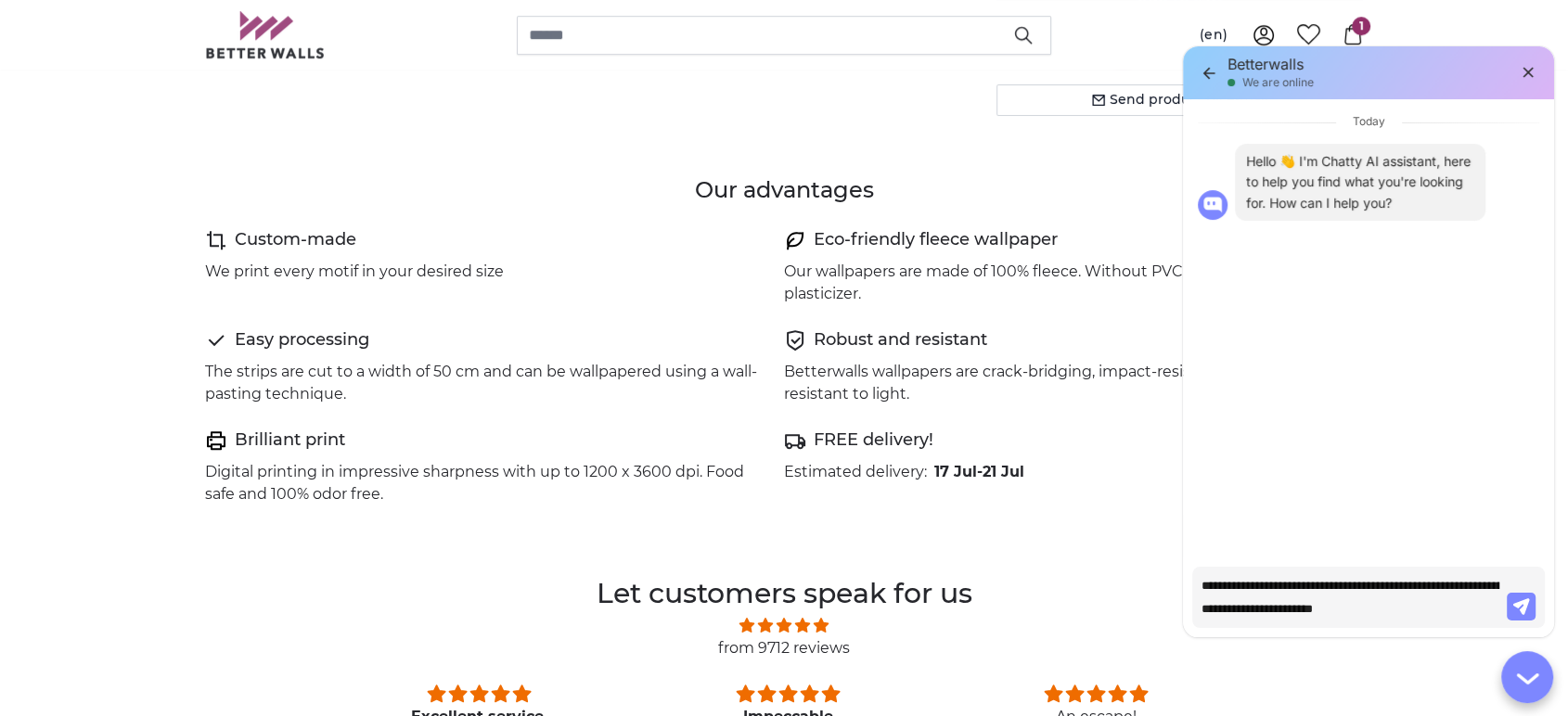 type on "**********" 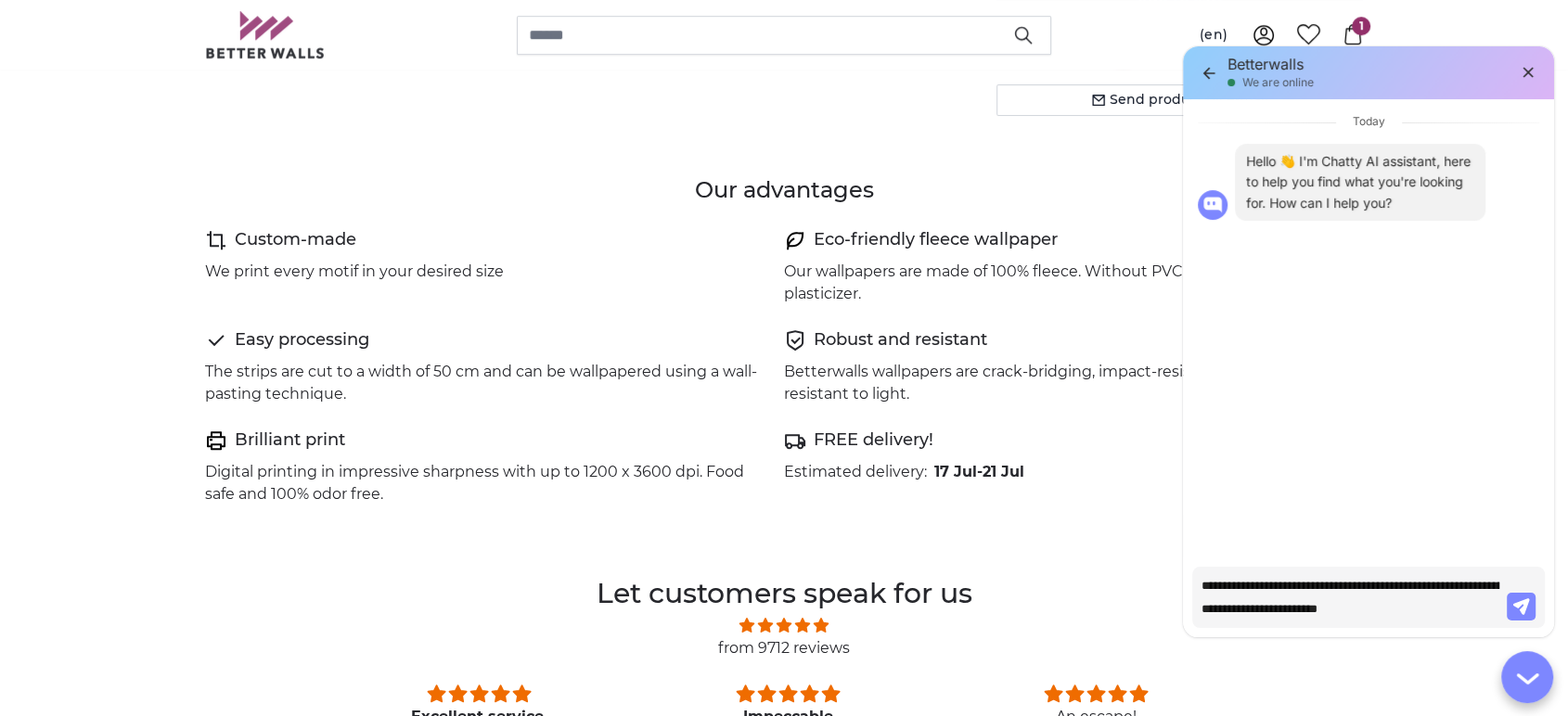 type on "**********" 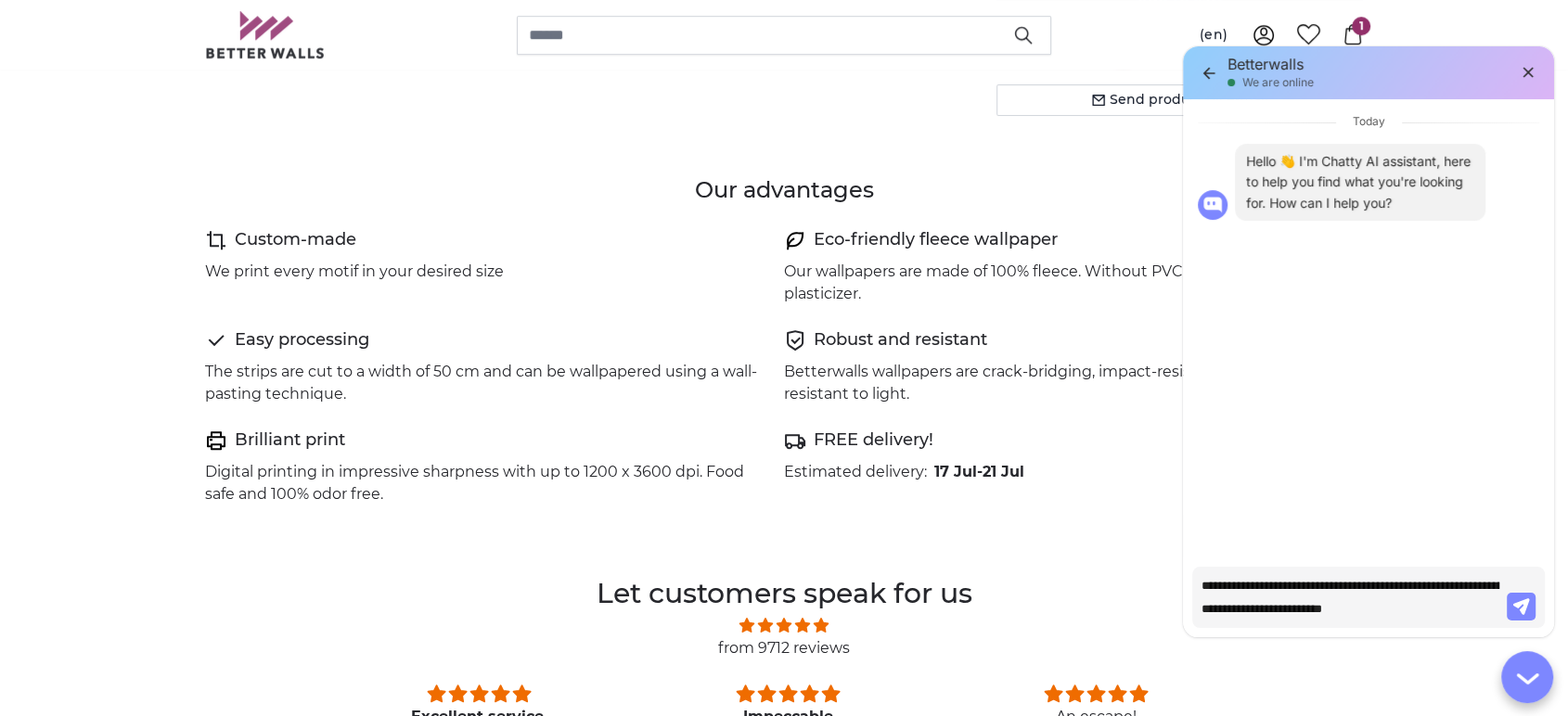 type on "**********" 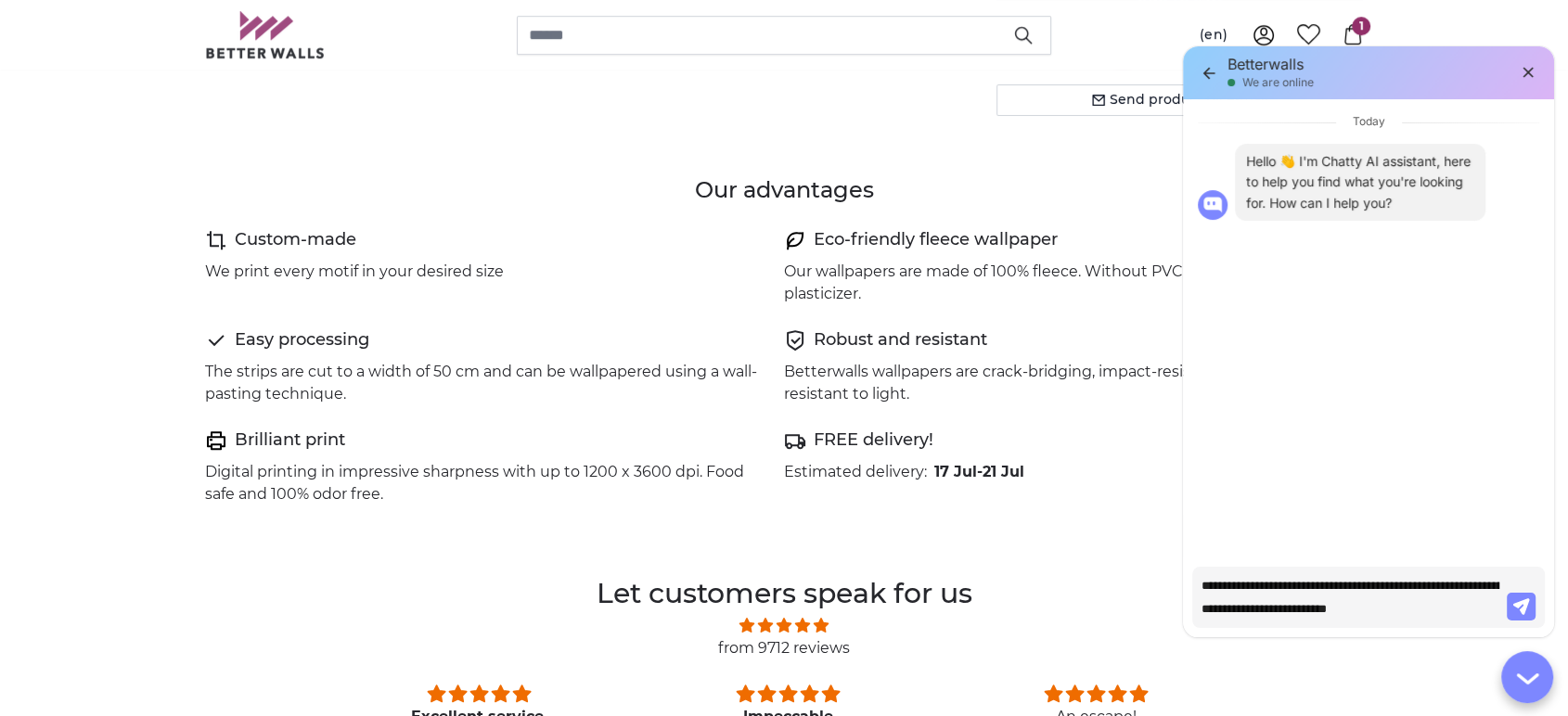 type on "**********" 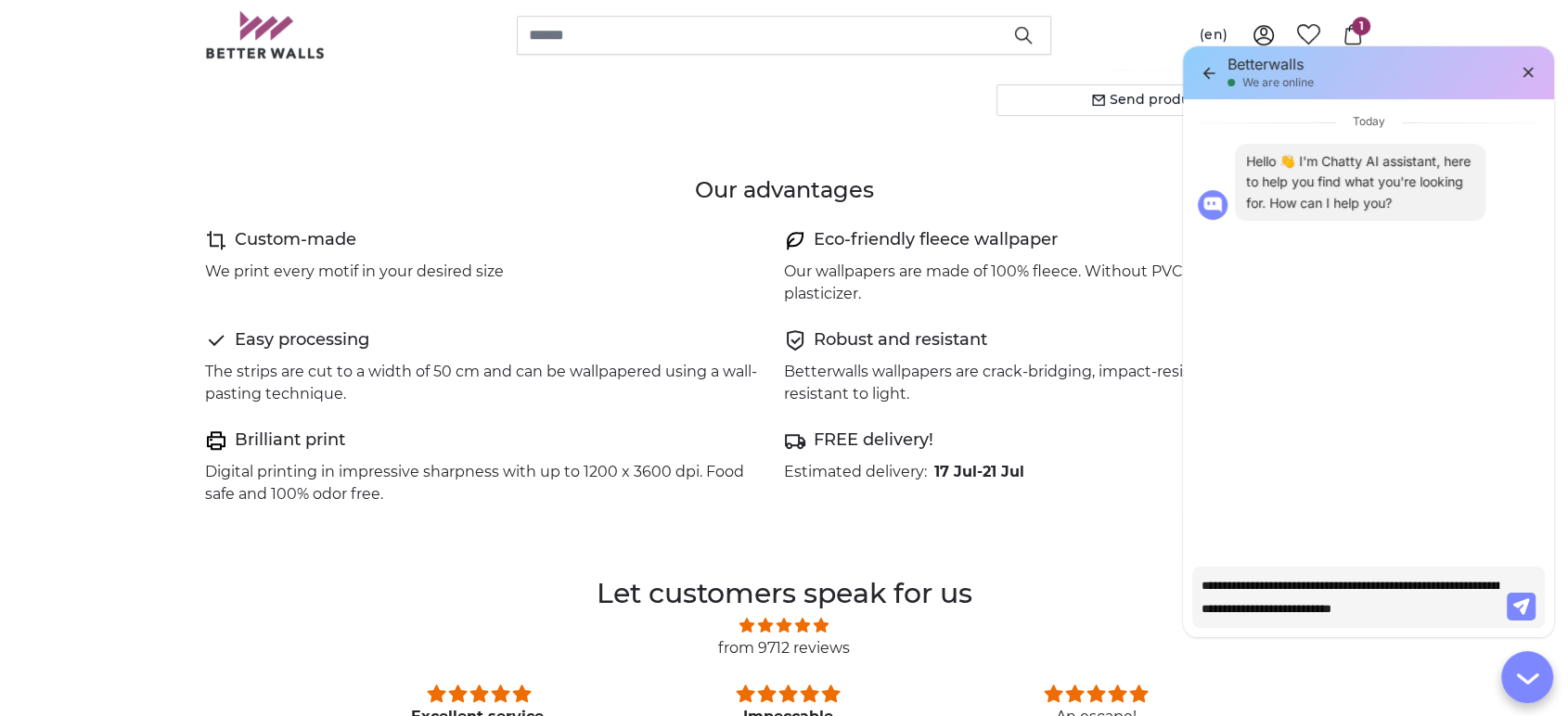 type on "**********" 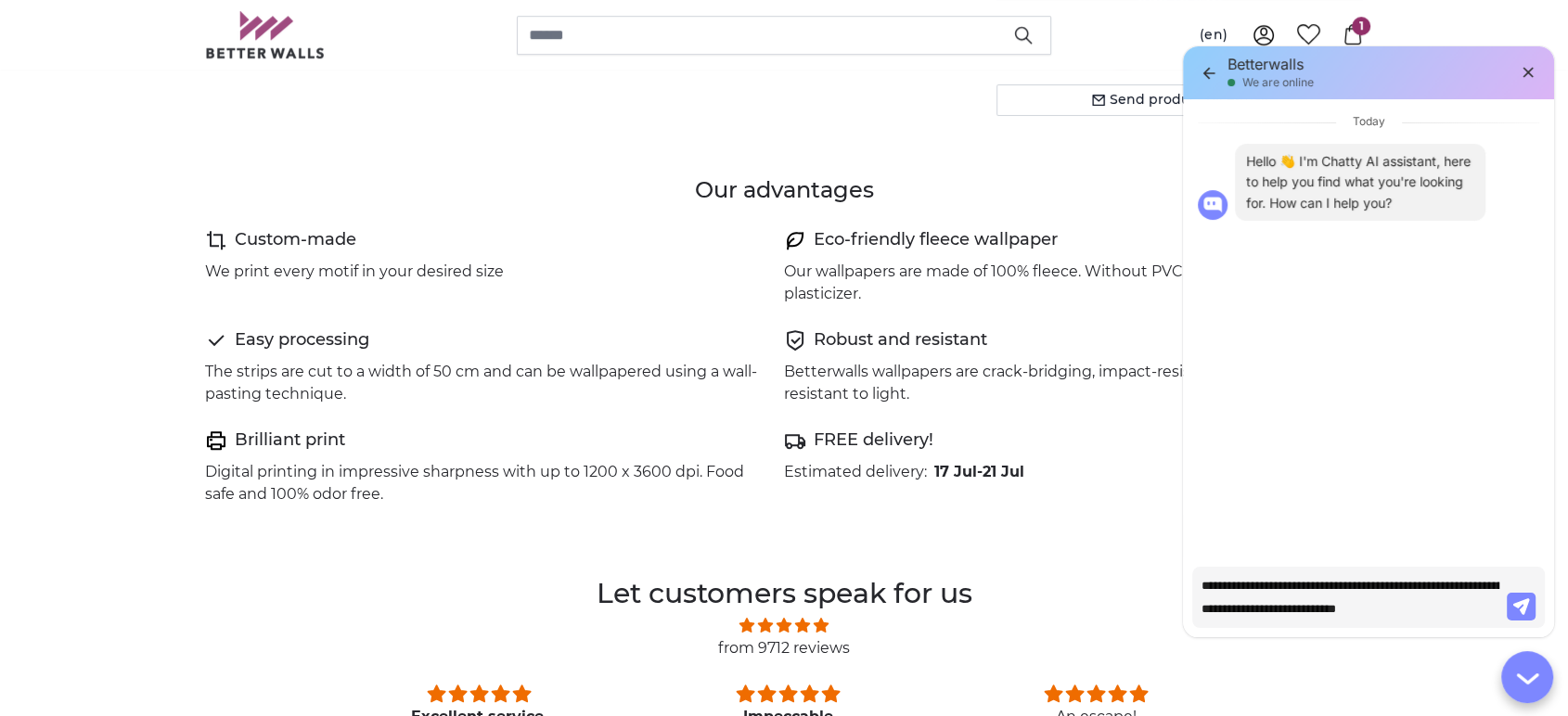 type on "**********" 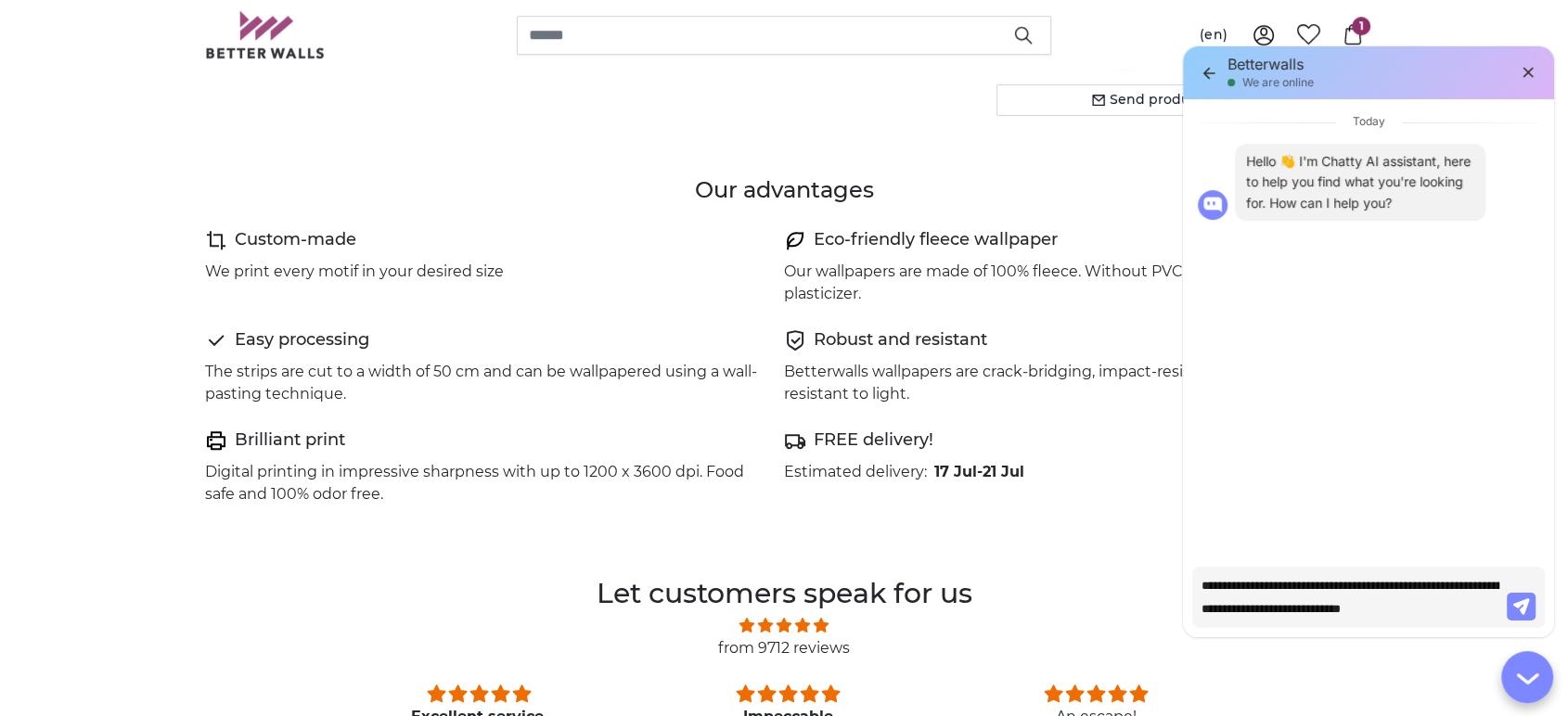type 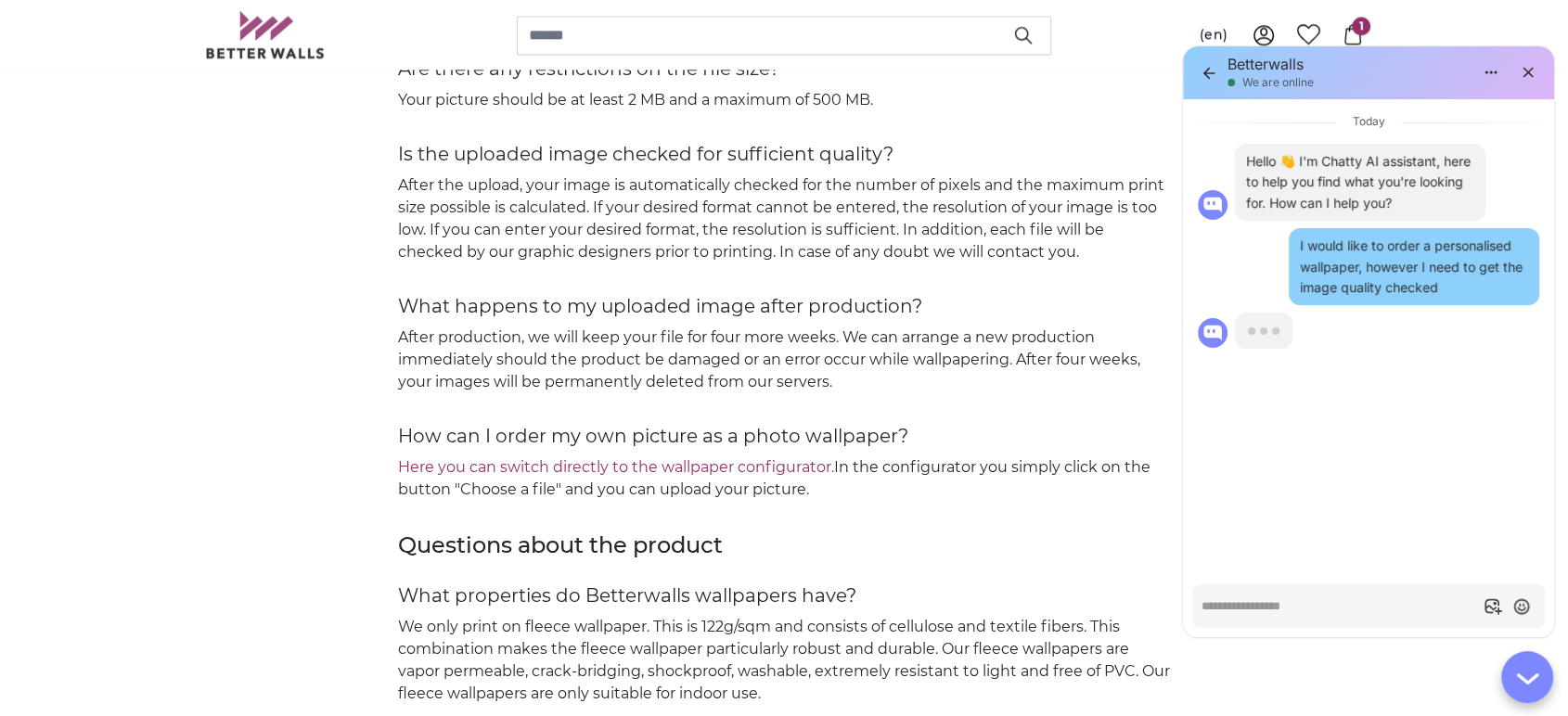 scroll, scrollTop: 1943, scrollLeft: 0, axis: vertical 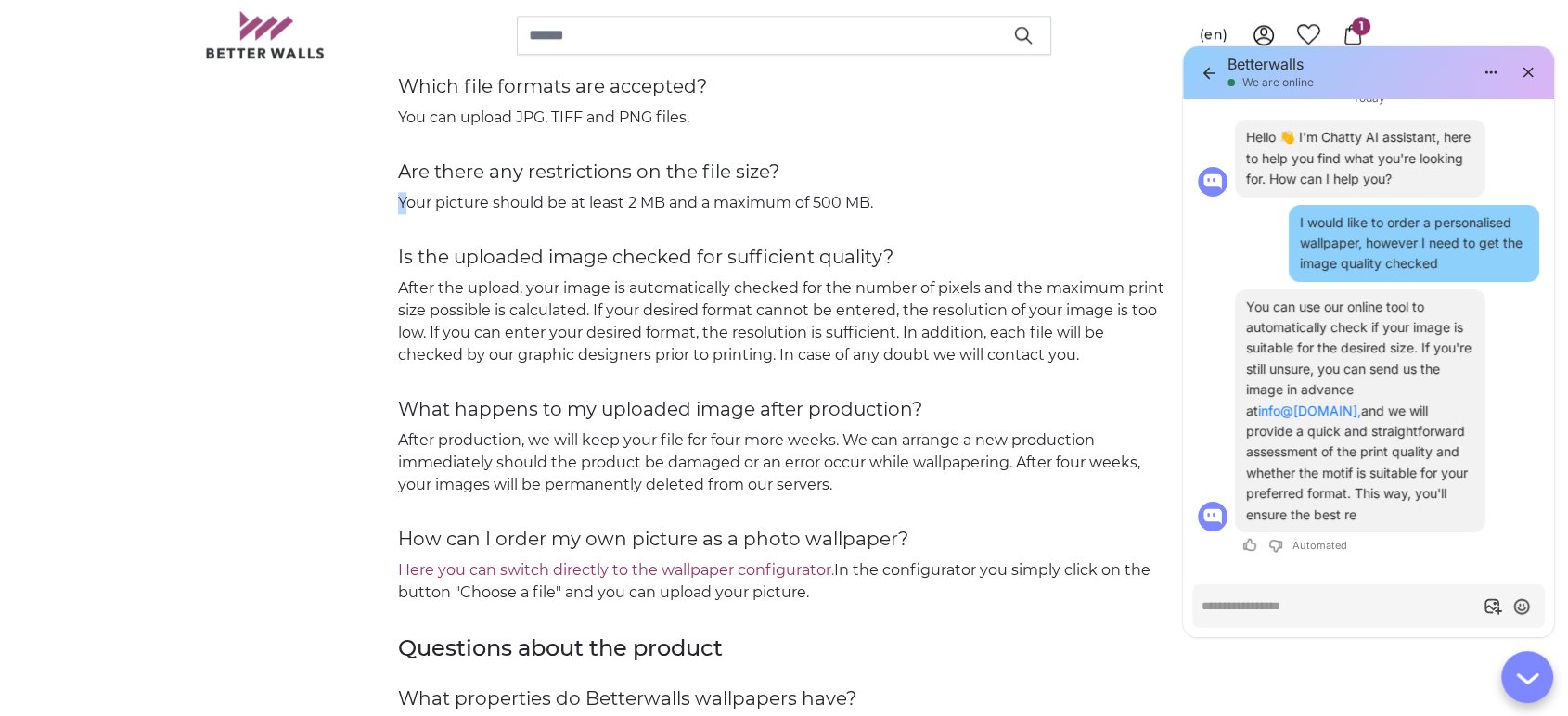 drag, startPoint x: 410, startPoint y: 207, endPoint x: 675, endPoint y: 221, distance: 265.3696 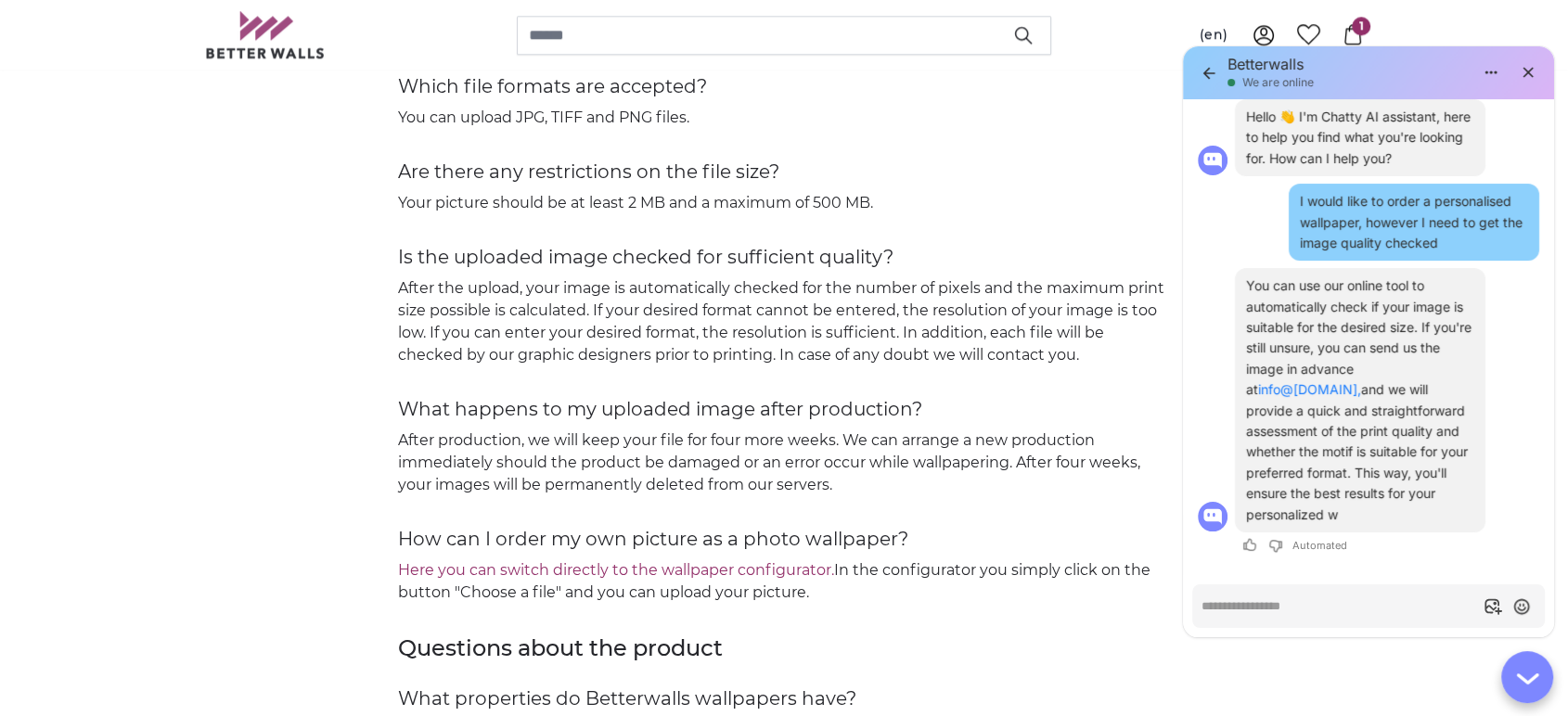 click on "Questions about your own pictures
Which file formats are accepted?
You can upload JPG, TIFF and PNG files.
Are there any restrictions on the file size?
Your picture should be at least 2 MB and a maximum of 500 MB.
Is the uploaded image checked for sufficient quality?
After the upload, your image is automatically checked for the number of pixels and the maximum print size possible is calculated. If your desired format cannot be entered, the resolution of your image is too low. If you can enter your desired format, the resolution is sufficient. In addition, each file will be checked by our graphic designers prior to printing. In case of any doubt we will contact you.
What happens to my uploaded image after production?
How can I order my own picture as a photo wallpaper?
Here you can switch directly to the wallpaper configurator." at bounding box center [784, 313] 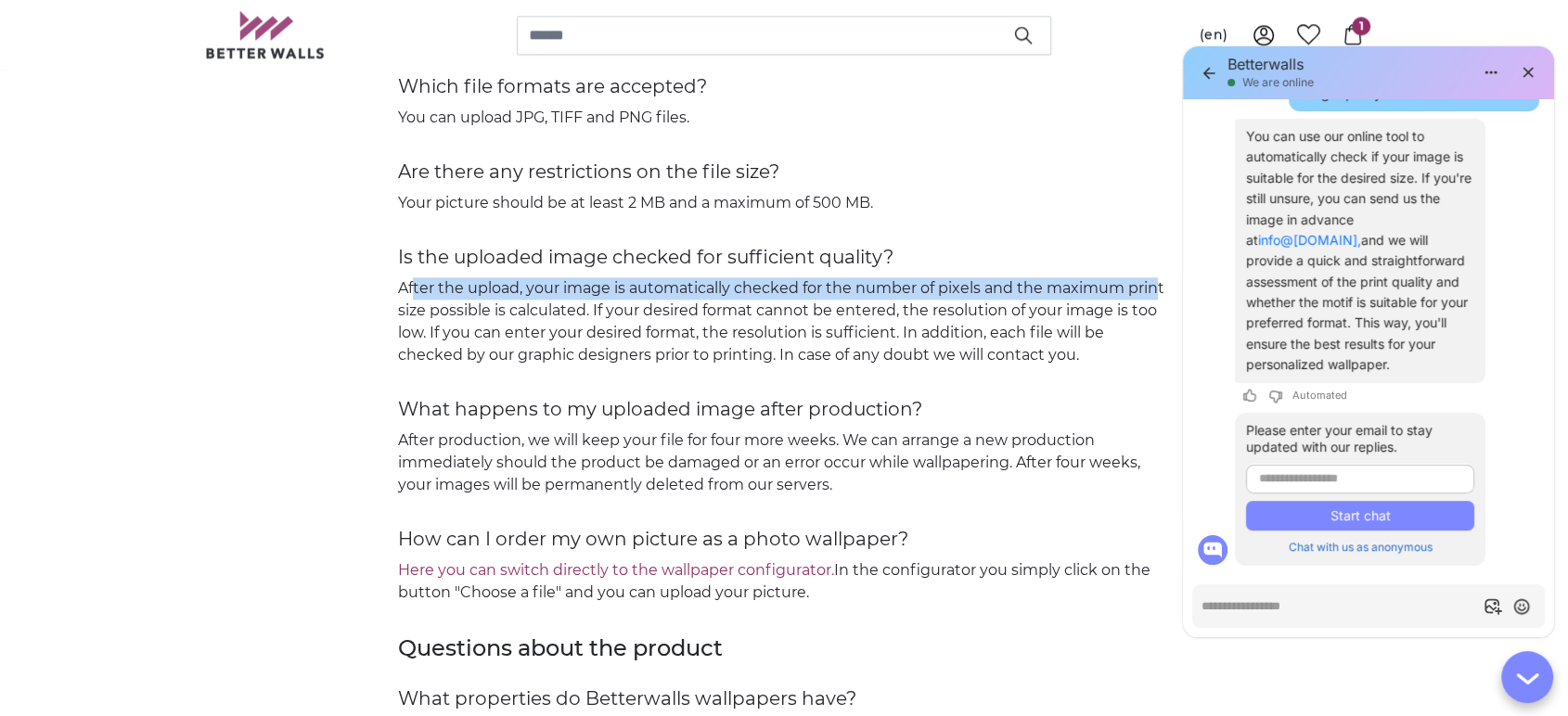 drag, startPoint x: 412, startPoint y: 275, endPoint x: 1153, endPoint y: 289, distance: 741.1322 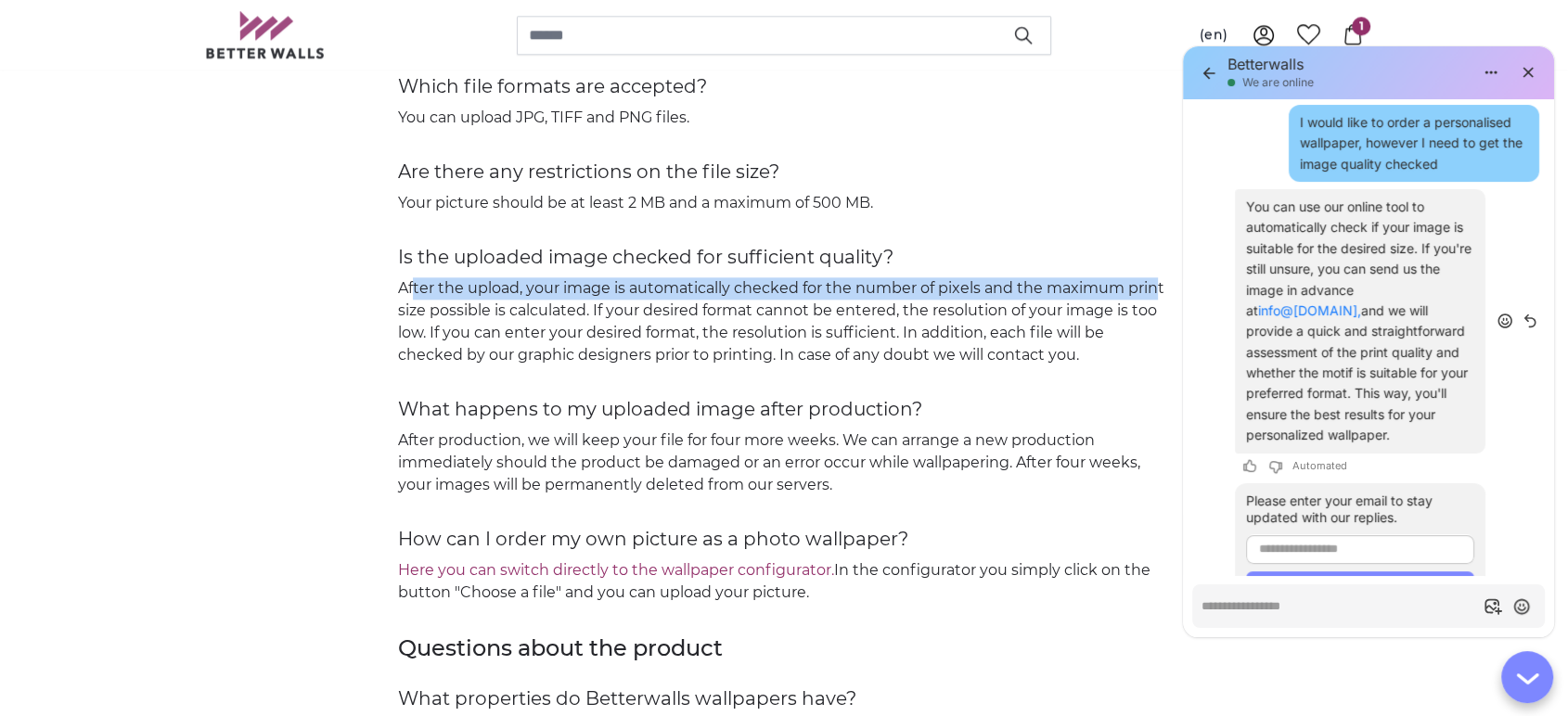 scroll, scrollTop: -103, scrollLeft: 0, axis: vertical 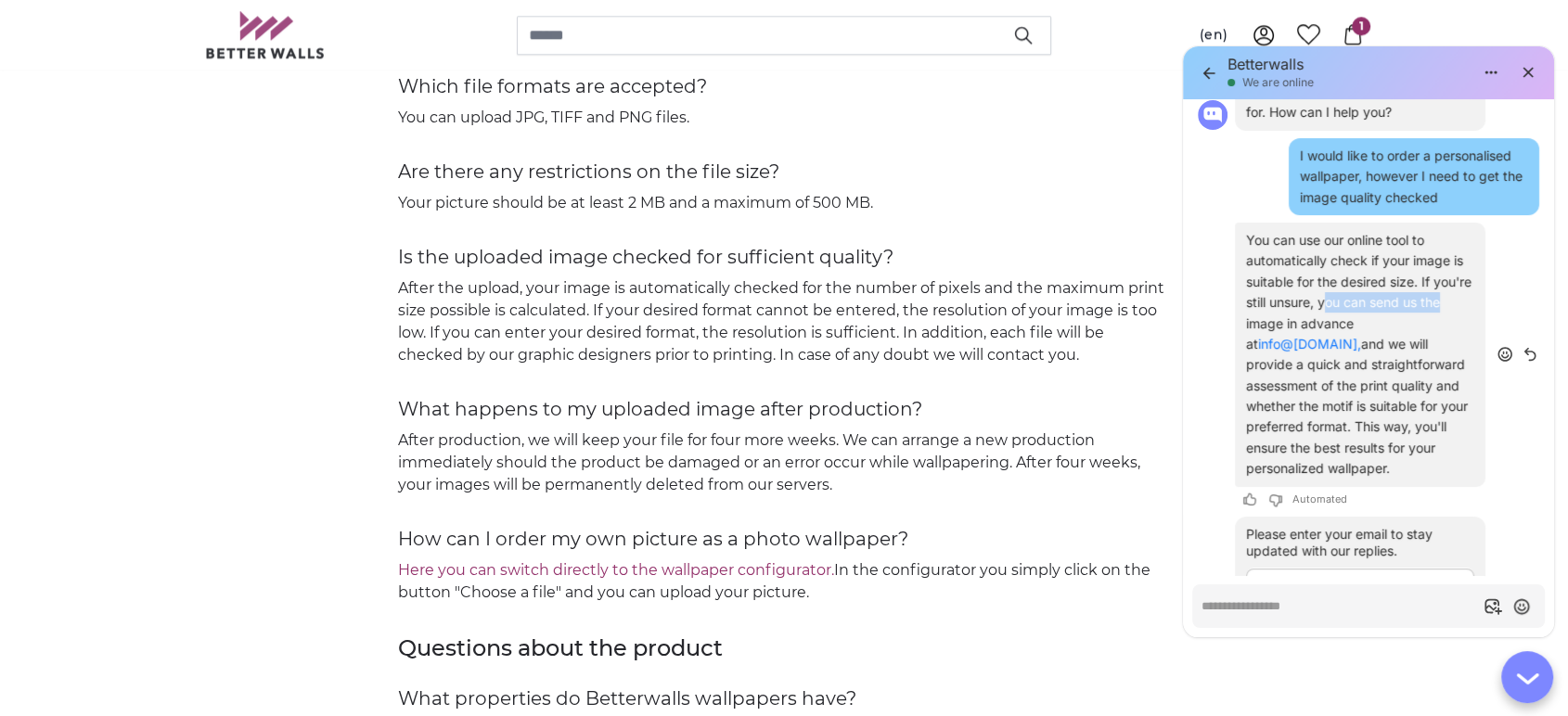 type on "*" 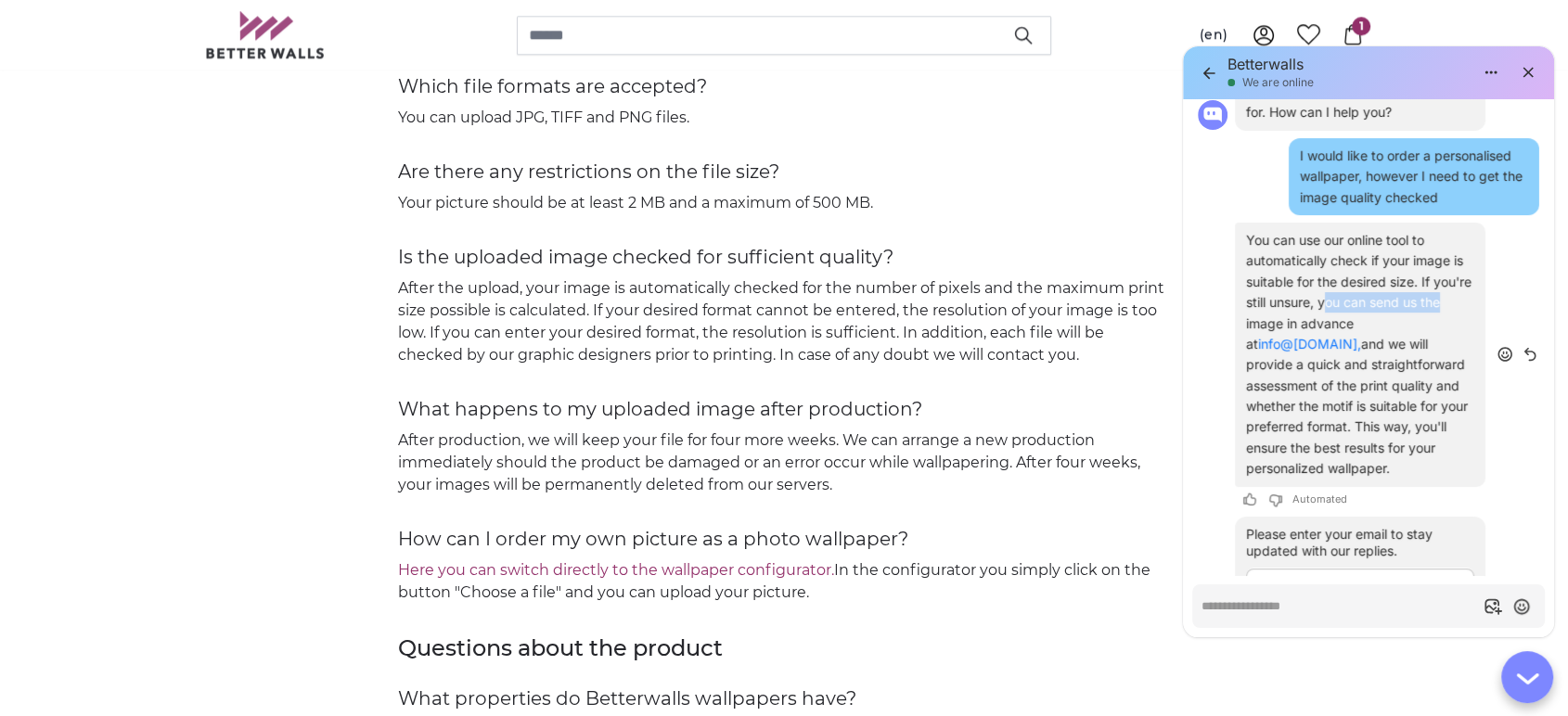 drag, startPoint x: 1450, startPoint y: 301, endPoint x: 1415, endPoint y: 362, distance: 70.3278 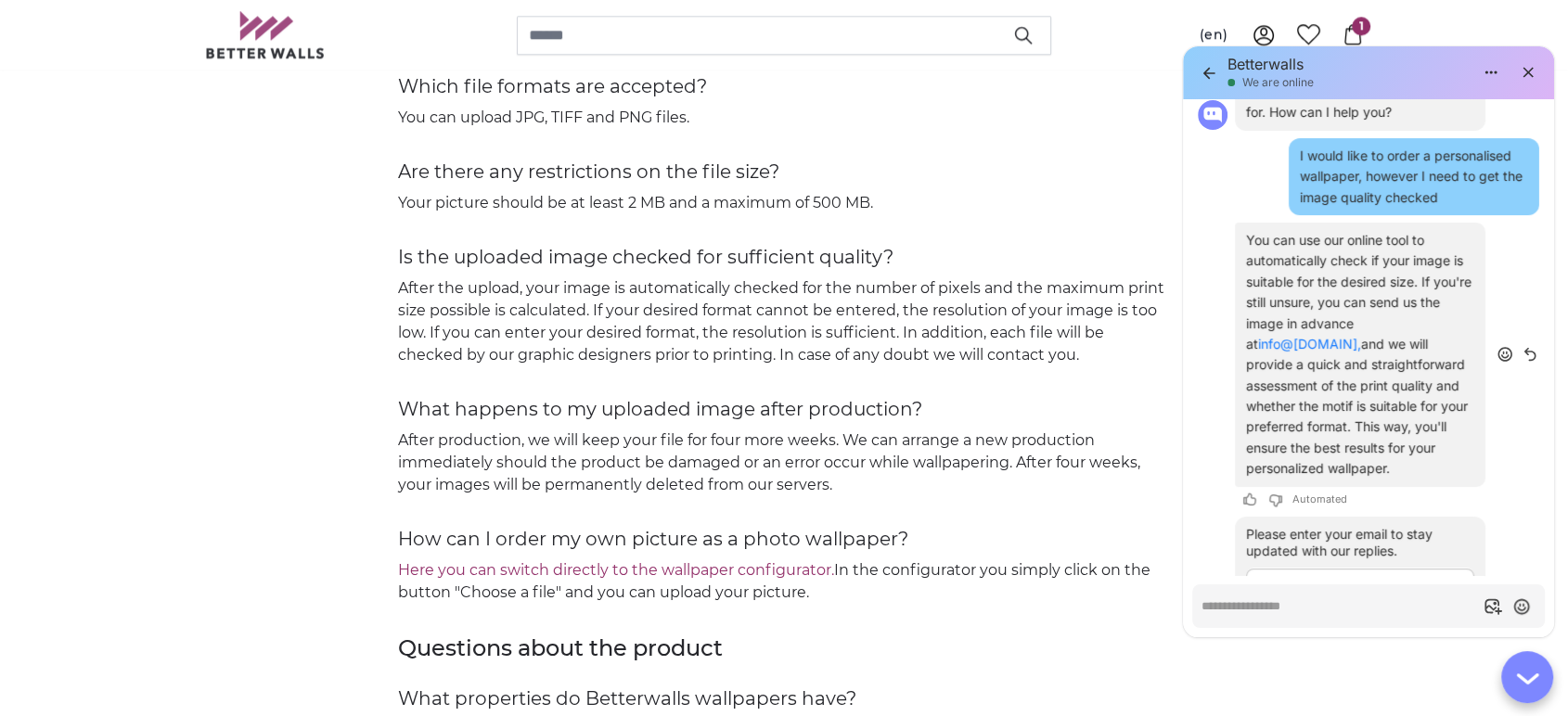 click on "You can use our online tool to automatically check if your image is suitable for the desired size. If you're still unsure, you can send us the image in advance at  info@betterwalls.com,  and we will provide a quick and straightforward assessment of the print quality and whether the motif is suitable for your preferred format. This way, you'll ensure the best results for your personalized wallpaper." at bounding box center [1360, 354] 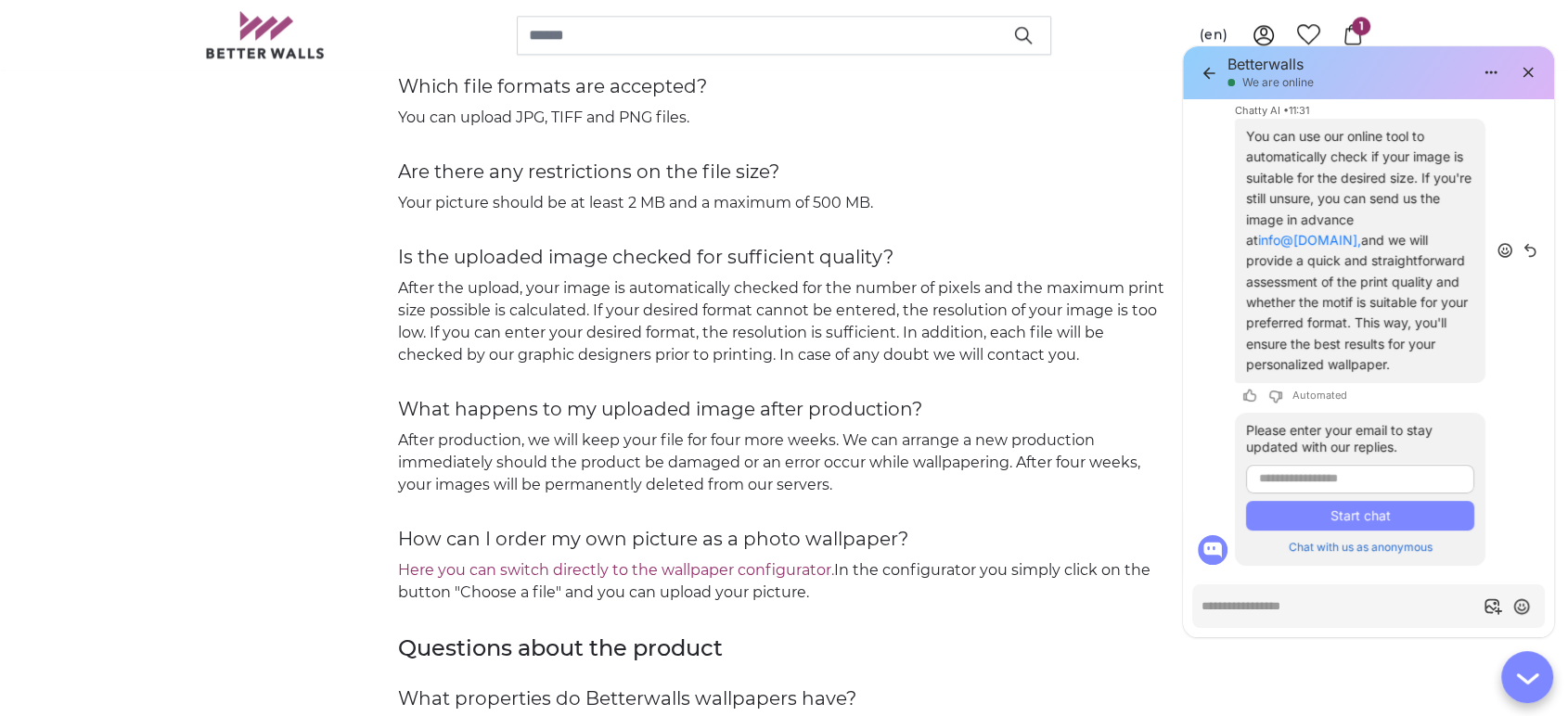 scroll, scrollTop: 0, scrollLeft: 0, axis: both 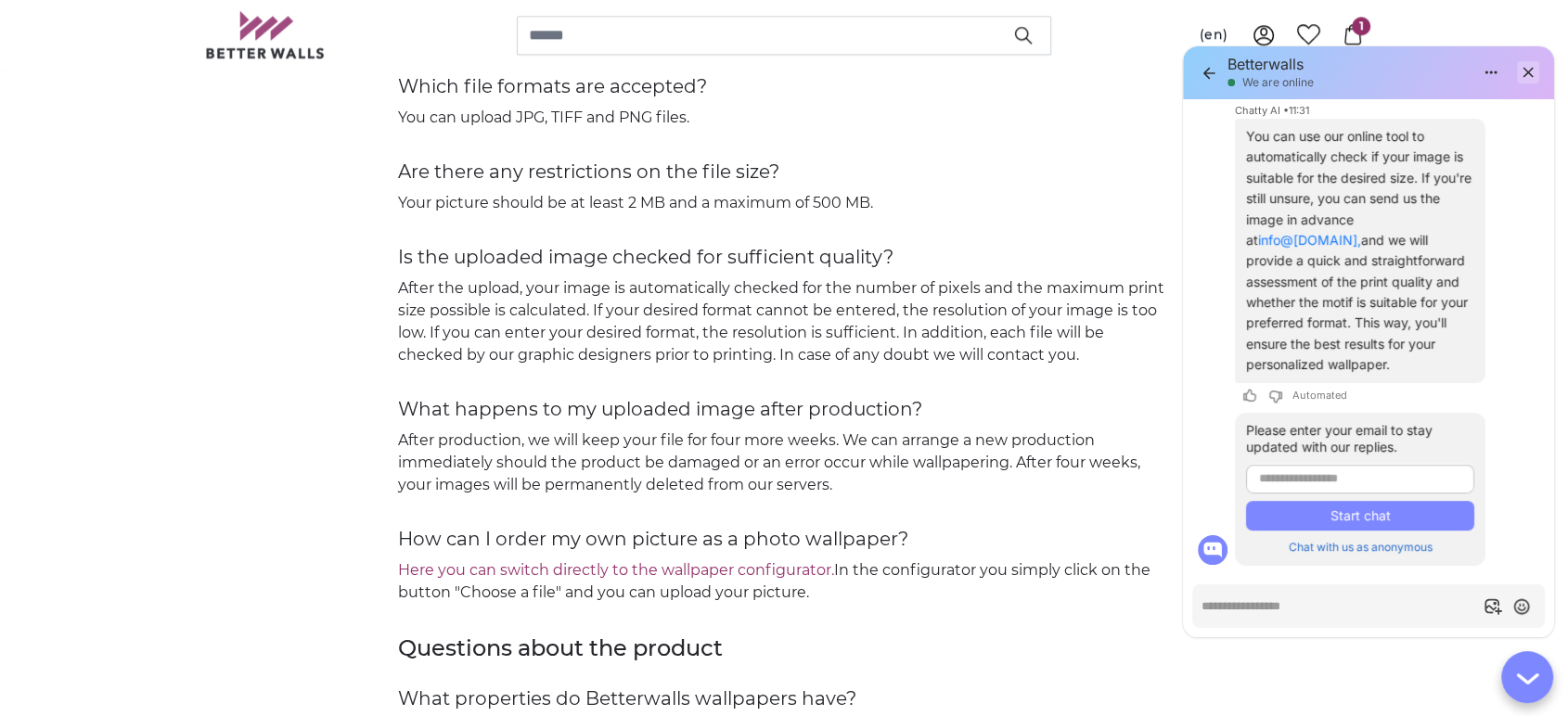 click 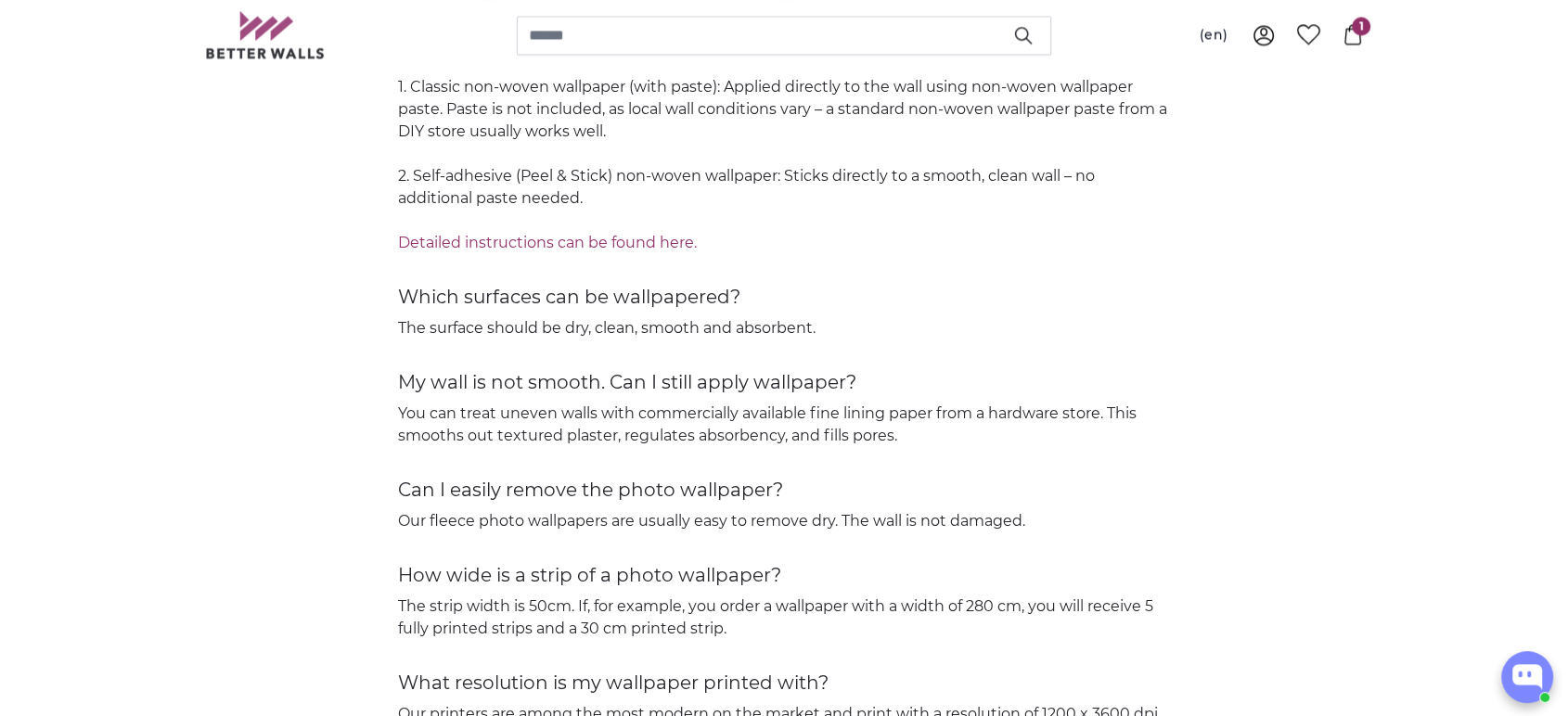 scroll, scrollTop: 2664, scrollLeft: 0, axis: vertical 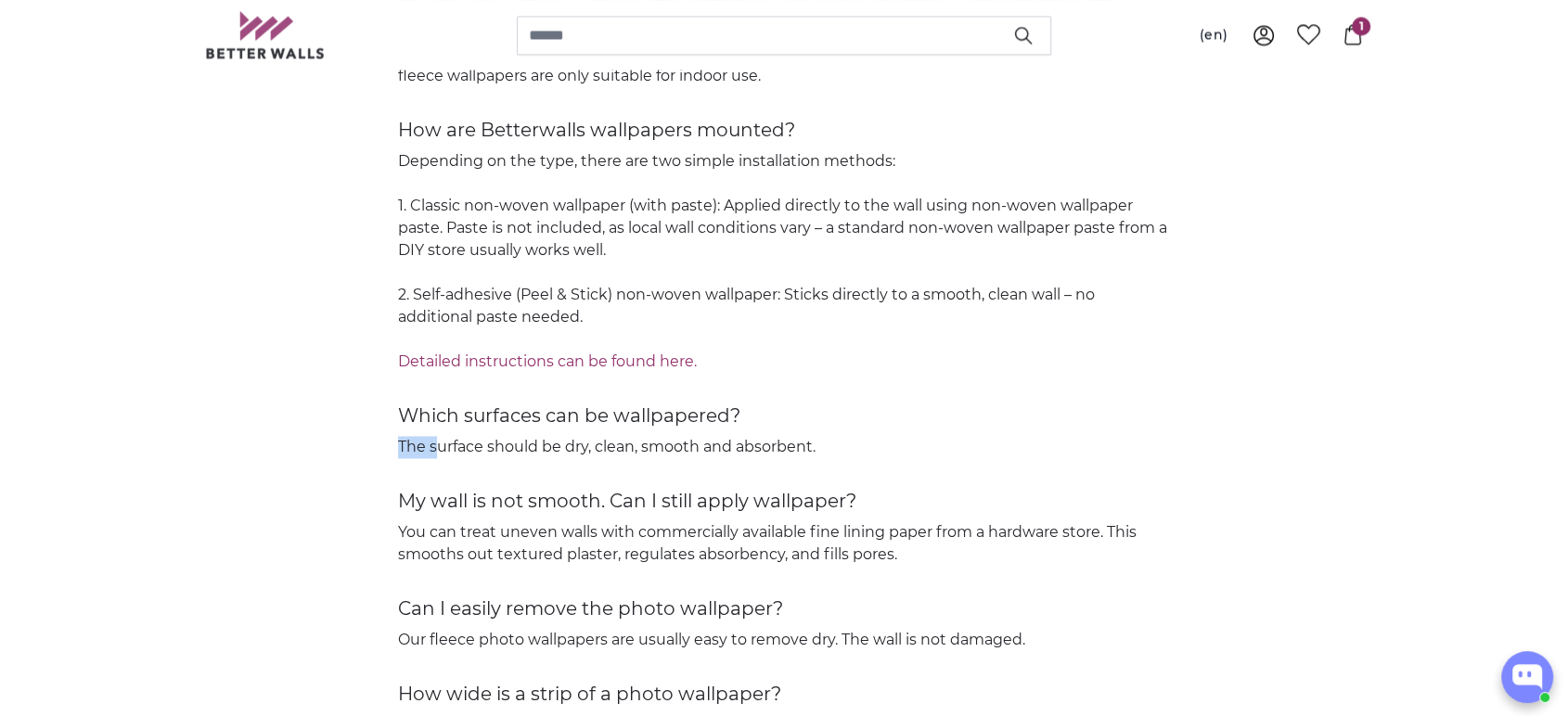 drag, startPoint x: 647, startPoint y: 451, endPoint x: 842, endPoint y: 428, distance: 196.35173 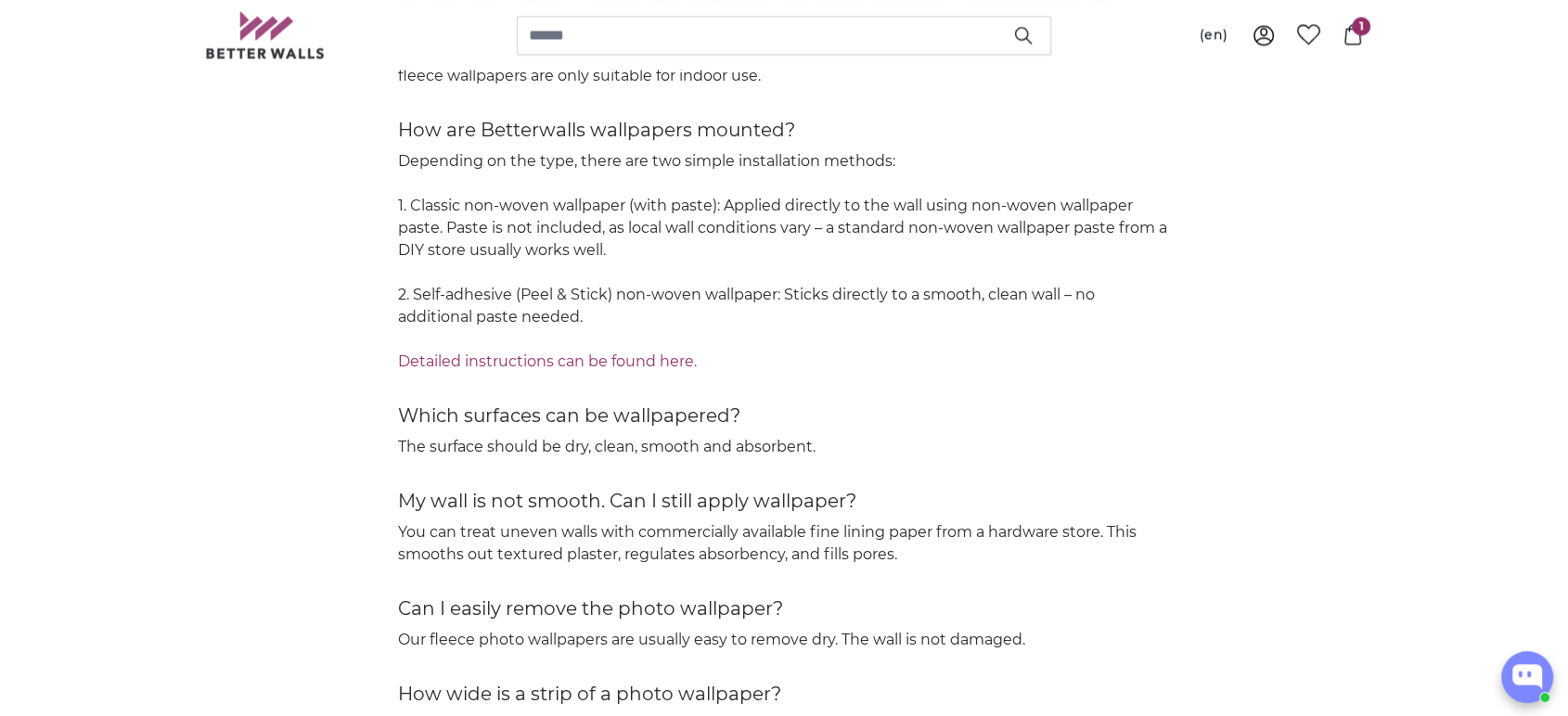click on "Depending on the type, there are two simple installation methods:
1. Classic non-woven wallpaper (with paste):
Applied directly to the wall using non-woven wallpaper paste. Paste is not included, as local wall conditions vary – a standard non-woven wallpaper paste from a DIY store usually works well.
2. Self-adhesive (Peel & Stick) non-woven wallpaper:
Sticks directly to a smooth, clean wall – no additional paste needed.
Detailed instructions can be found here." at bounding box center [784, 262] 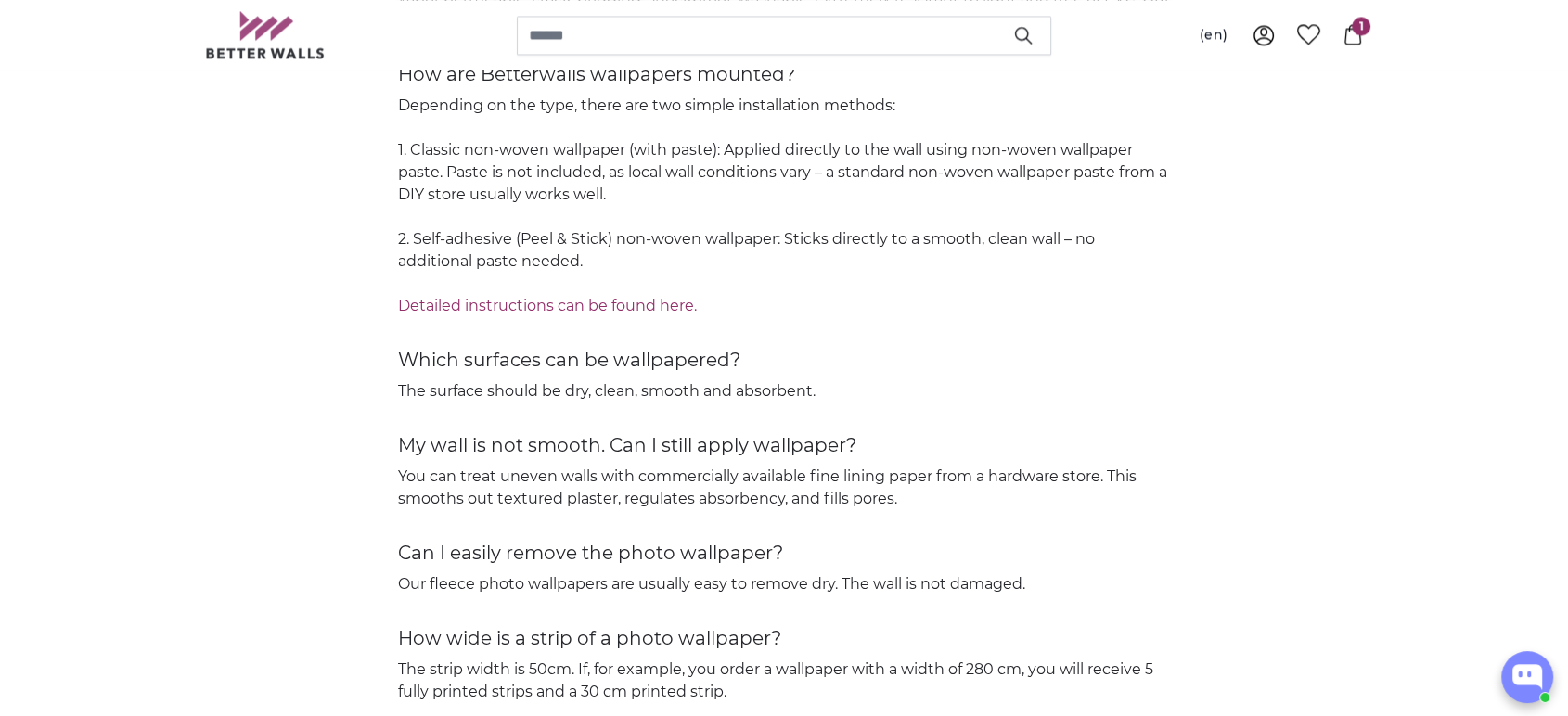 scroll, scrollTop: 2768, scrollLeft: 0, axis: vertical 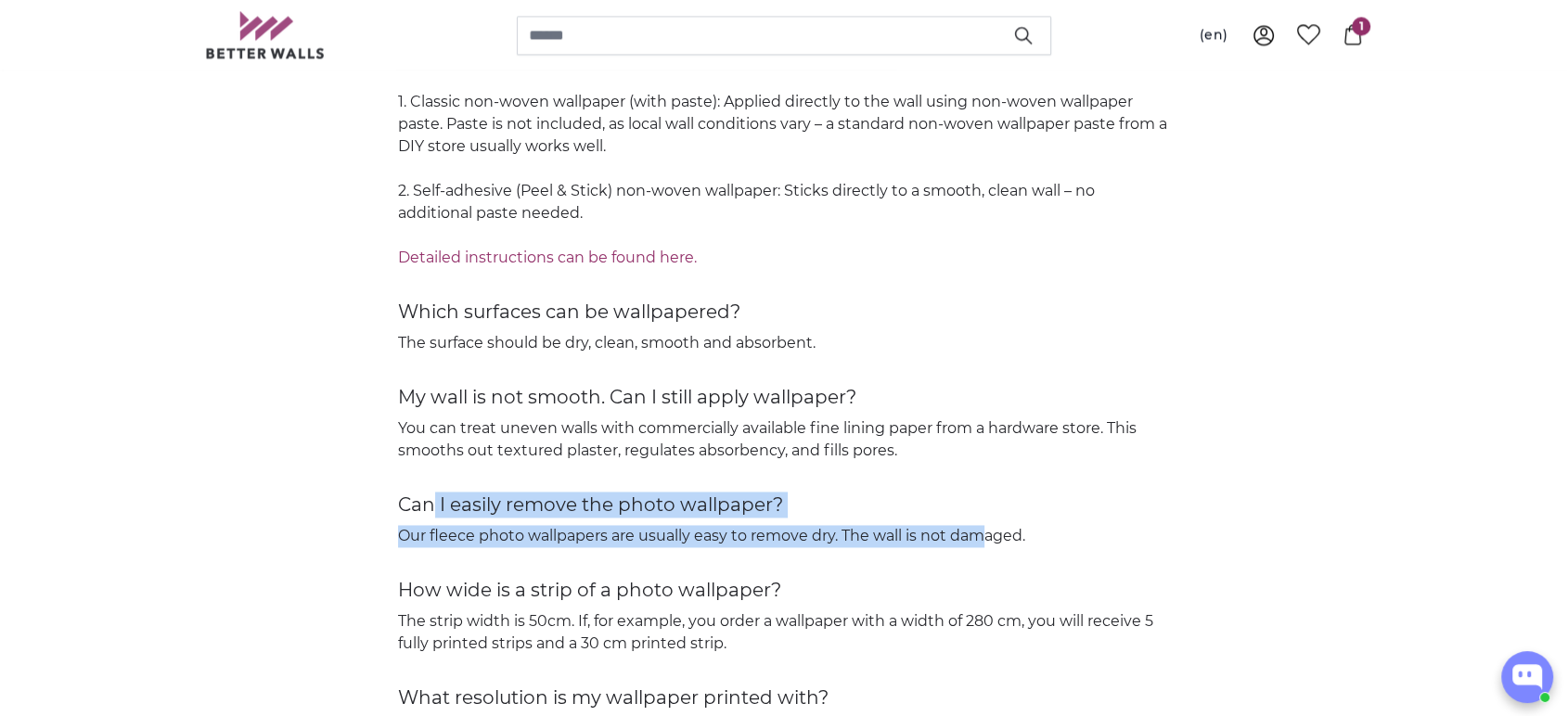 drag, startPoint x: 435, startPoint y: 516, endPoint x: 983, endPoint y: 543, distance: 548.6647 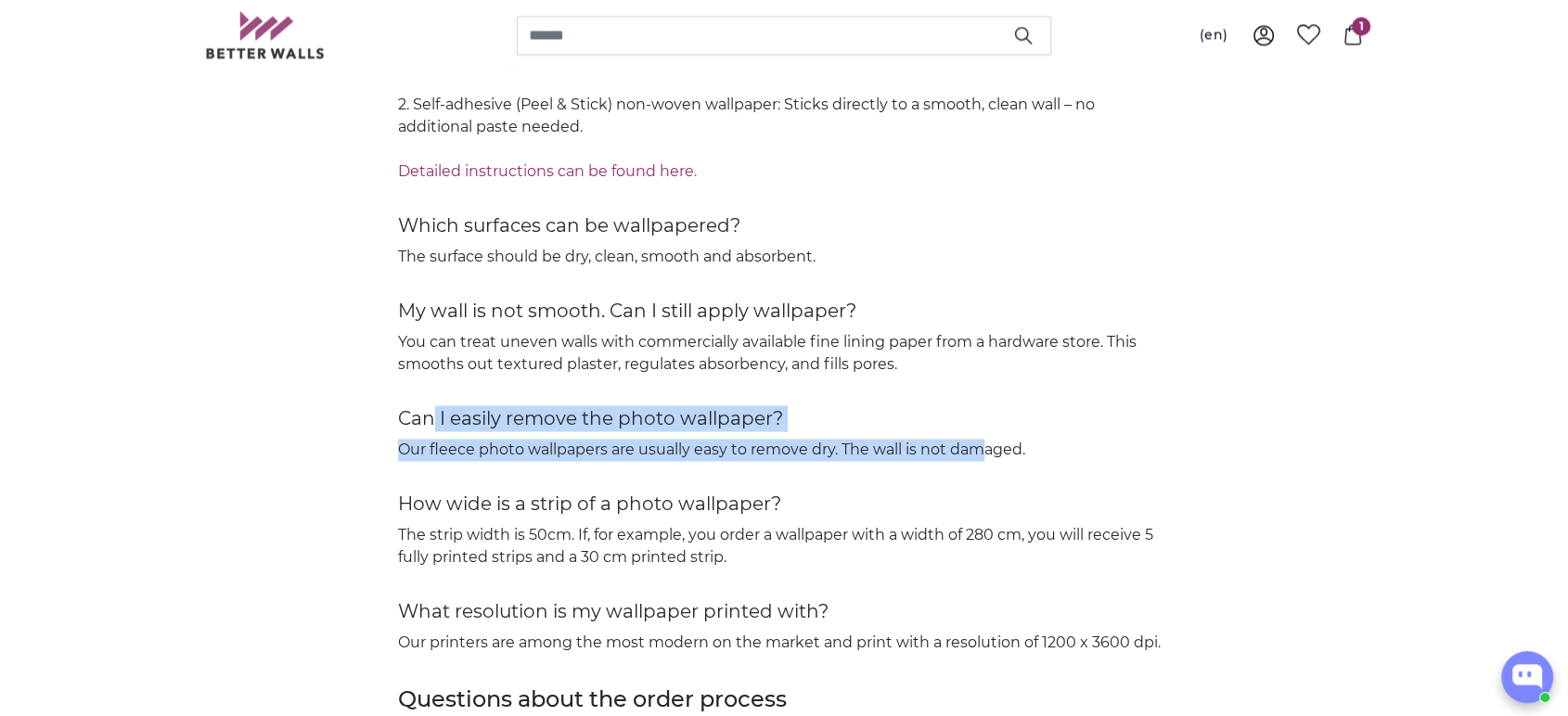 scroll, scrollTop: 2973, scrollLeft: 0, axis: vertical 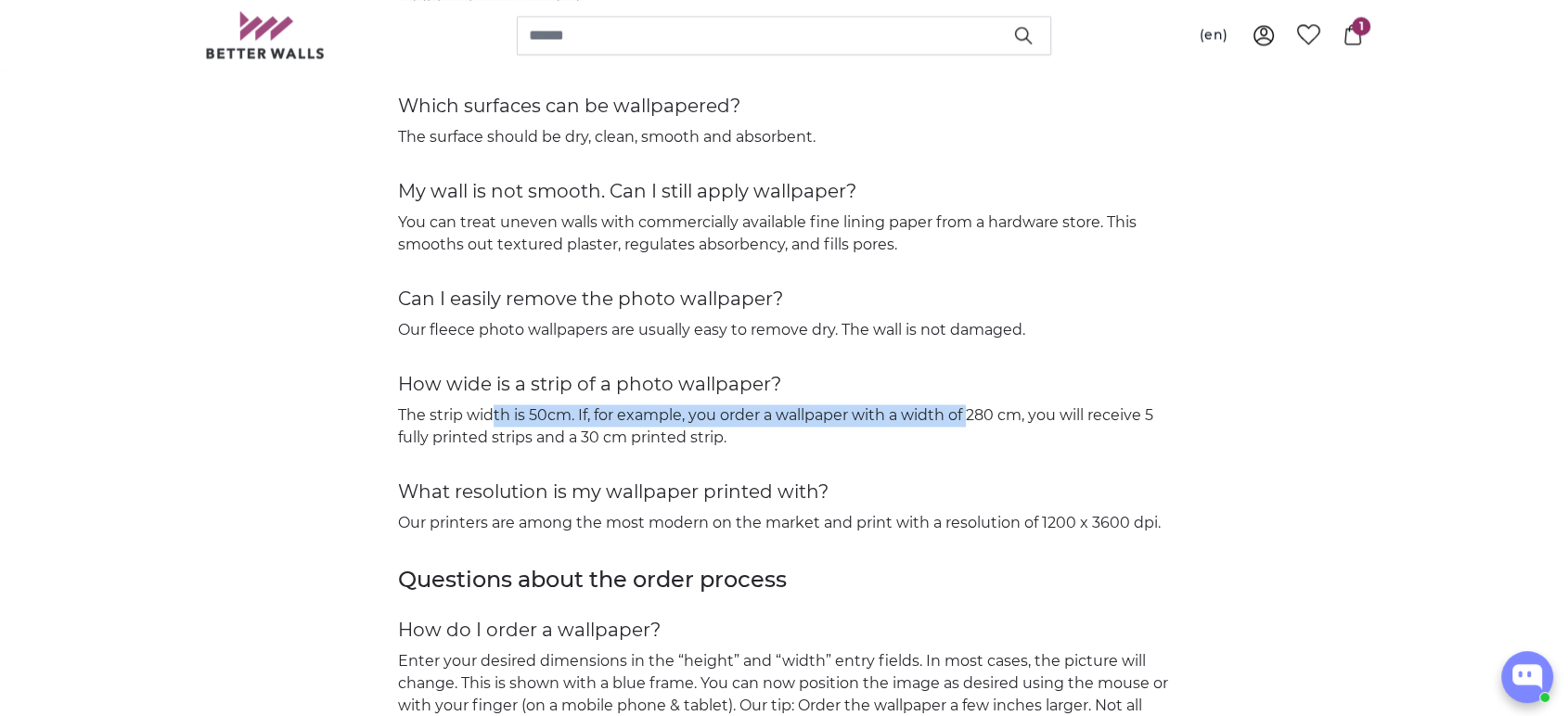 drag, startPoint x: 496, startPoint y: 415, endPoint x: 972, endPoint y: 451, distance: 477.3594 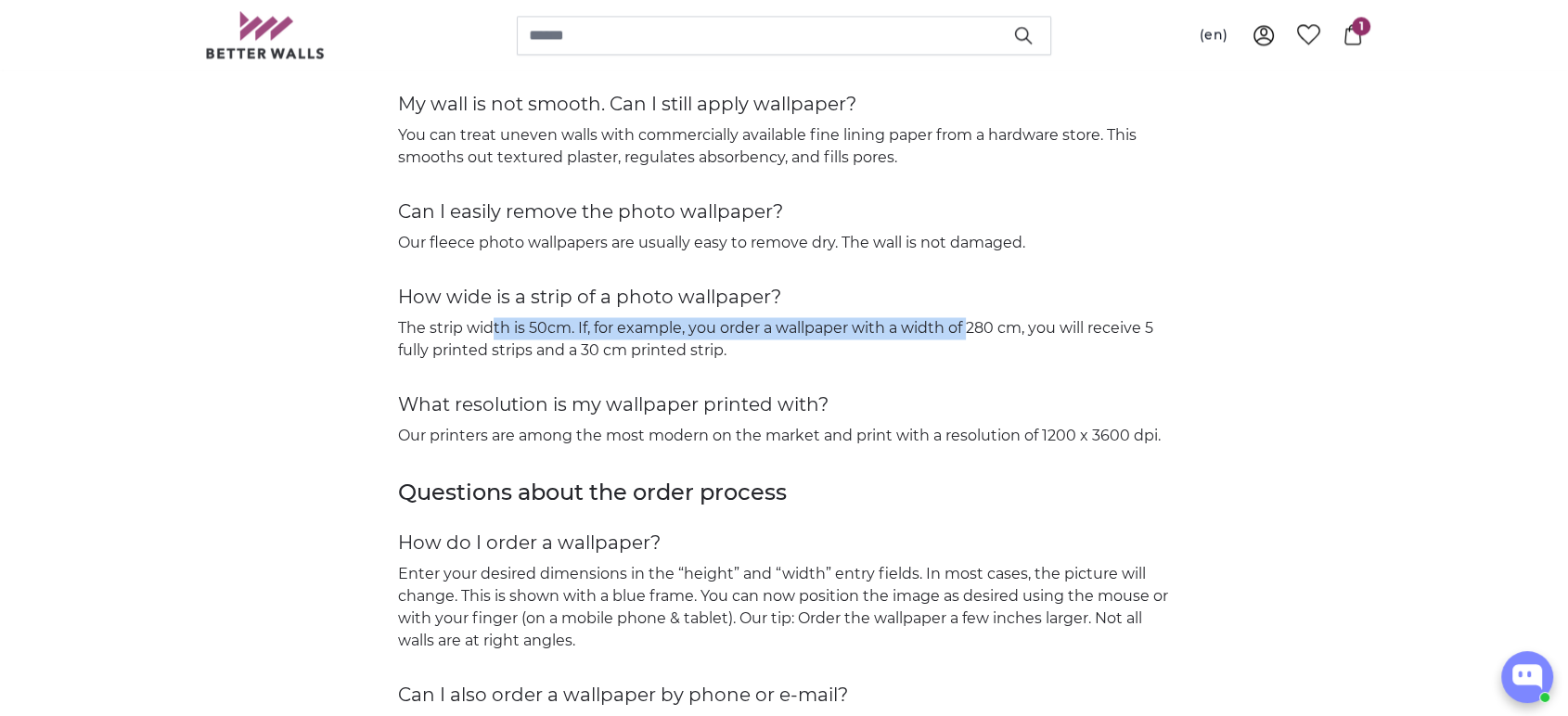 scroll, scrollTop: 3282, scrollLeft: 0, axis: vertical 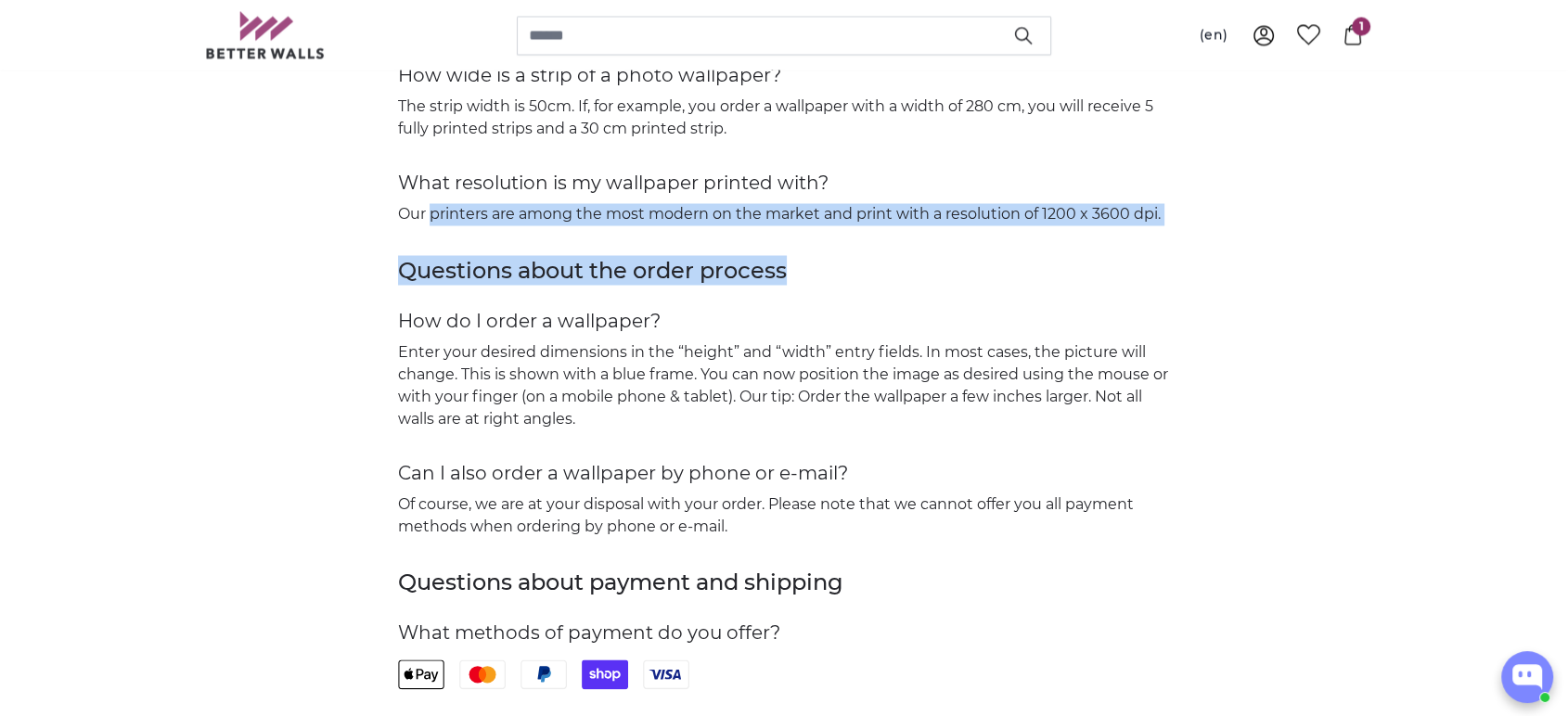 drag, startPoint x: 431, startPoint y: 206, endPoint x: 1282, endPoint y: 236, distance: 851.52863 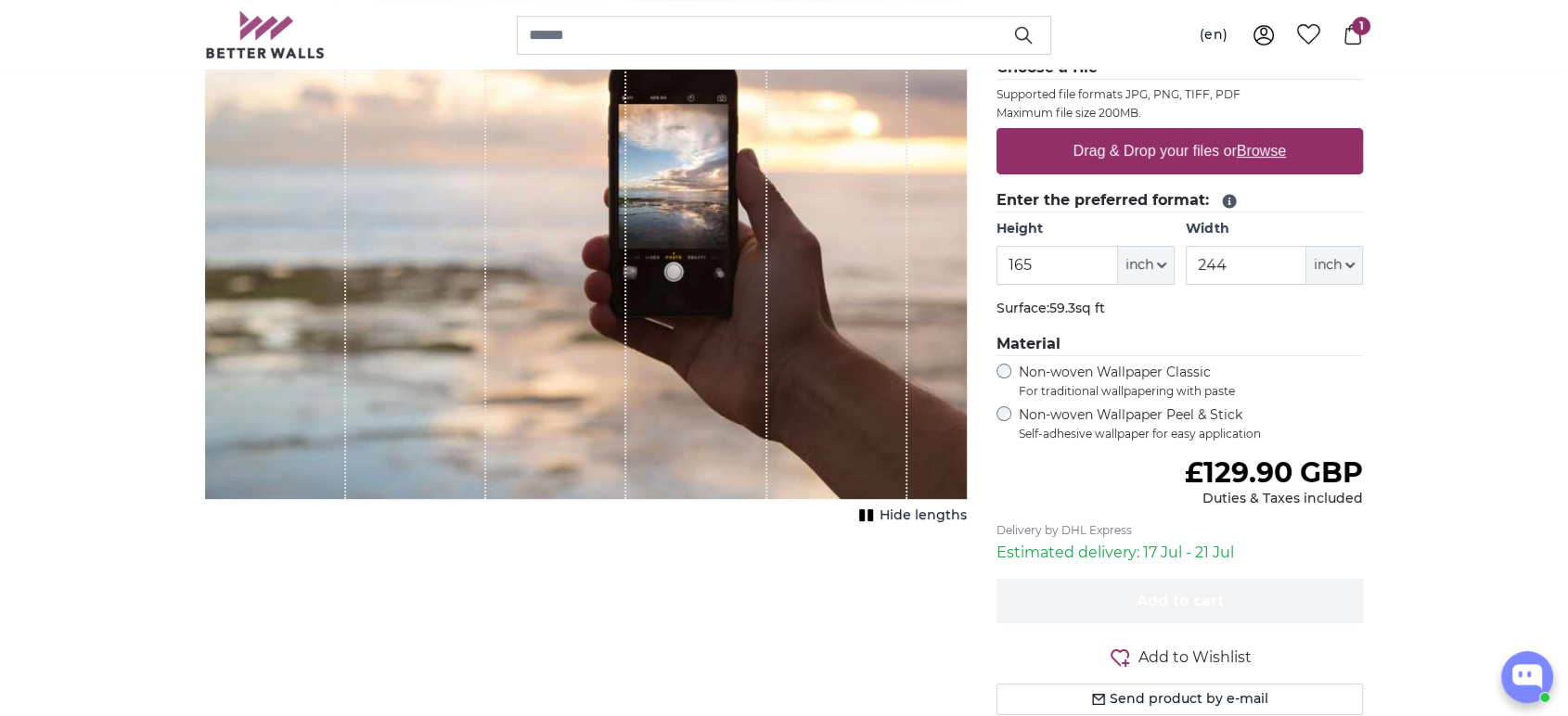 scroll, scrollTop: 0, scrollLeft: 0, axis: both 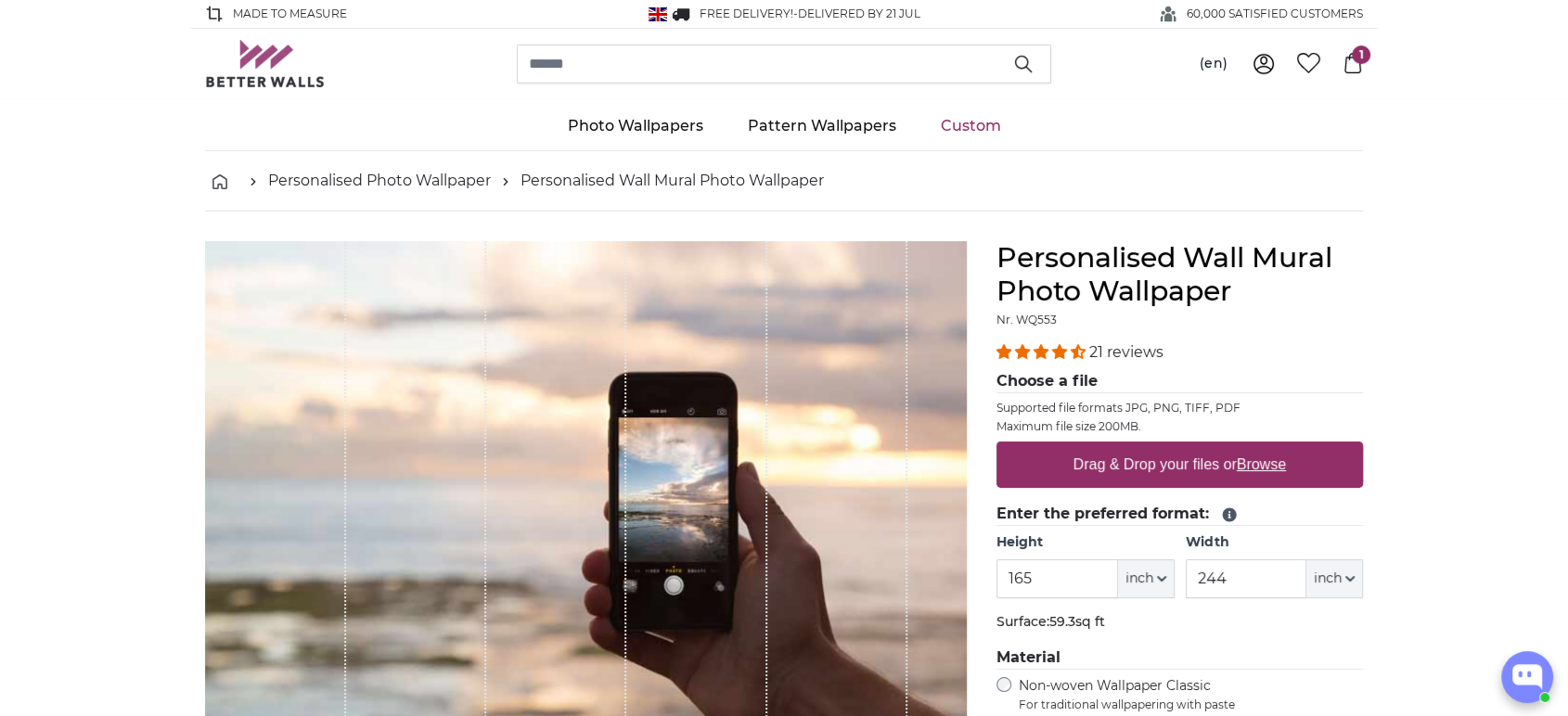 click on "1" at bounding box center [1361, 55] 